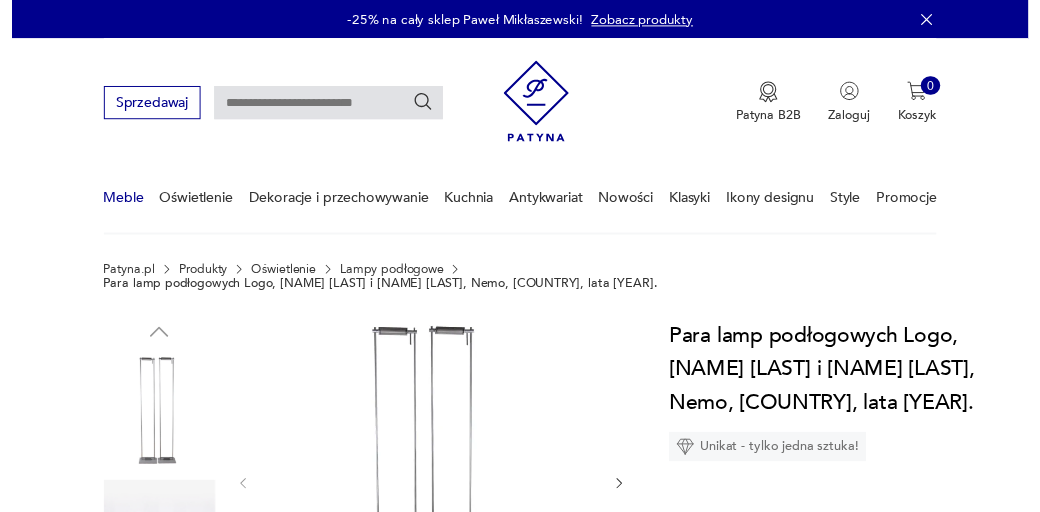 scroll, scrollTop: 0, scrollLeft: 0, axis: both 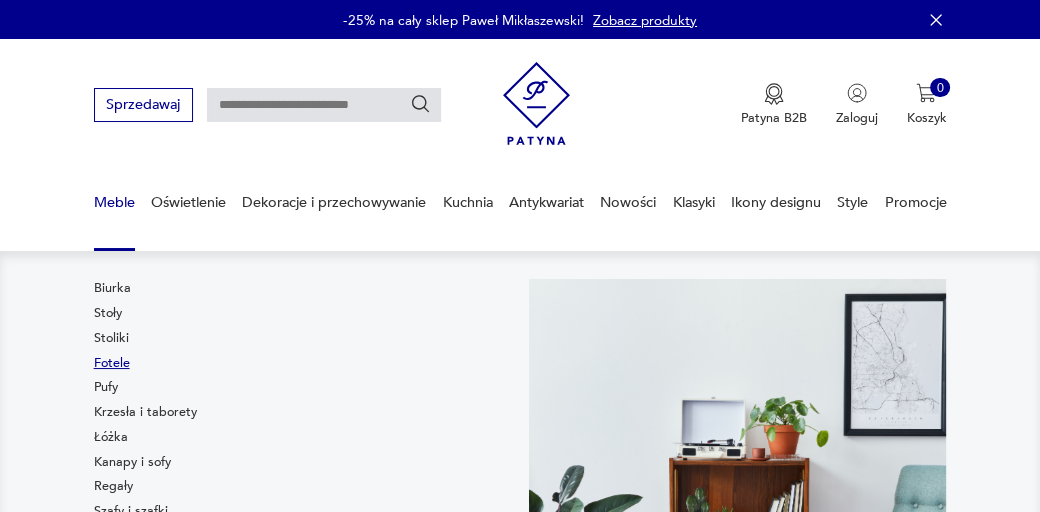 click on "Fotele" at bounding box center (112, 363) 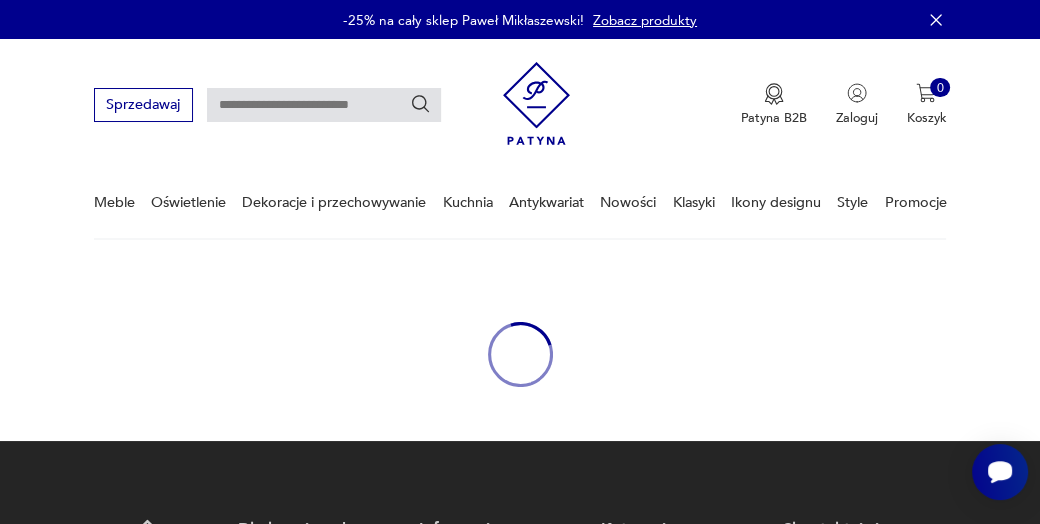 scroll, scrollTop: 0, scrollLeft: 0, axis: both 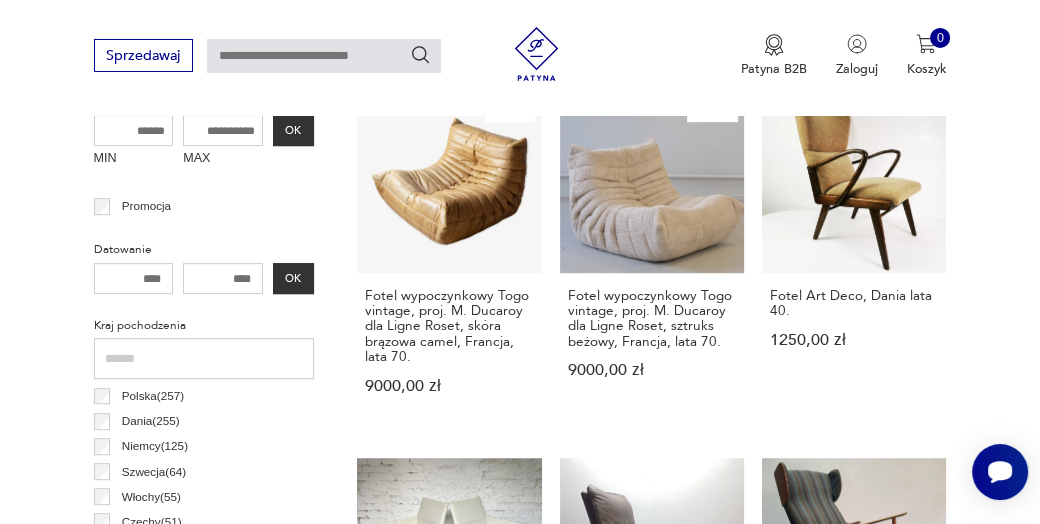 click at bounding box center (134, 279) 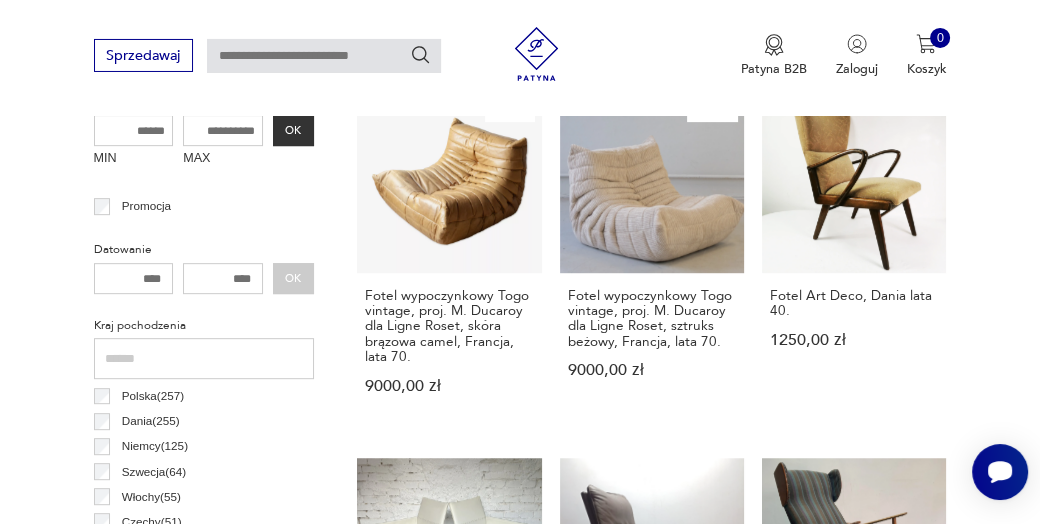 type on "*" 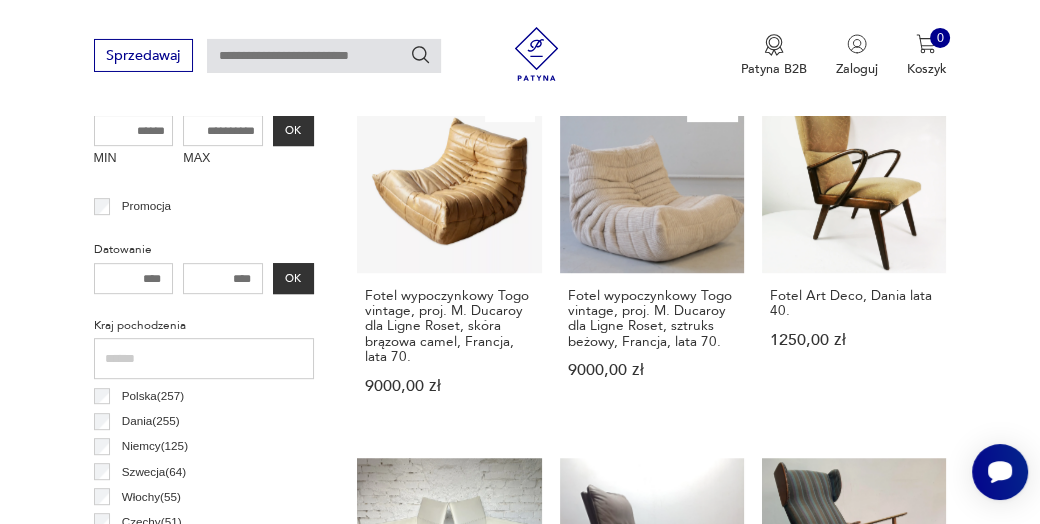 type on "****" 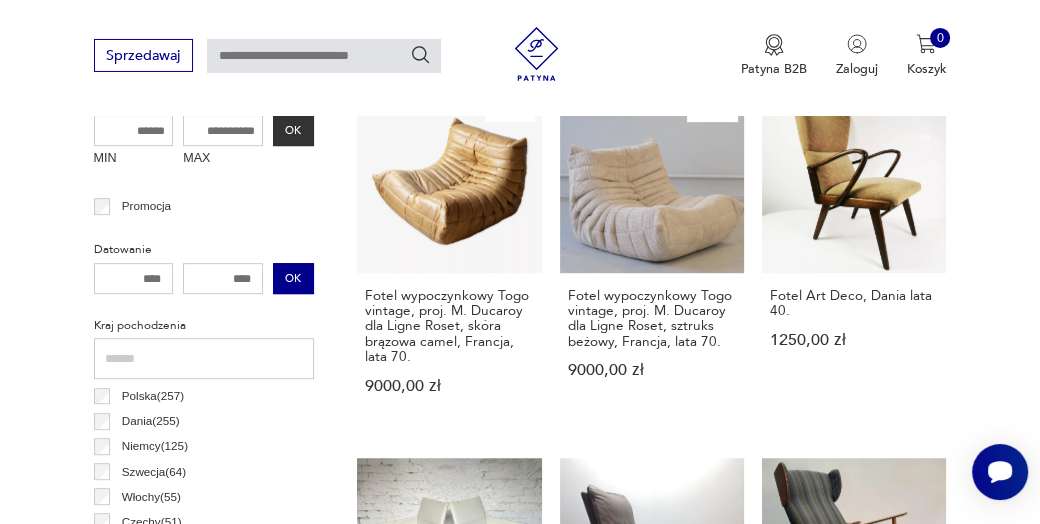 type on "****" 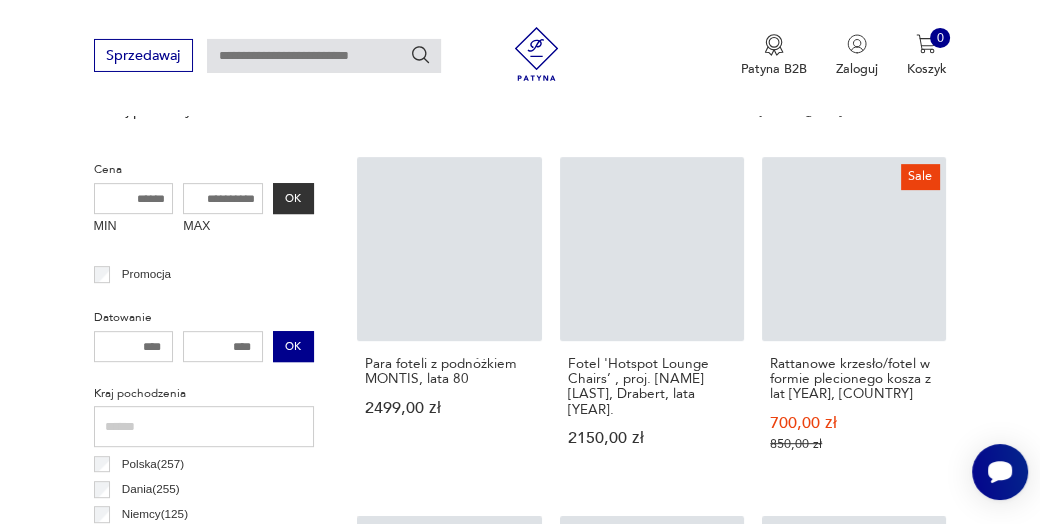 scroll, scrollTop: 1019, scrollLeft: 0, axis: vertical 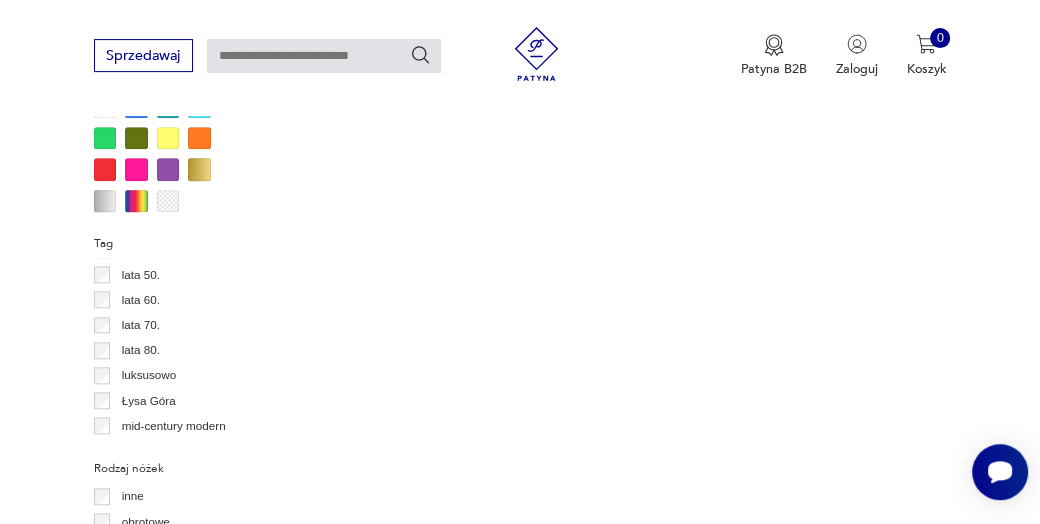 click on "mid-century modern" at bounding box center [174, 426] 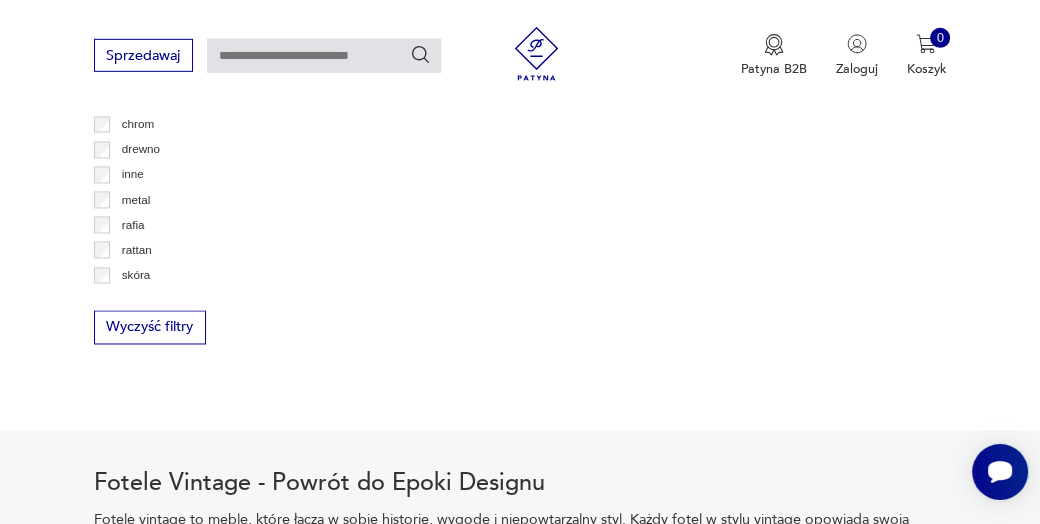 scroll, scrollTop: 2623, scrollLeft: 0, axis: vertical 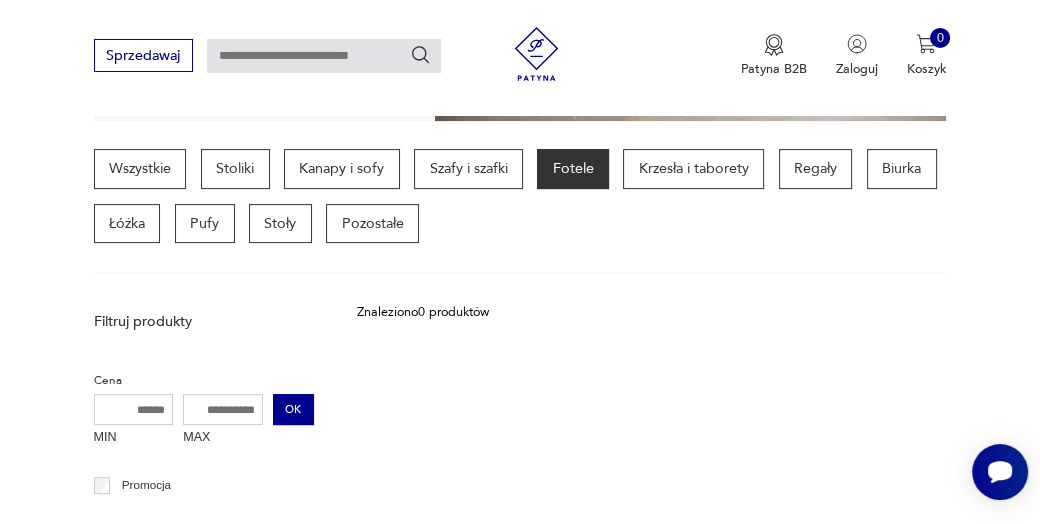 click on "OK" at bounding box center (293, 410) 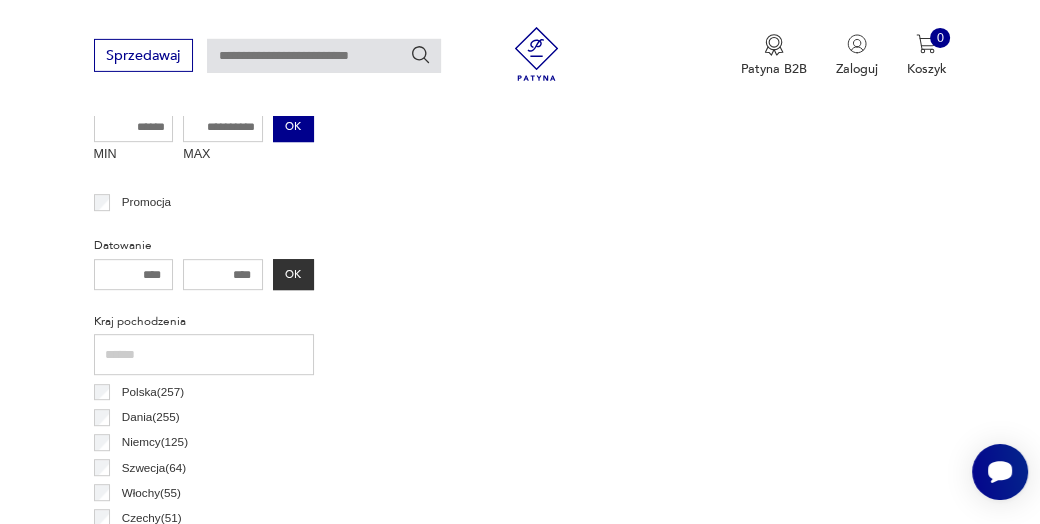scroll, scrollTop: 745, scrollLeft: 0, axis: vertical 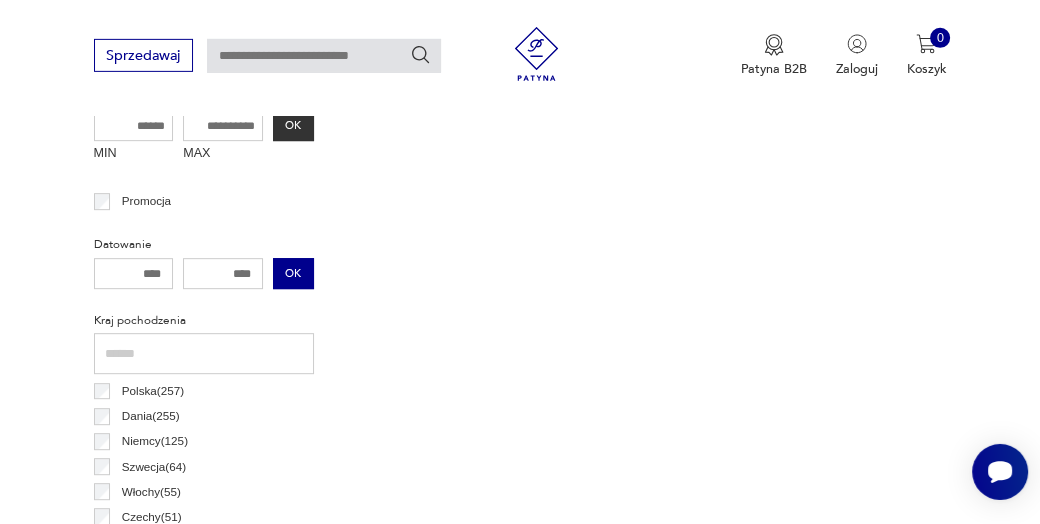 click on "OK" at bounding box center [293, 274] 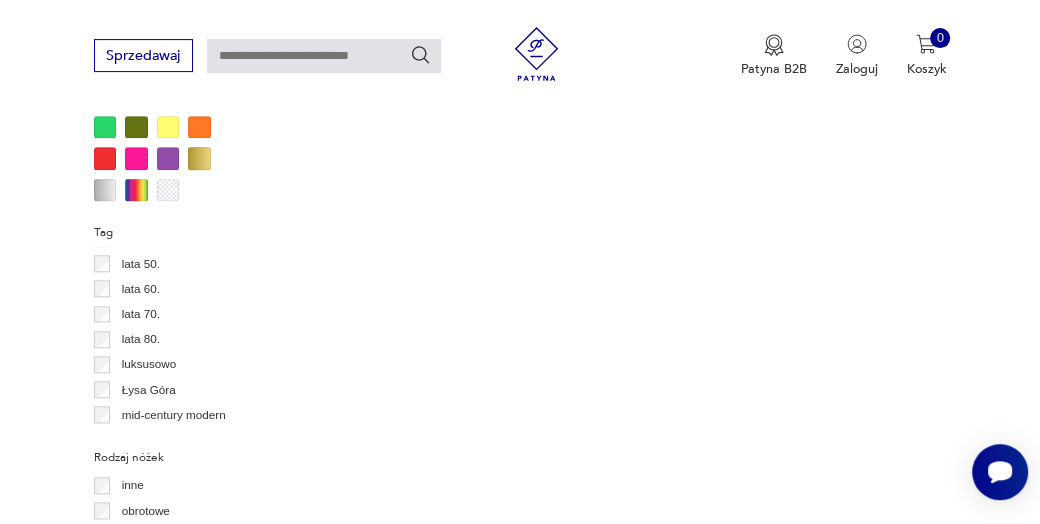scroll, scrollTop: 1837, scrollLeft: 0, axis: vertical 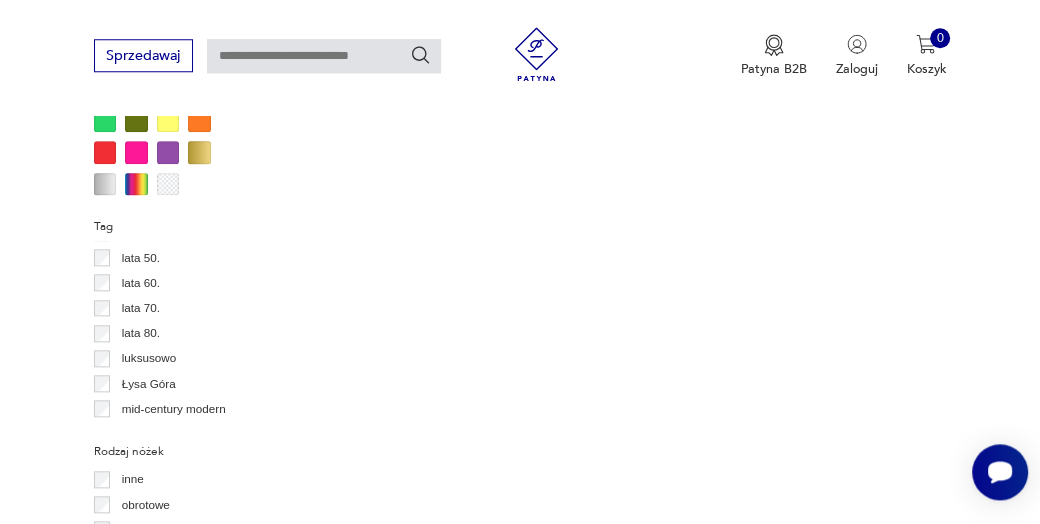 type 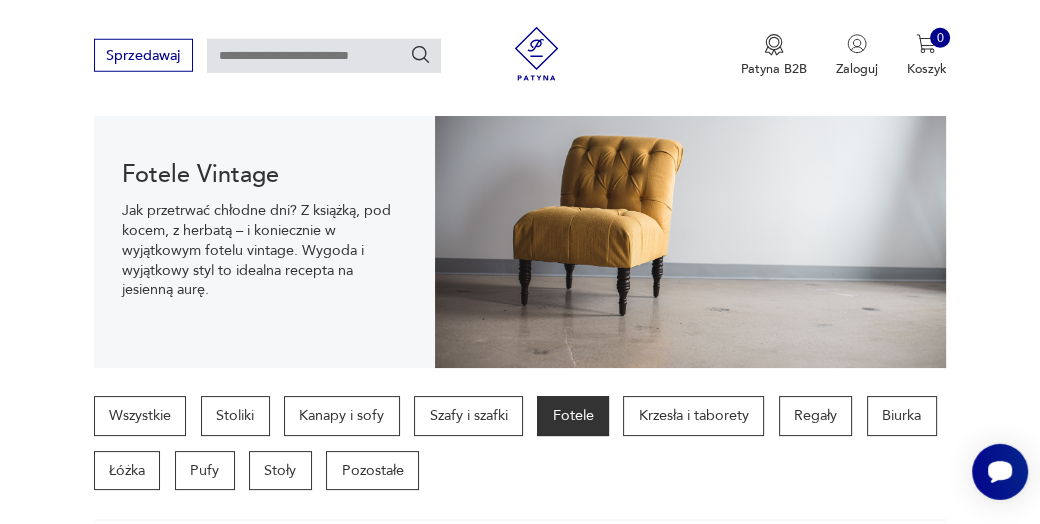 scroll, scrollTop: 218, scrollLeft: 0, axis: vertical 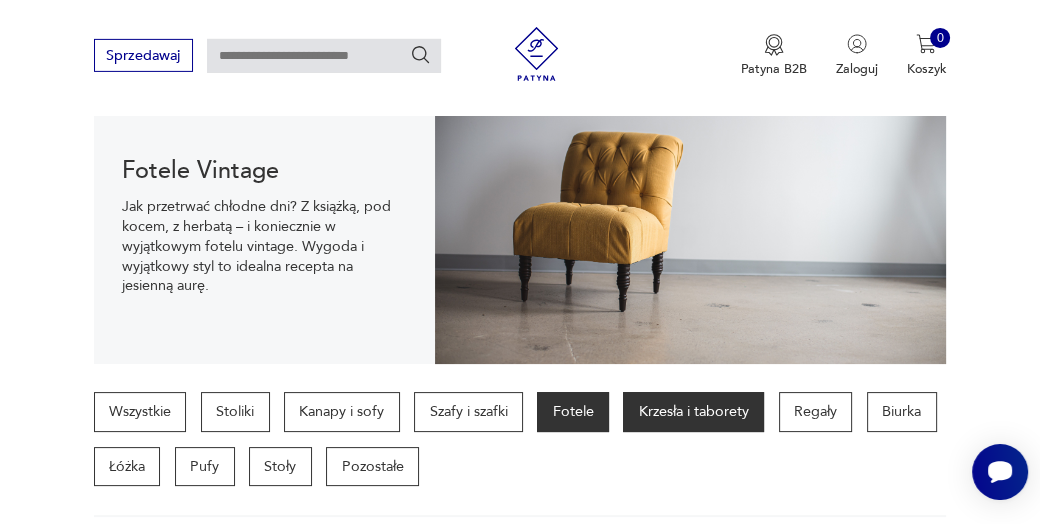 click on "Krzesła i taborety" at bounding box center [693, 412] 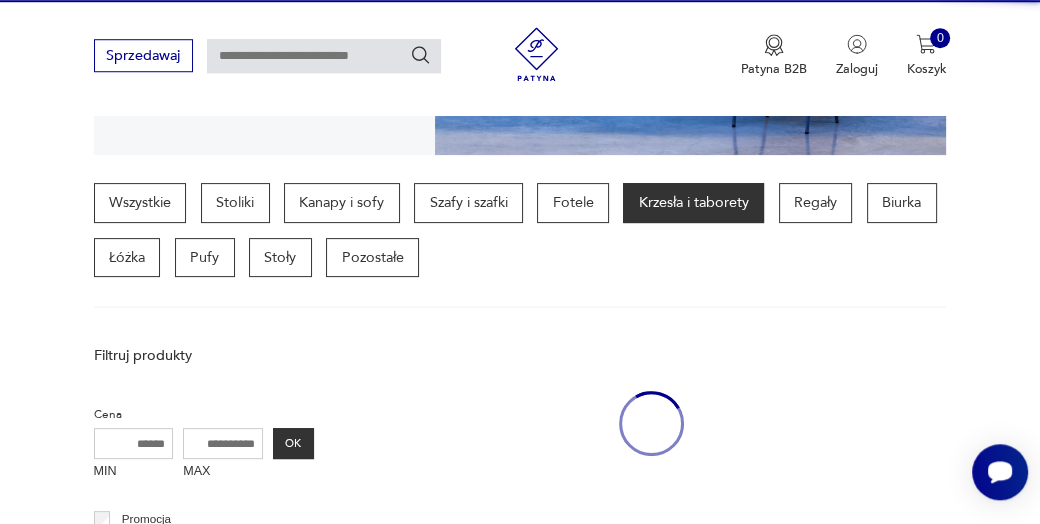 scroll, scrollTop: 461, scrollLeft: 0, axis: vertical 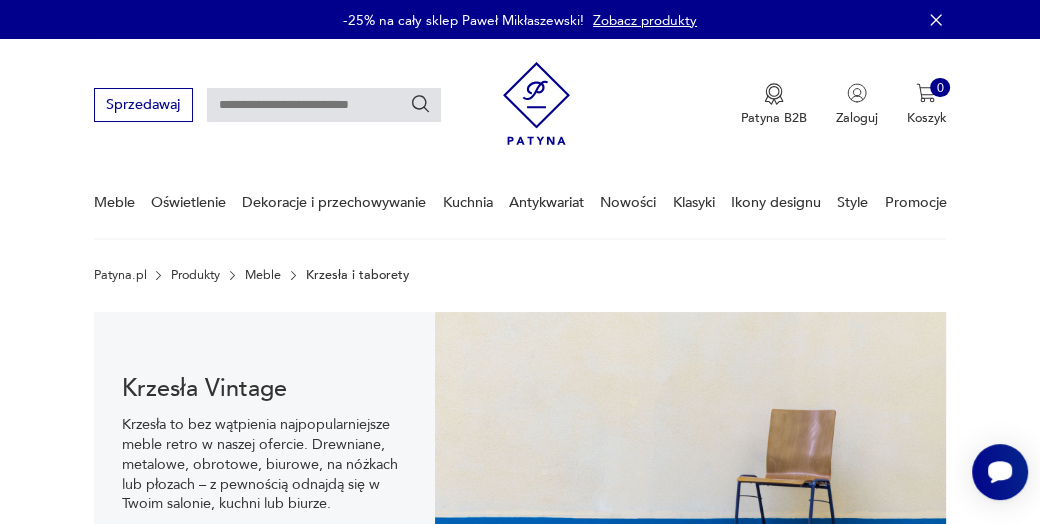 click at bounding box center [324, 105] 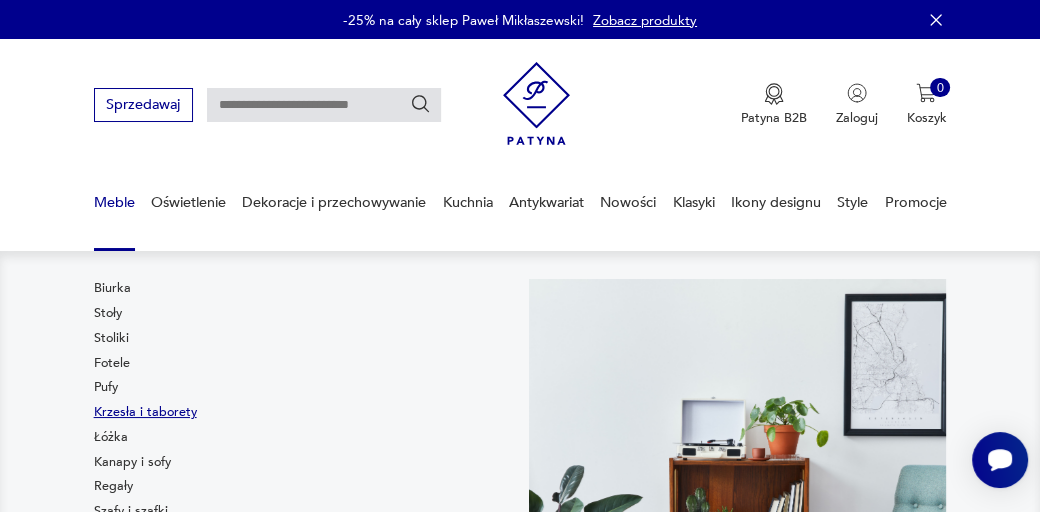 click on "Krzesła i taborety" at bounding box center [145, 412] 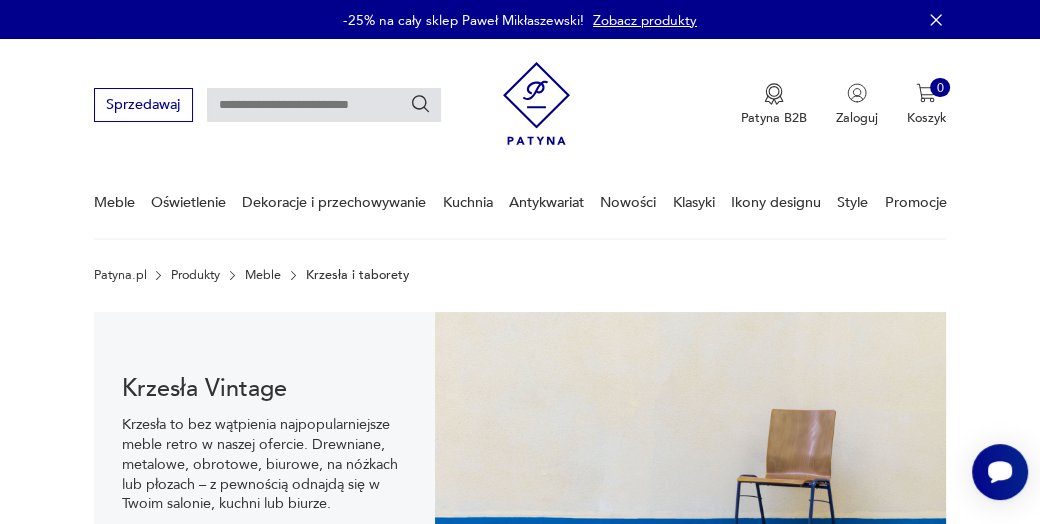 type 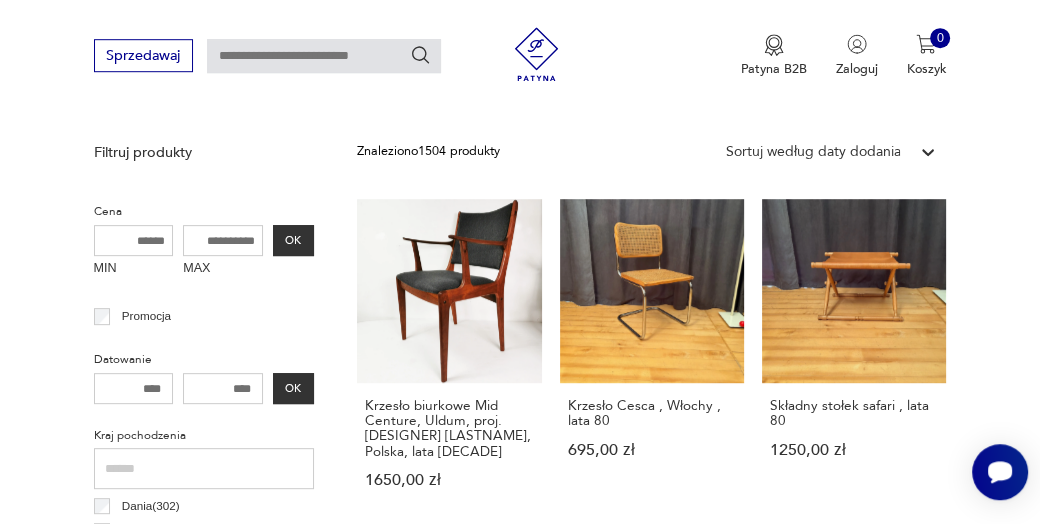 scroll, scrollTop: 644, scrollLeft: 0, axis: vertical 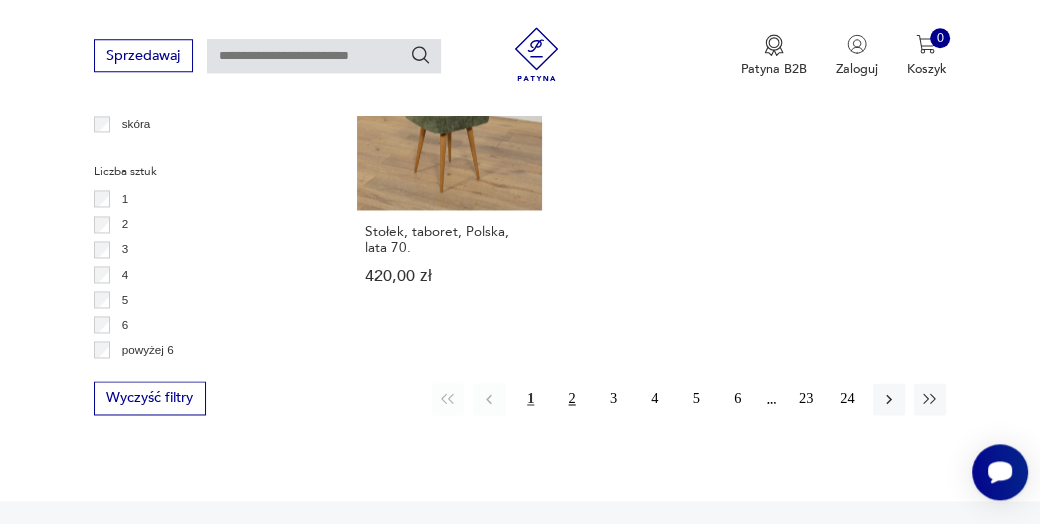 click on "2" at bounding box center (572, 399) 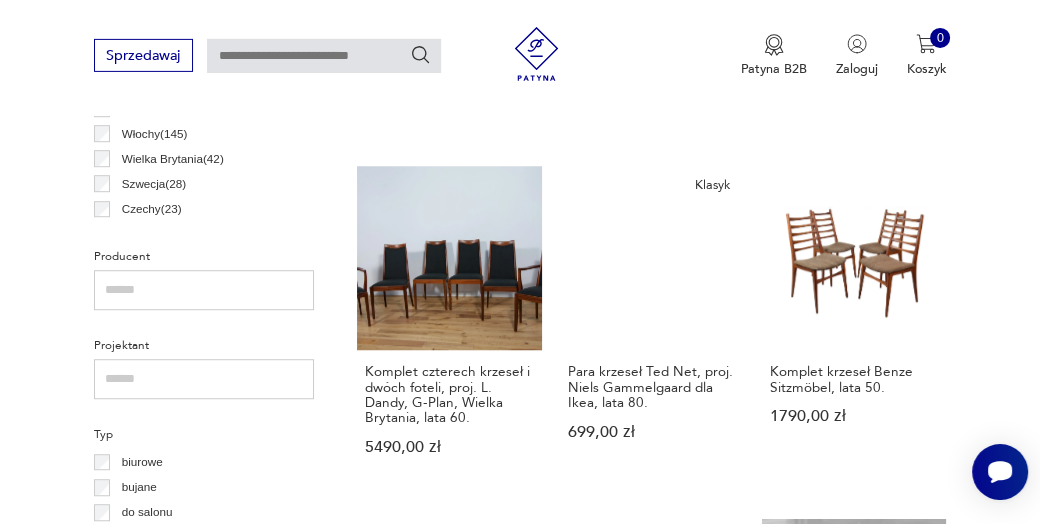 scroll, scrollTop: 1065, scrollLeft: 0, axis: vertical 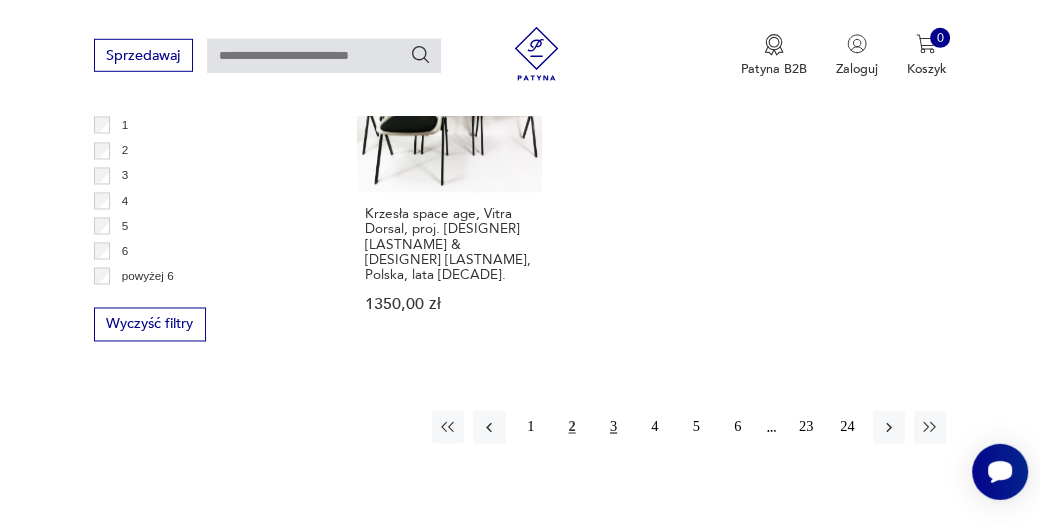 click on "3" at bounding box center [613, 427] 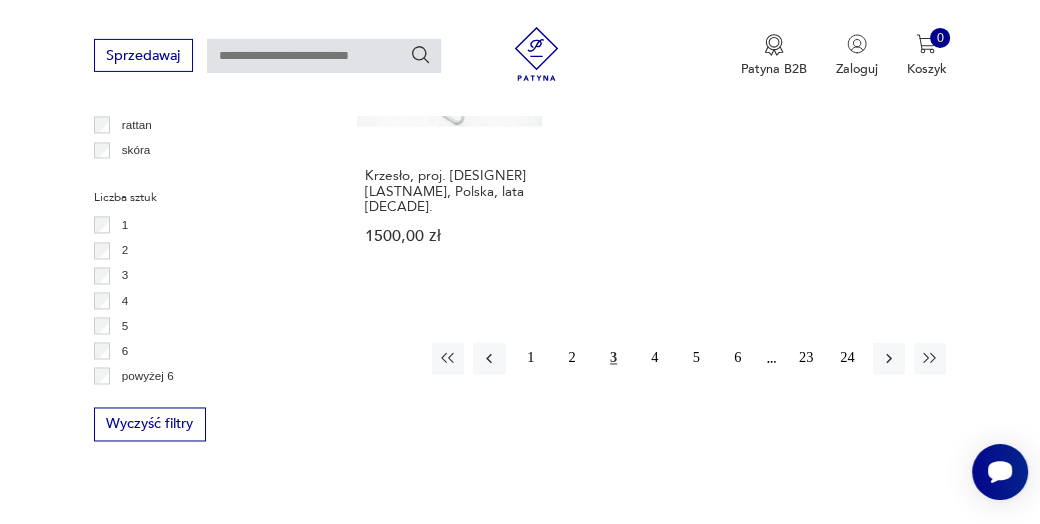 scroll, scrollTop: 2595, scrollLeft: 0, axis: vertical 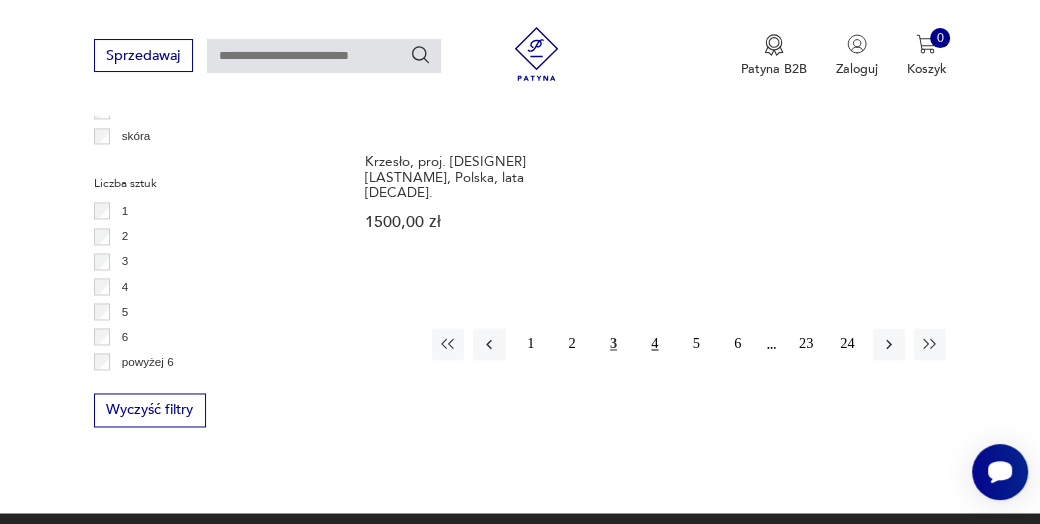 click on "4" at bounding box center (655, 344) 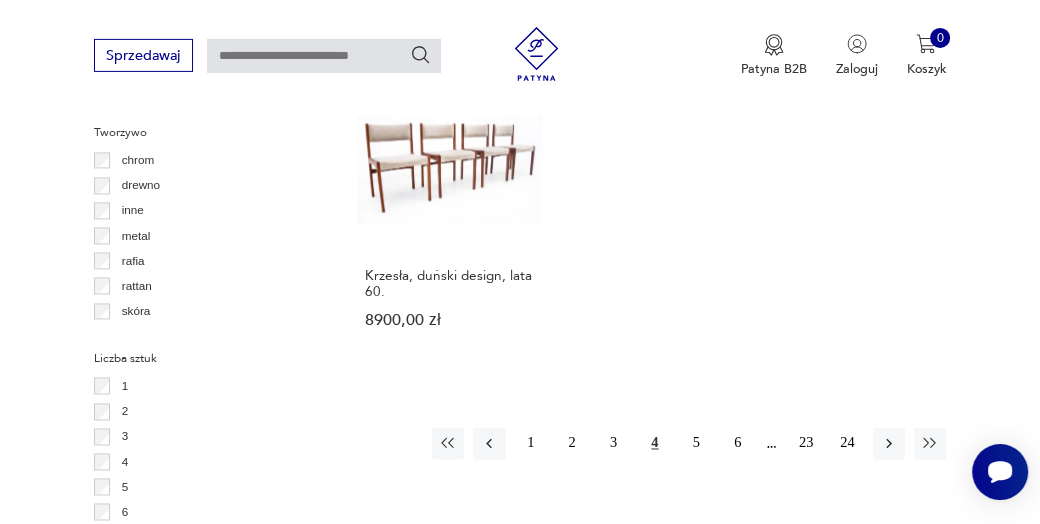 scroll, scrollTop: 2516, scrollLeft: 0, axis: vertical 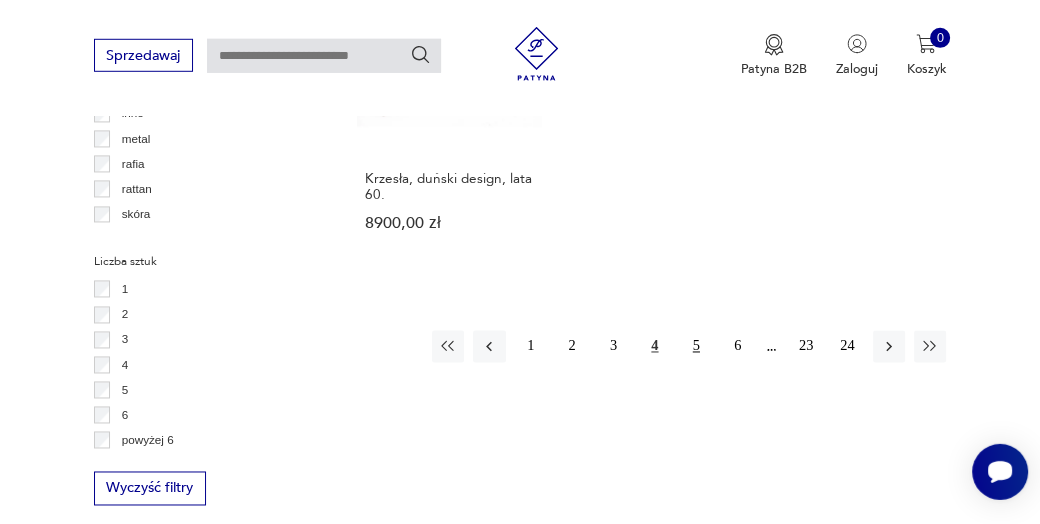 click on "5" at bounding box center [696, 347] 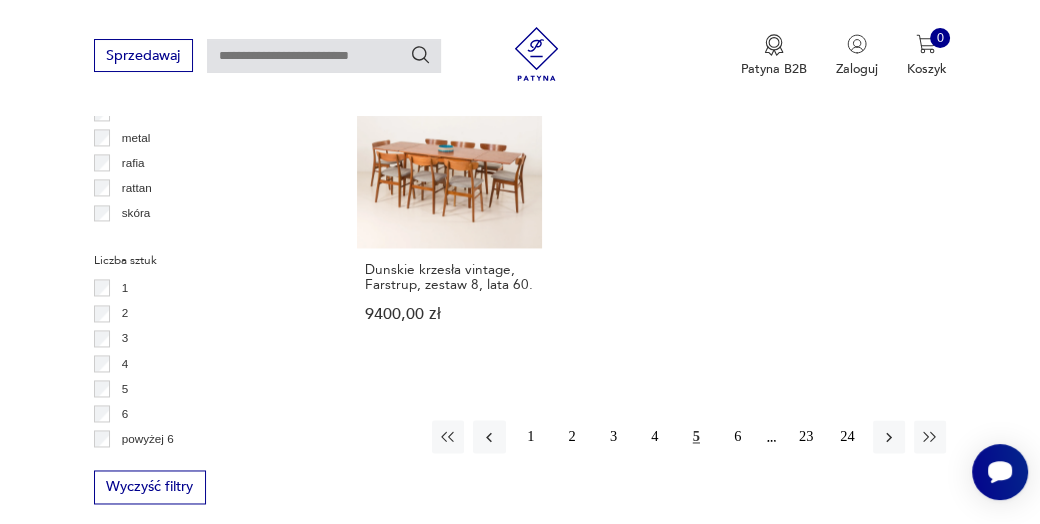 scroll, scrollTop: 2516, scrollLeft: 0, axis: vertical 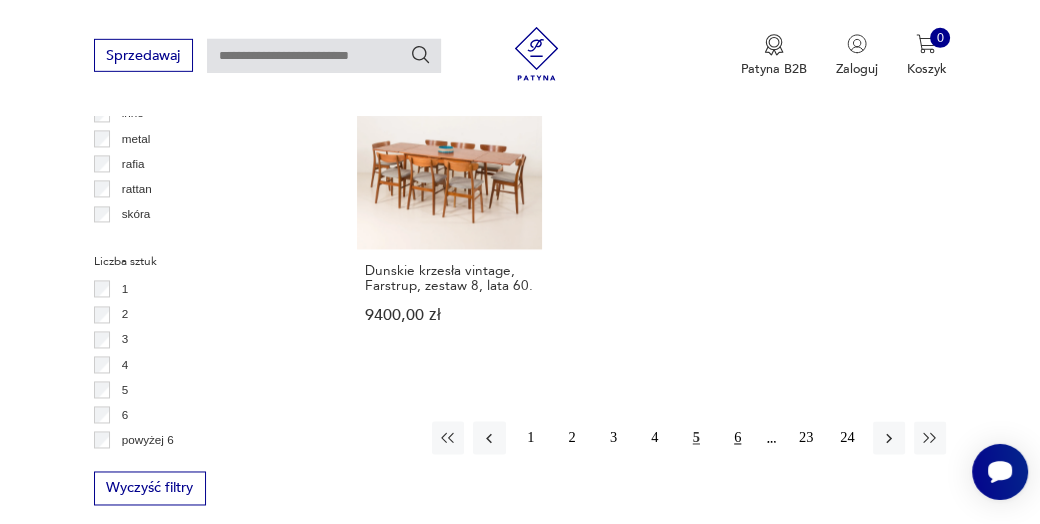click on "6" at bounding box center (737, 438) 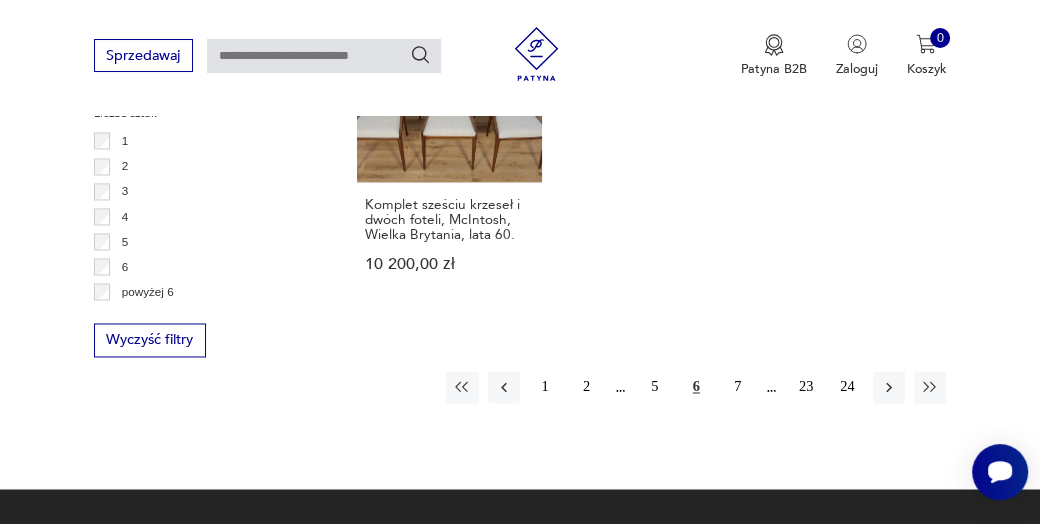scroll, scrollTop: 2666, scrollLeft: 0, axis: vertical 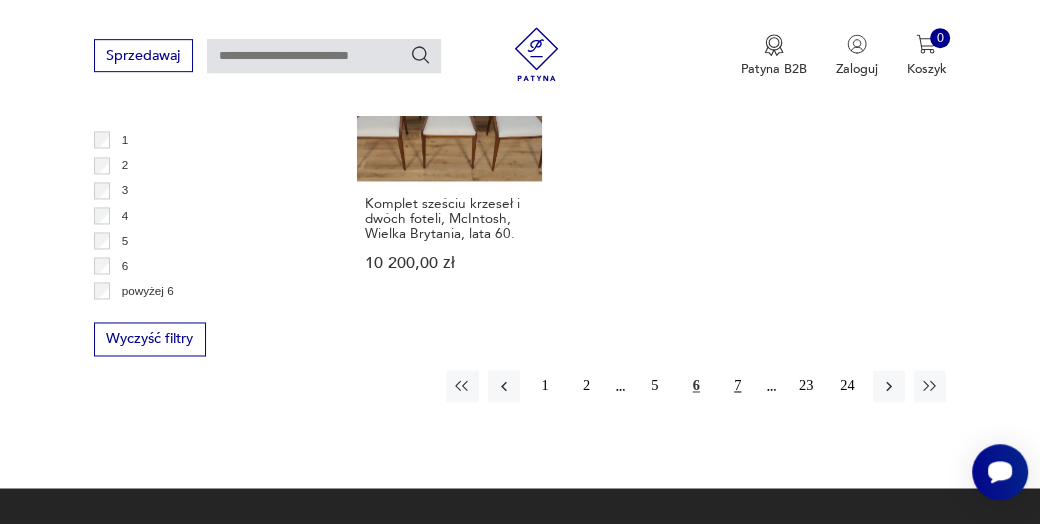 click on "7" at bounding box center (737, 386) 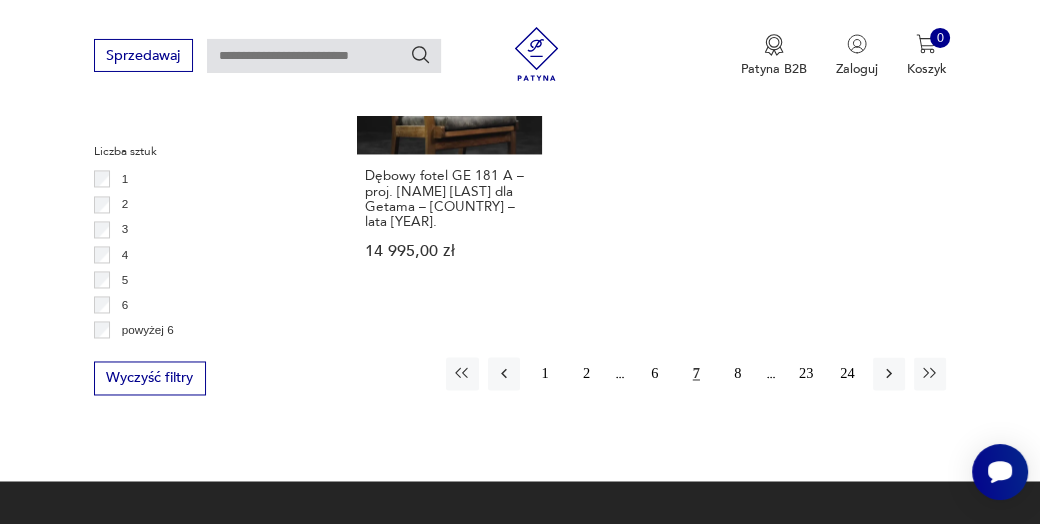 scroll, scrollTop: 2628, scrollLeft: 0, axis: vertical 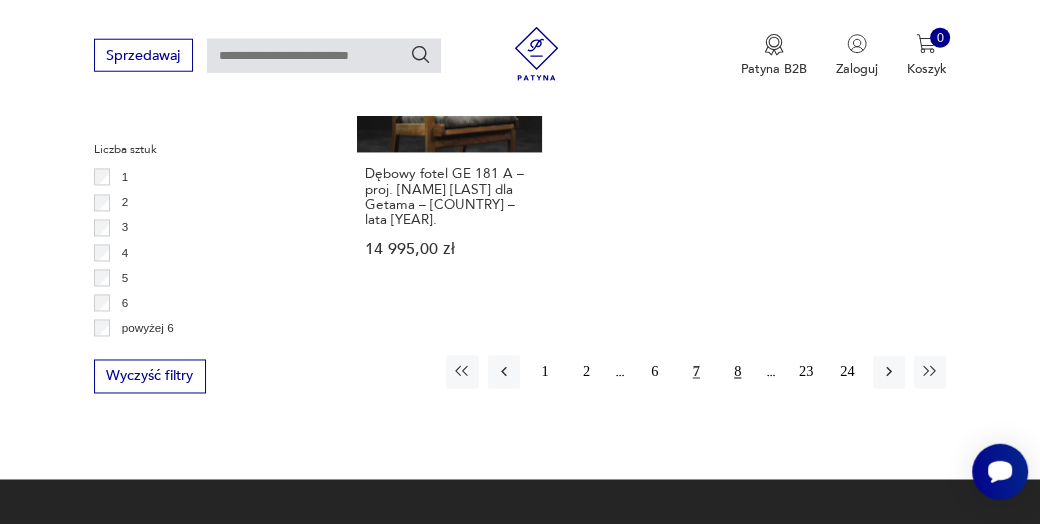 click on "8" at bounding box center [737, 372] 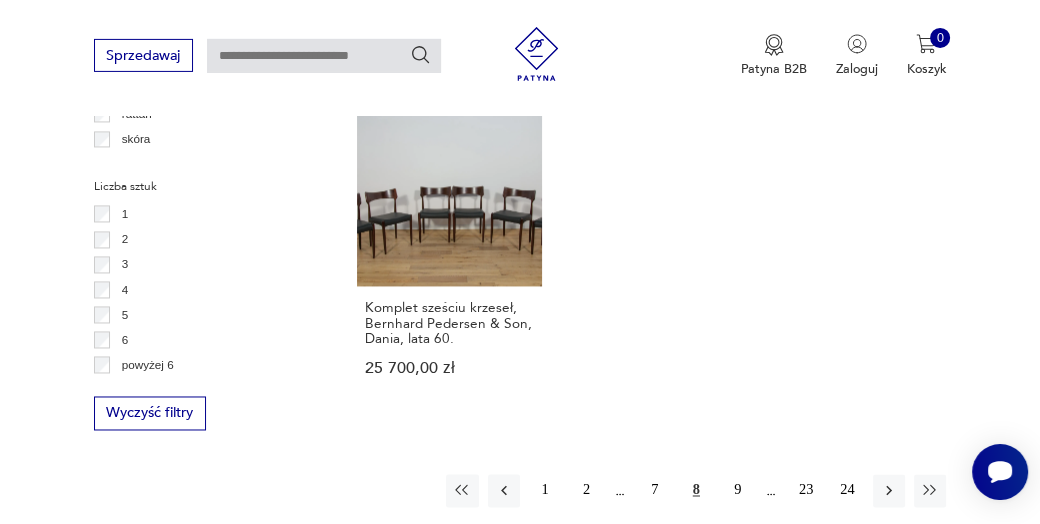scroll, scrollTop: 2600, scrollLeft: 0, axis: vertical 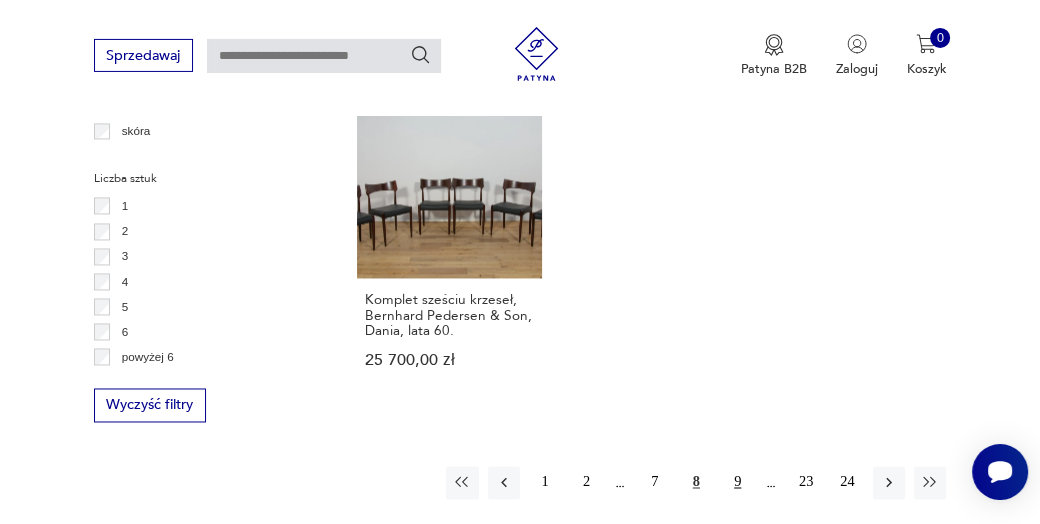 click on "9" at bounding box center [737, 482] 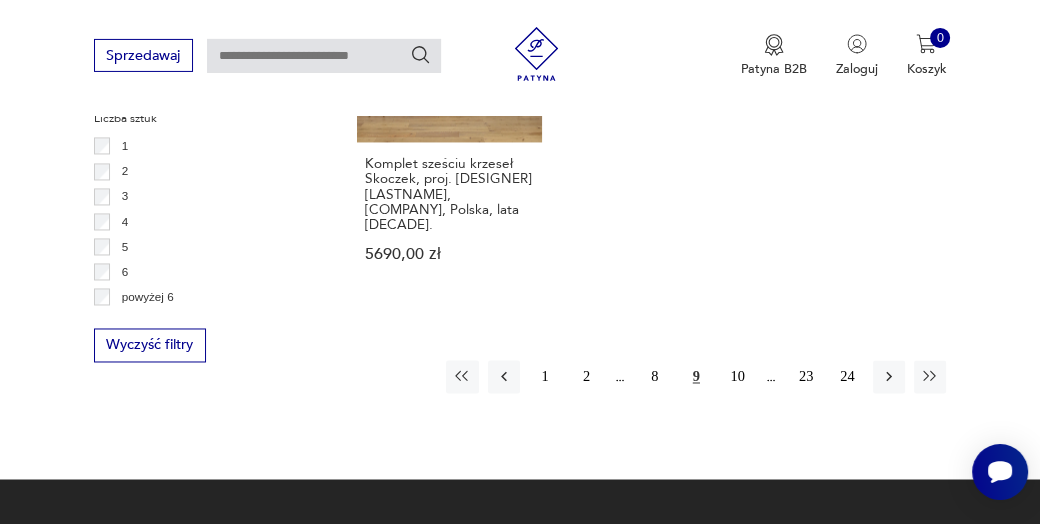 scroll, scrollTop: 2663, scrollLeft: 0, axis: vertical 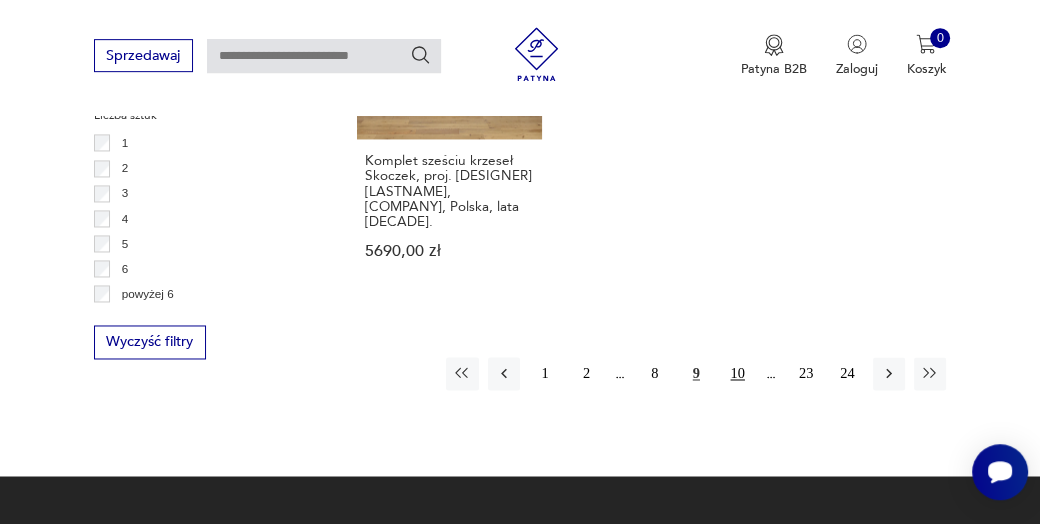 click on "10" at bounding box center (737, 373) 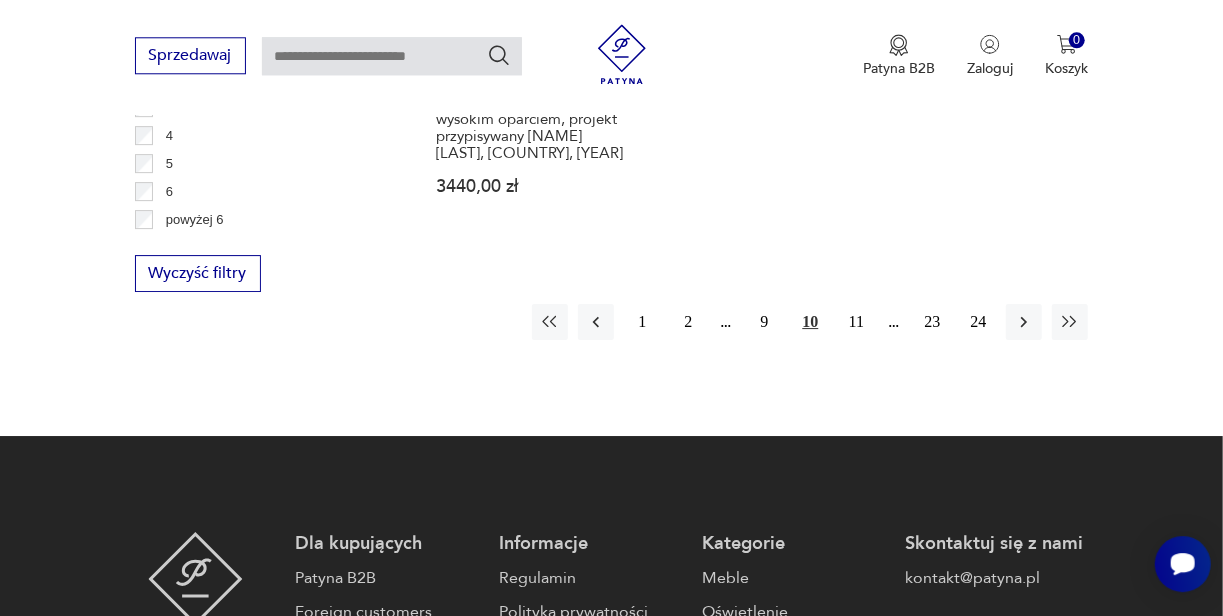 scroll, scrollTop: 3052, scrollLeft: 0, axis: vertical 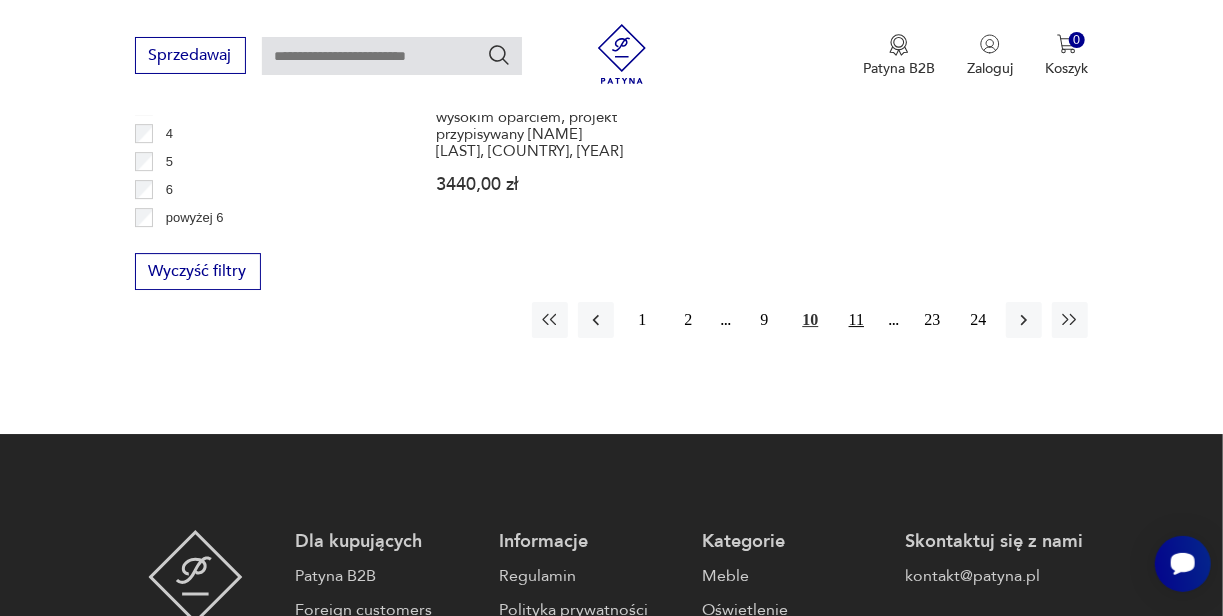 click on "11" at bounding box center [856, 320] 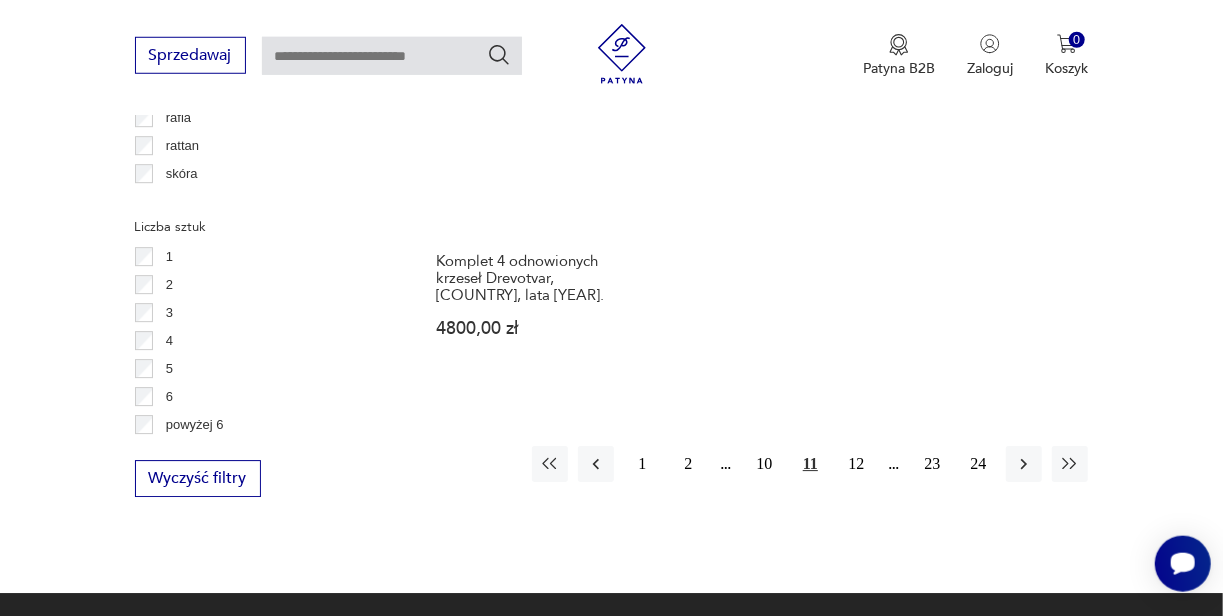 scroll, scrollTop: 2846, scrollLeft: 0, axis: vertical 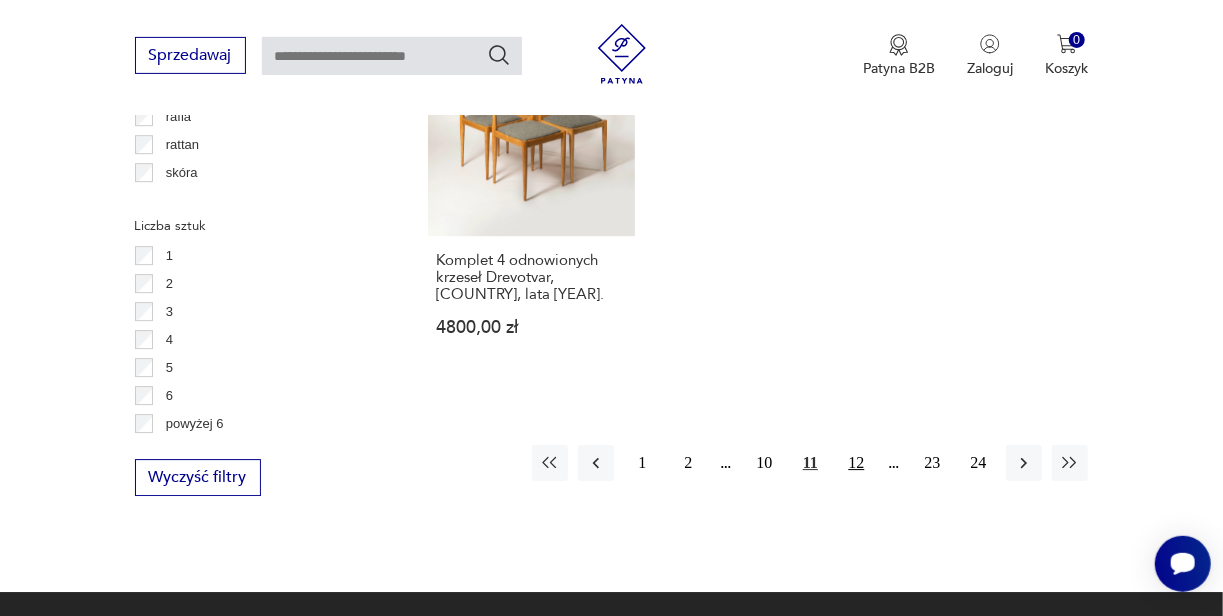 click on "12" at bounding box center (856, 463) 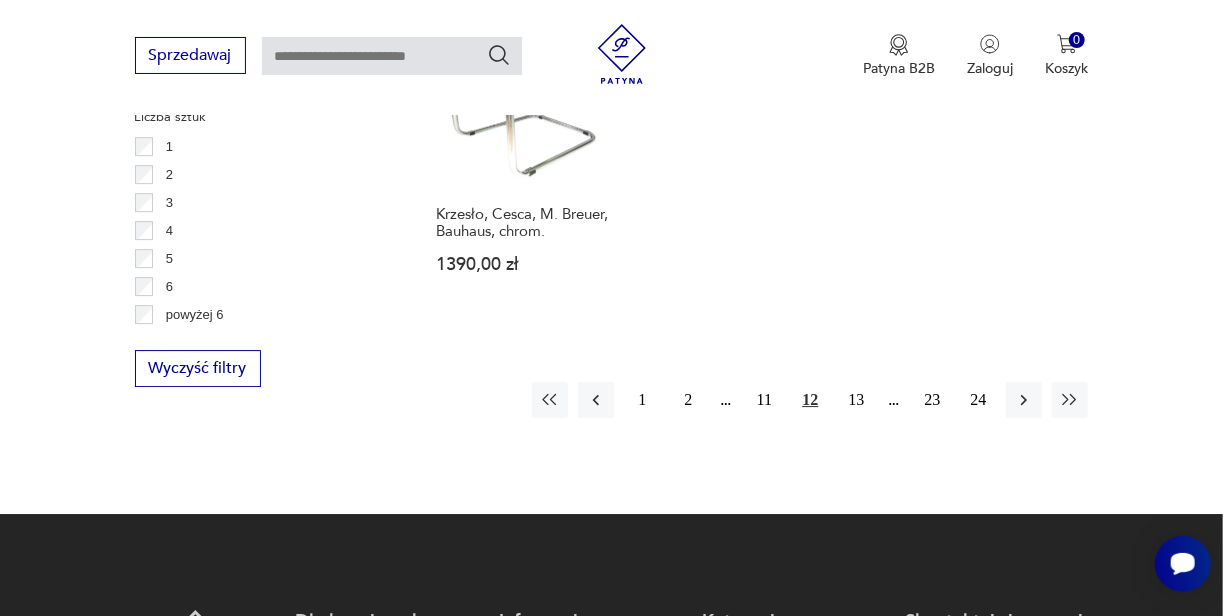 scroll, scrollTop: 2956, scrollLeft: 0, axis: vertical 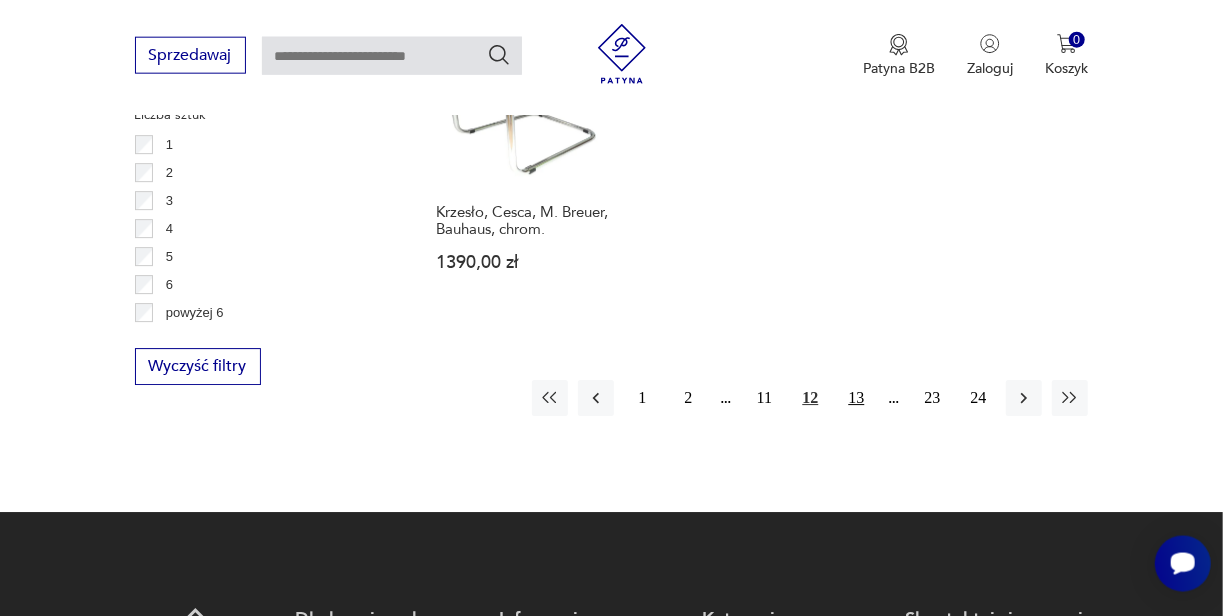 click on "13" at bounding box center [856, 399] 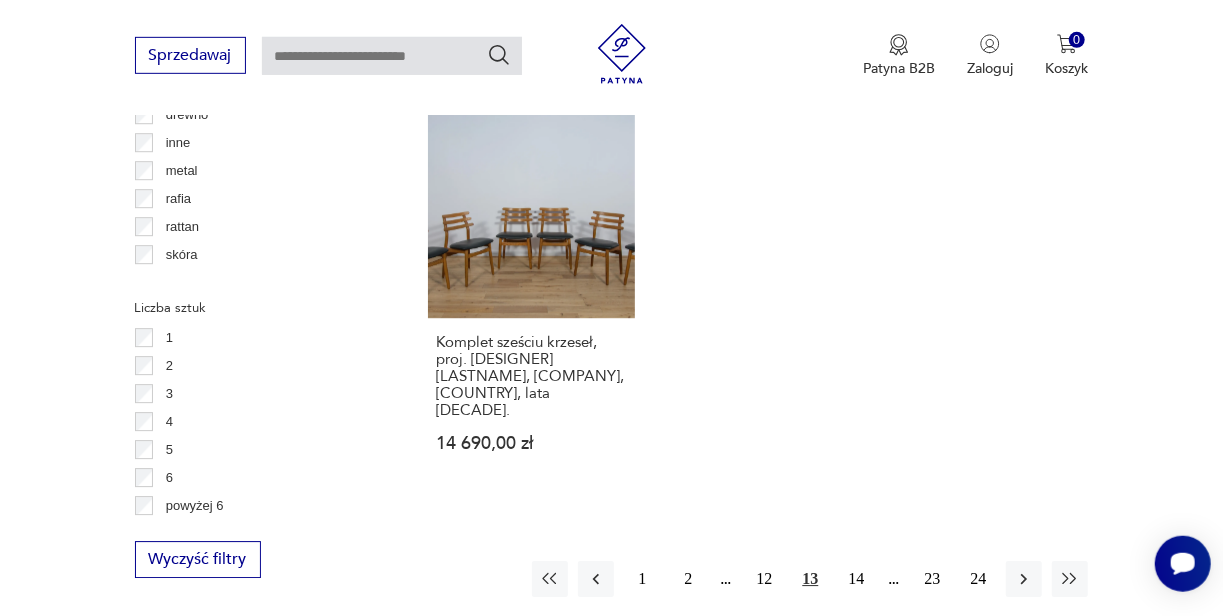 scroll, scrollTop: 2765, scrollLeft: 0, axis: vertical 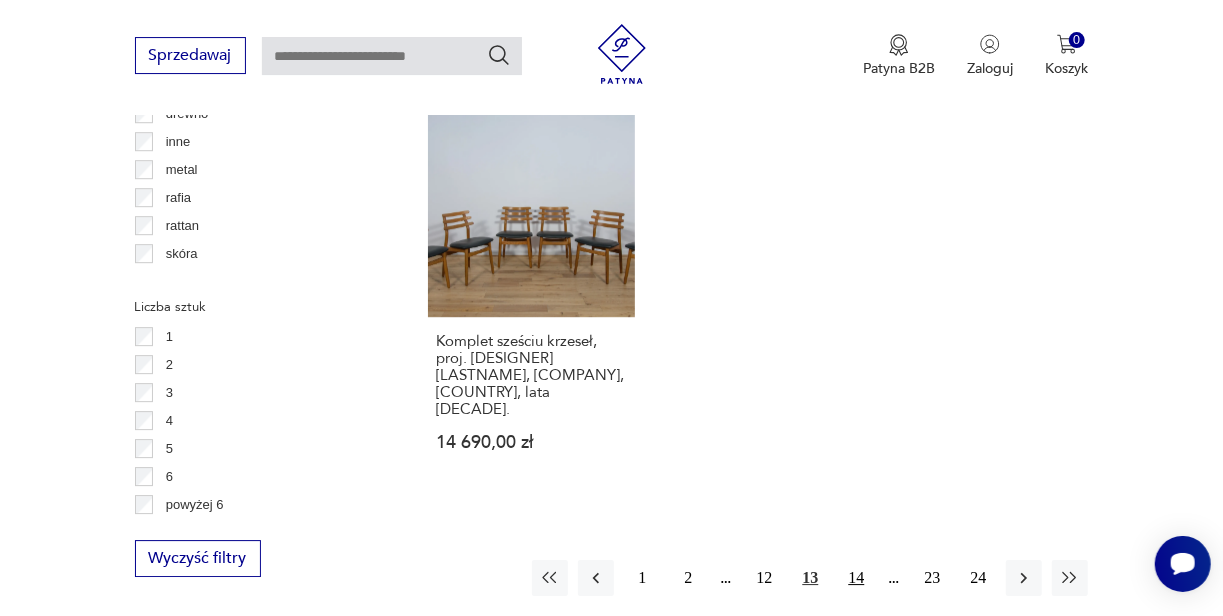 click on "14" at bounding box center [856, 578] 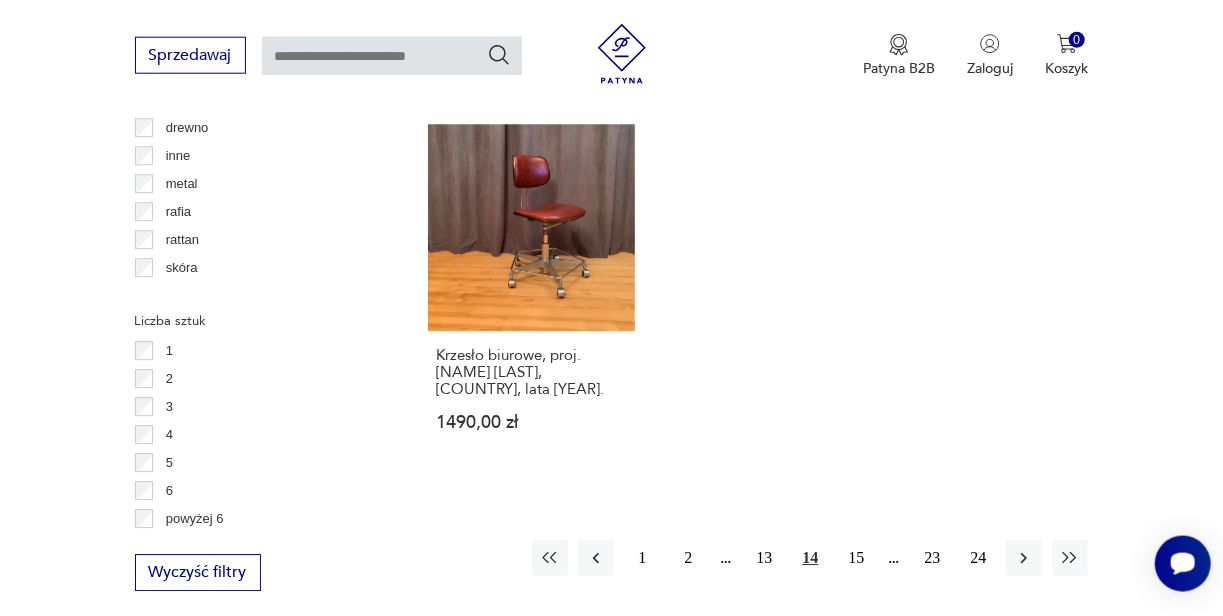 scroll, scrollTop: 2756, scrollLeft: 0, axis: vertical 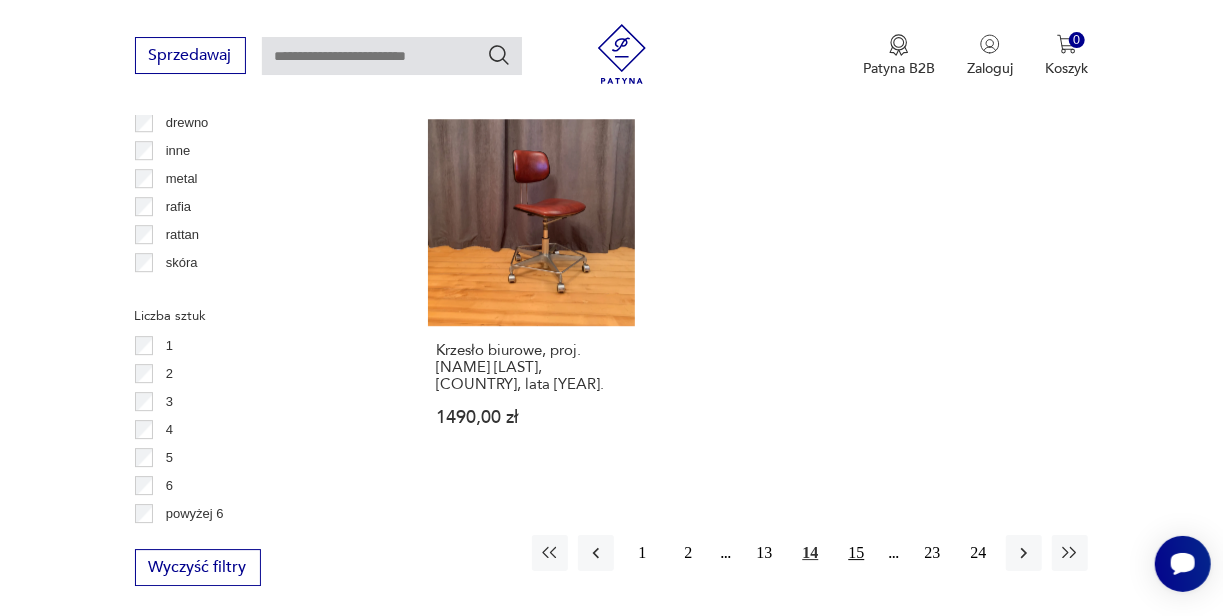 click on "15" at bounding box center [856, 553] 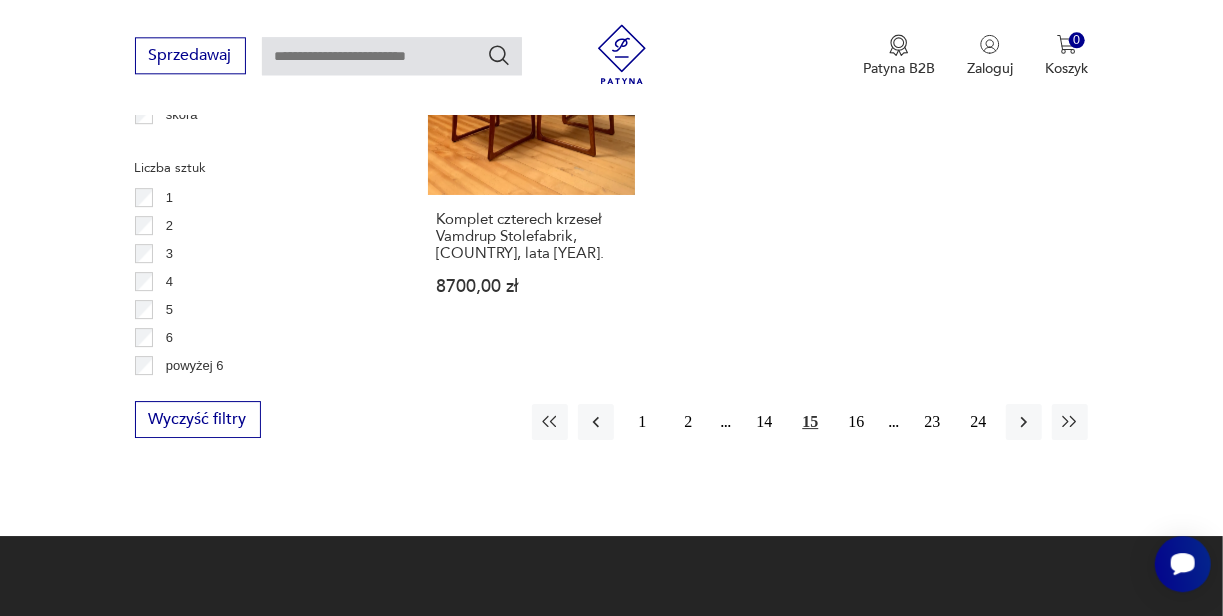 scroll, scrollTop: 2906, scrollLeft: 0, axis: vertical 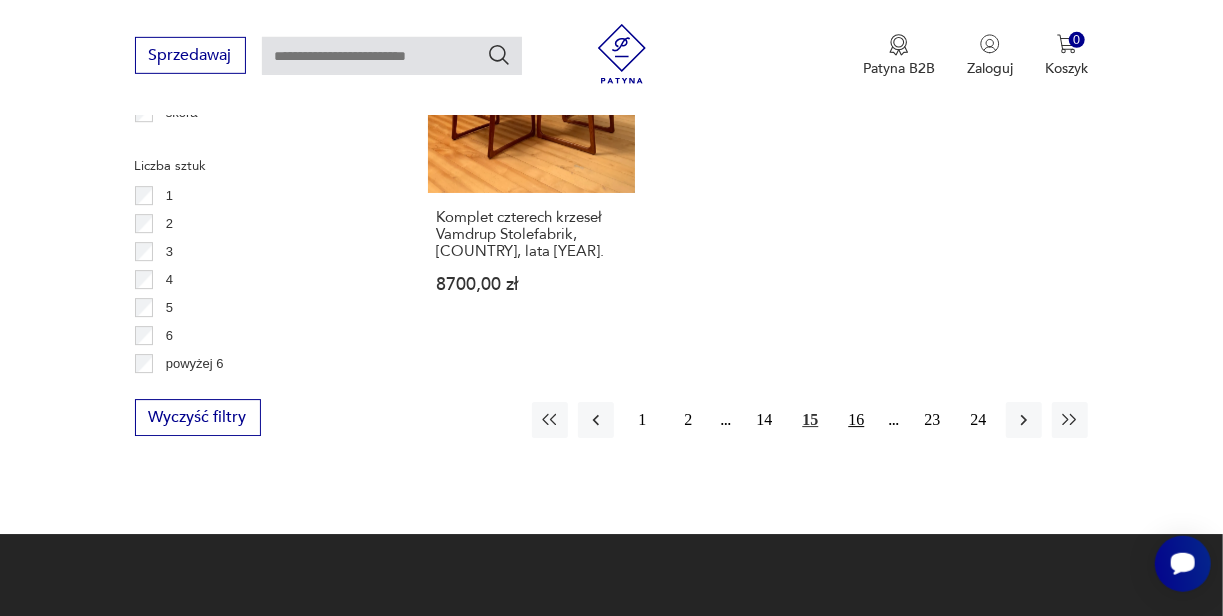 click on "16" at bounding box center (856, 420) 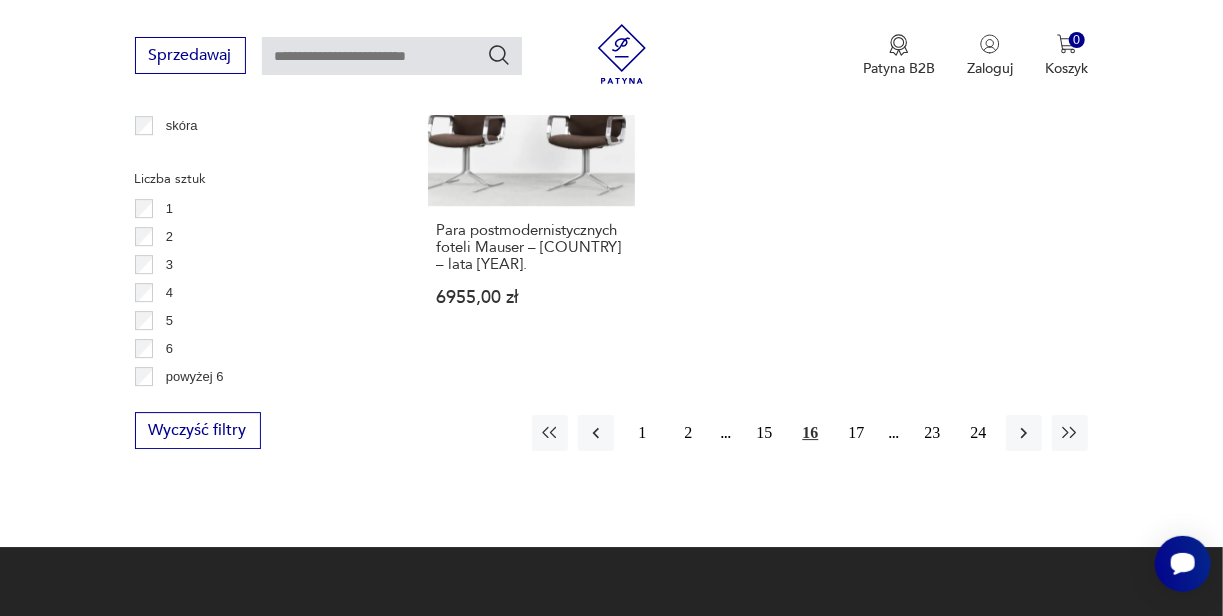 scroll, scrollTop: 2991, scrollLeft: 0, axis: vertical 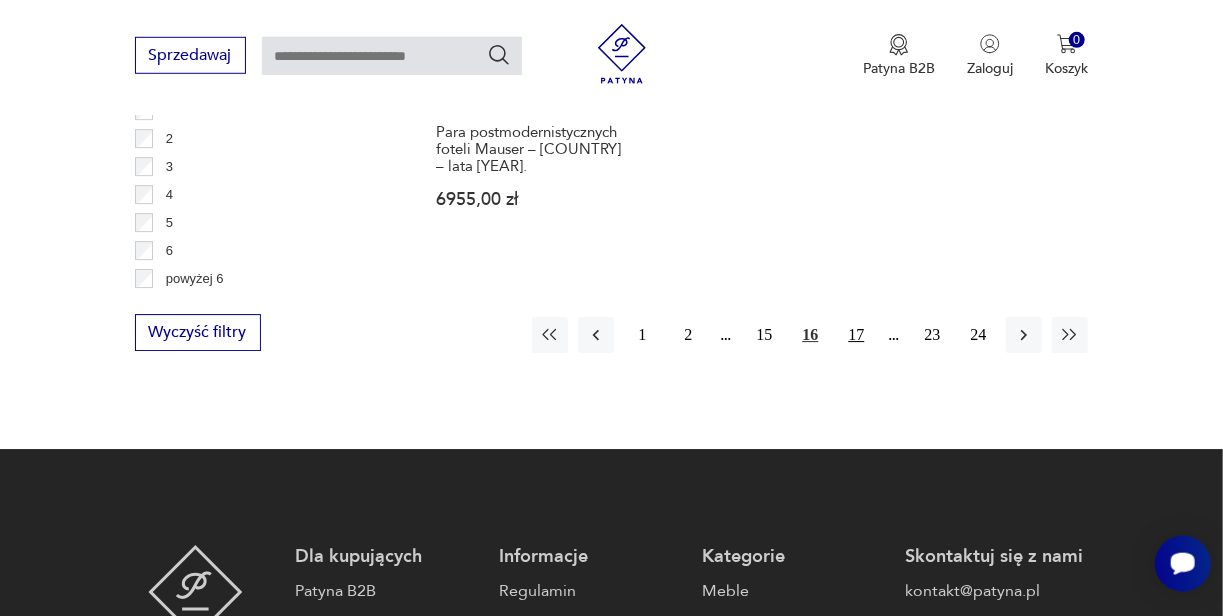 click on "17" at bounding box center (856, 335) 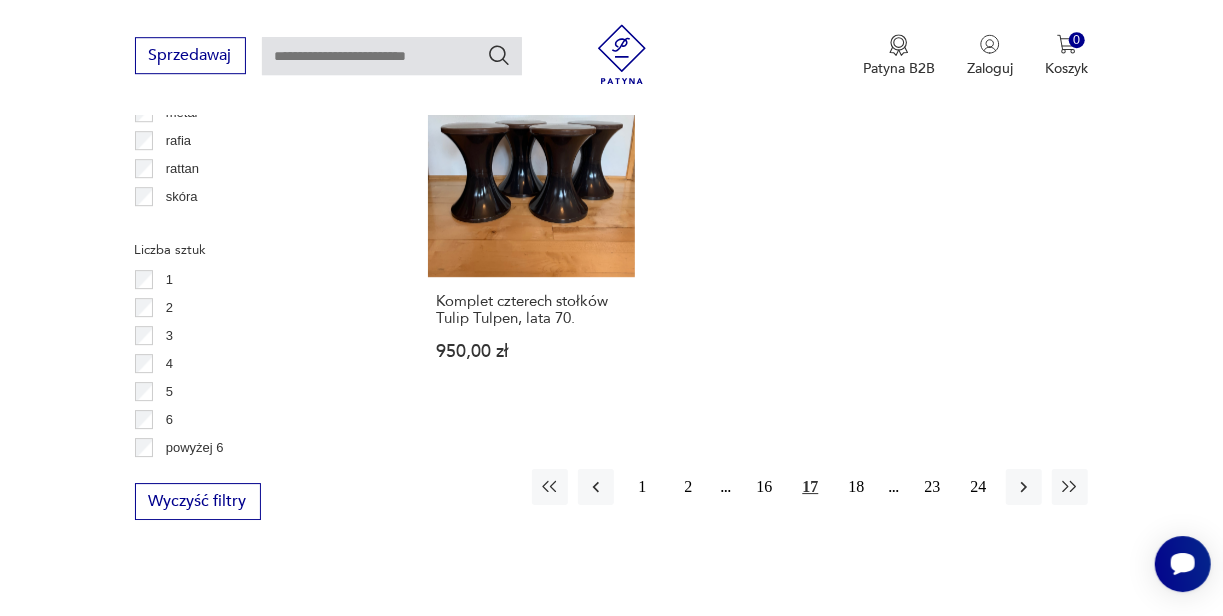 scroll, scrollTop: 2822, scrollLeft: 0, axis: vertical 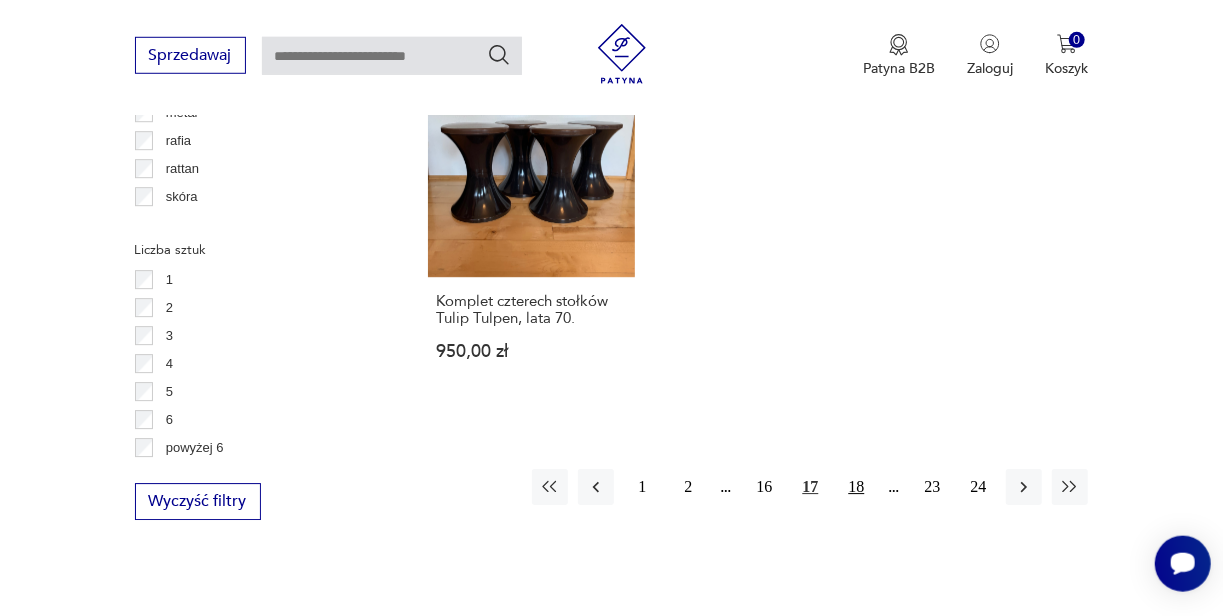 click on "18" at bounding box center (856, 487) 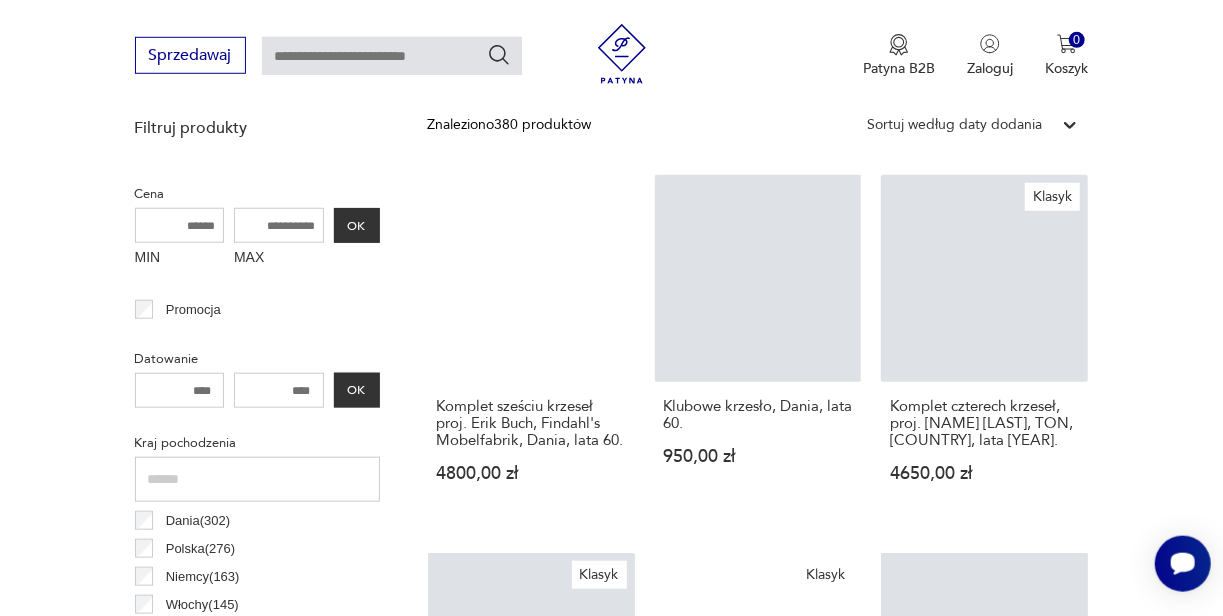 scroll, scrollTop: 703, scrollLeft: 0, axis: vertical 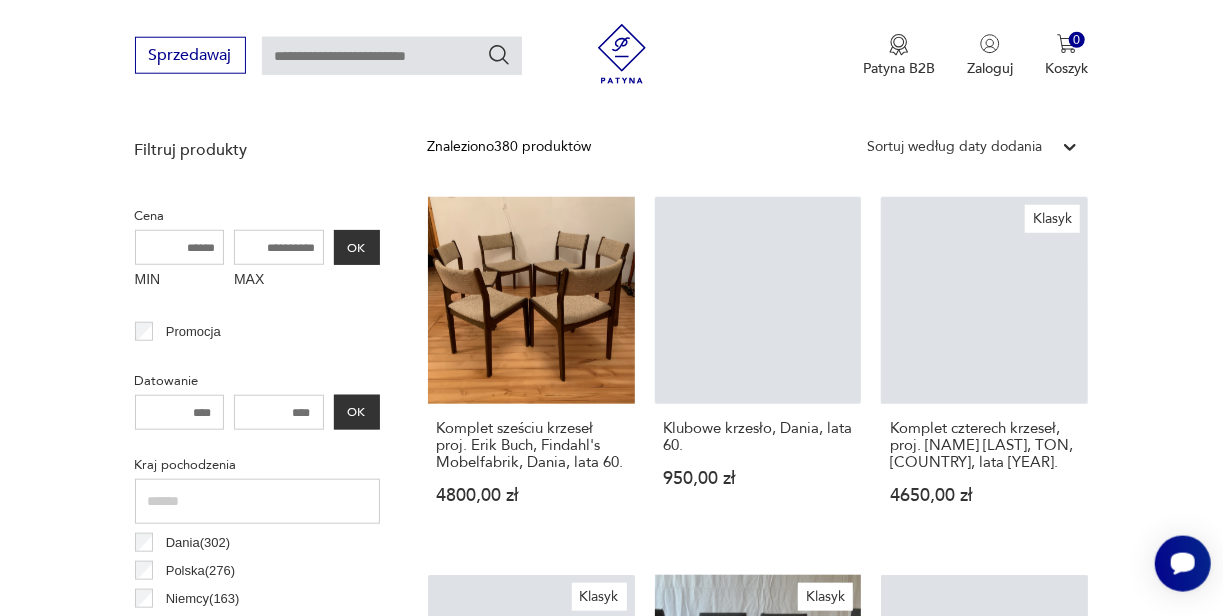 click on "Filtruj produkty Cena MIN MAX OK Promocja Datowanie OK Kraj pochodzenia Dania  ( 302 ) Polska  ( 276 ) Niemcy  ( 163 ) Włochy  ( 145 ) Wielka Brytania  ( 42 ) Szwecja  ( 28 ) Czechy  ( 23 ) Holandia  ( 22 ) Producent Projektant Typ biurowe bujane do salonu inne kuchenne ogrodowe składane taboret Stan przedmiotu Klasyk Kolor Tag lata 70. lata 80. luksusowo Łysa Góra mid-century modern Mirostowice Morskie opowieści murano Rodzaj nóżek inne obrotowe proste płozy zwężane Podłokietnik Regulowane Tworzywo chrom drewno inne metal rafia rattan skóra tkanina tworzywo sztuczne wiklina Liczba sztuk 1 2 3 4 5 6 powyżej 6 Wyczyść filtry Znaleziono  380   produktów Filtruj Sortuj według daty dodania Sortuj według daty dodania Komplet sześciu krzeseł proj. Erik Buch, Findahl's Mobelfabrik, Dania, lata 60. 4800,00 zł Klubowe krzesło, Dania, lata 60. 950,00 zł Klasyk Komplet czterech krzeseł, proj. A. Suman, TON, Czechy, lata 60. 4650,00 zł Klasyk 4650,00 zł Klasyk 3990,00 zł 2090,00 zł 1 2" at bounding box center (611, 1432) 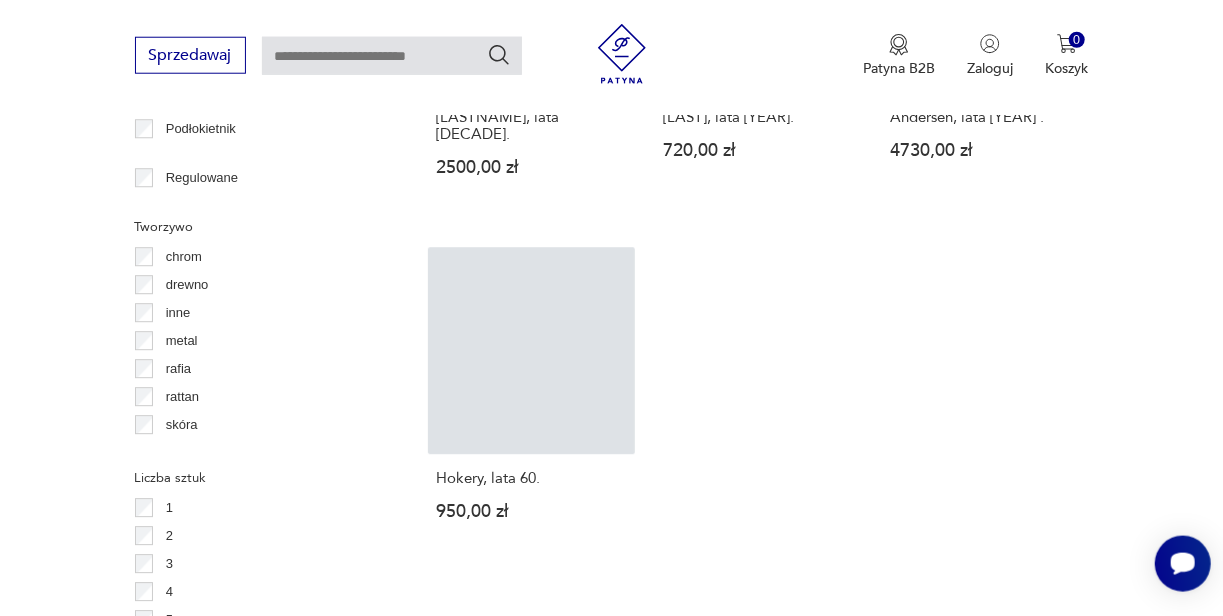 scroll, scrollTop: 2594, scrollLeft: 0, axis: vertical 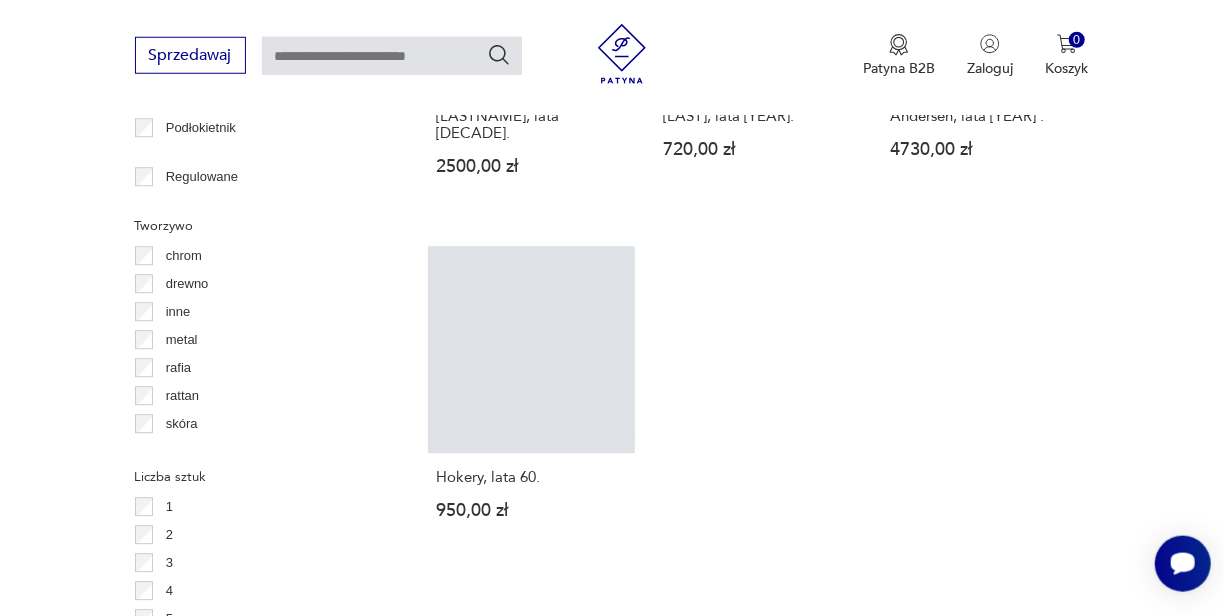 click on "Filtruj produkty Cena MIN MAX OK Promocja Datowanie OK Kraj pochodzenia Dania  ( 302 ) Polska  ( 276 ) Niemcy  ( 163 ) Włochy  ( 145 ) Wielka Brytania  ( 42 ) Szwecja  ( 28 ) Czechy  ( 23 ) Holandia  ( 22 ) Producent Projektant Typ biurowe bujane do salonu inne kuchenne ogrodowe składane taboret Stan przedmiotu Klasyk Kolor Tag lata 70. lata 80. luksusowo Łysa Góra mid-century modern Mirostowice Morskie opowieści murano Rodzaj nóżek inne obrotowe proste płozy zwężane Podłokietnik Regulowane Tworzywo chrom drewno inne metal rafia rattan skóra tkanina tworzywo sztuczne wiklina Liczba sztuk 1 2 3 4 5 6 powyżej 6 Wyczyść filtry Znaleziono  380   produktów Filtruj Sortuj według daty dodania Sortuj według daty dodania Komplet sześciu krzeseł proj. Erik Buch, Findahl's Mobelfabrik, Dania, lata 60. 4800,00 zł Klubowe krzesło, Dania, lata 60. 950,00 zł Klasyk Komplet czterech krzeseł, proj. A. Suman, TON, Czechy, lata 60. 4650,00 zł Klasyk 4650,00 zł Klasyk 3990,00 zł 2090,00 zł 1 2" at bounding box center (611, -459) 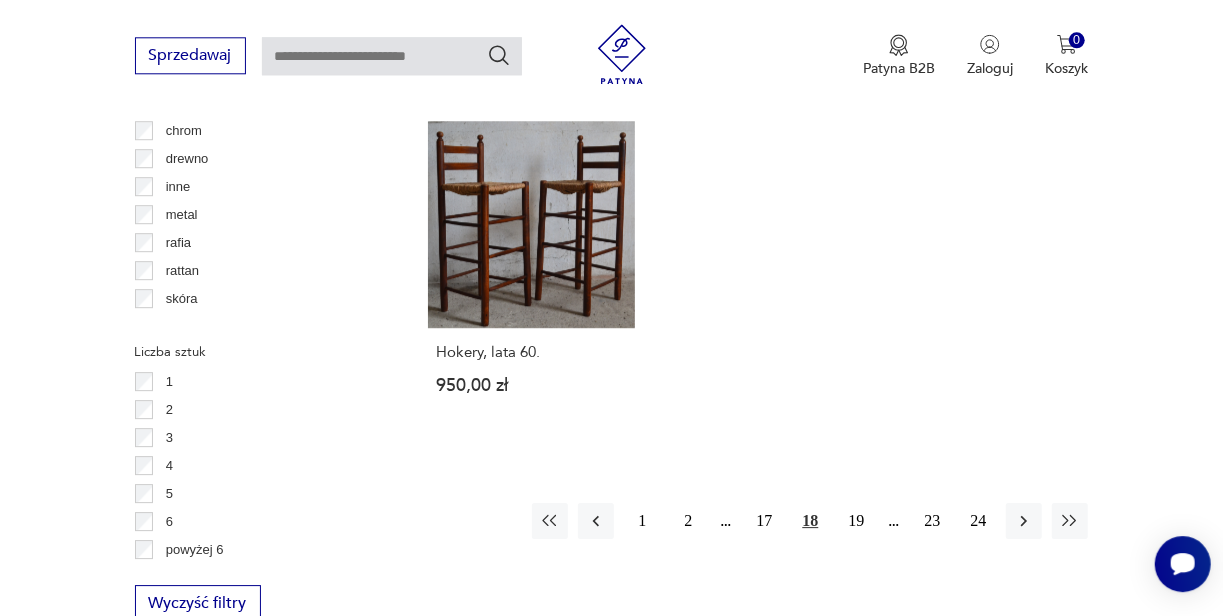 scroll, scrollTop: 2966, scrollLeft: 0, axis: vertical 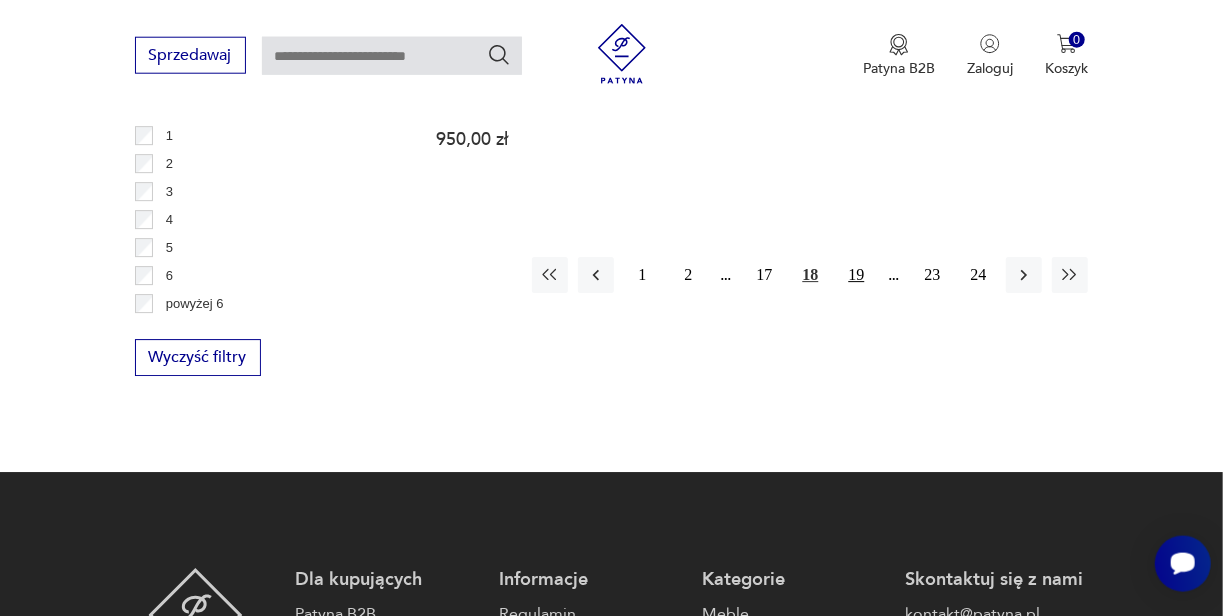click on "19" at bounding box center (856, 275) 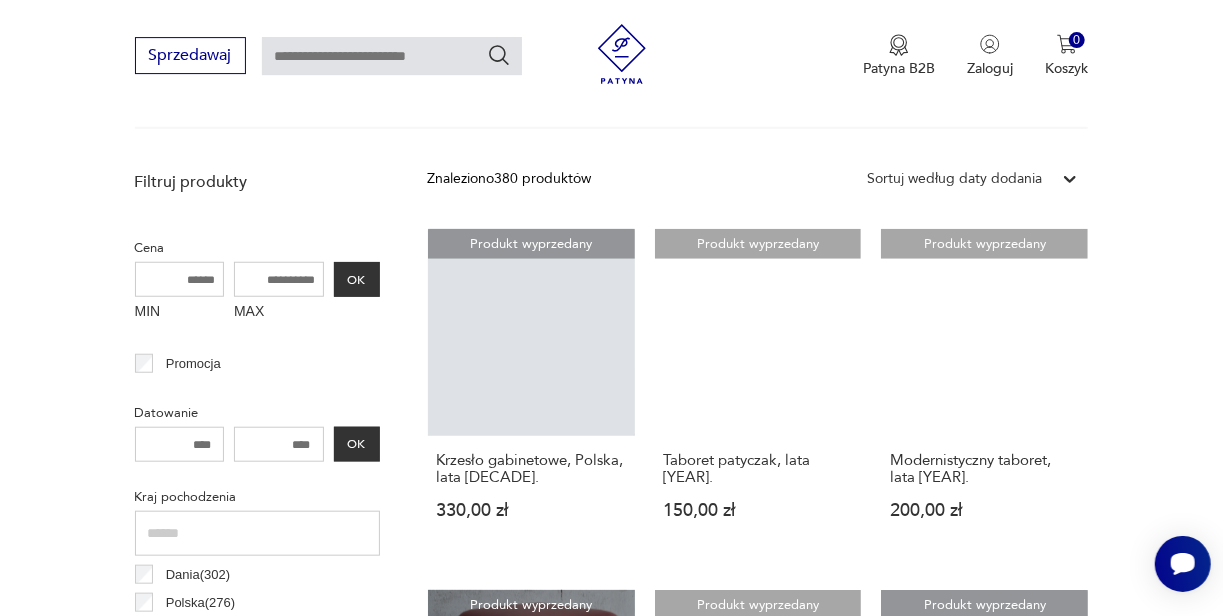scroll, scrollTop: 0, scrollLeft: 0, axis: both 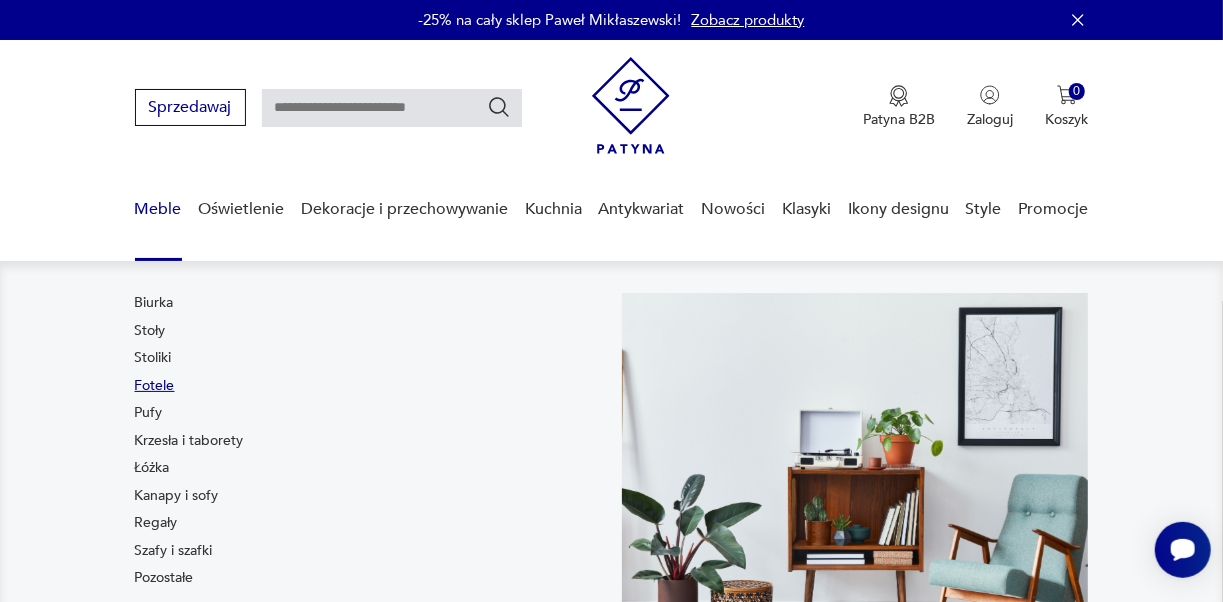 click on "Fotele" at bounding box center (155, 386) 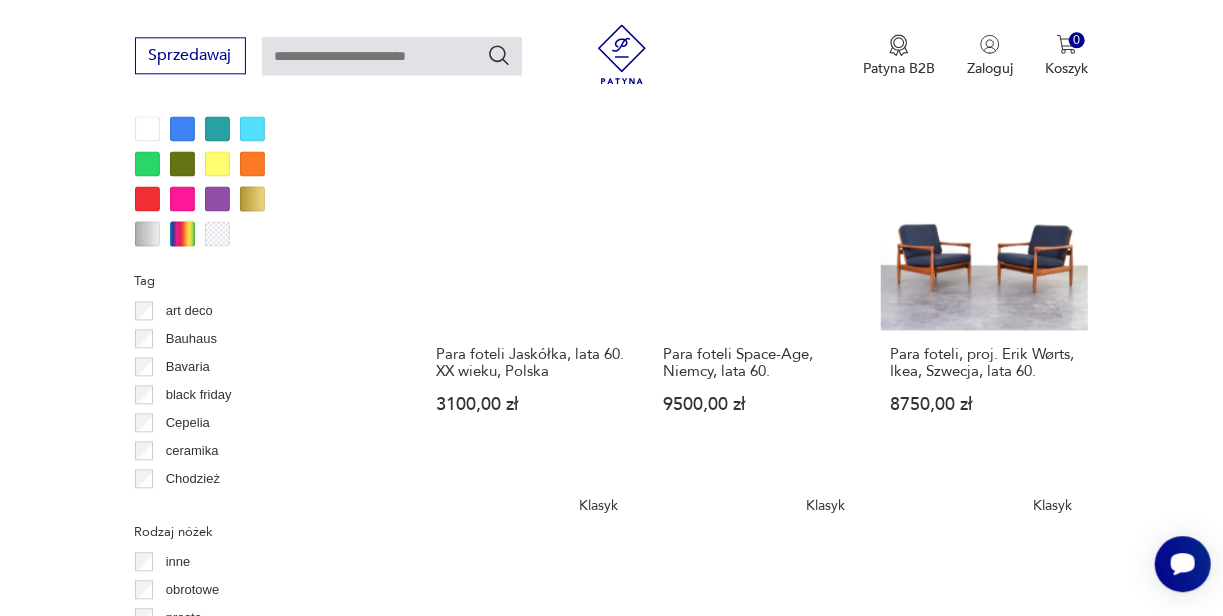 scroll, scrollTop: 2018, scrollLeft: 0, axis: vertical 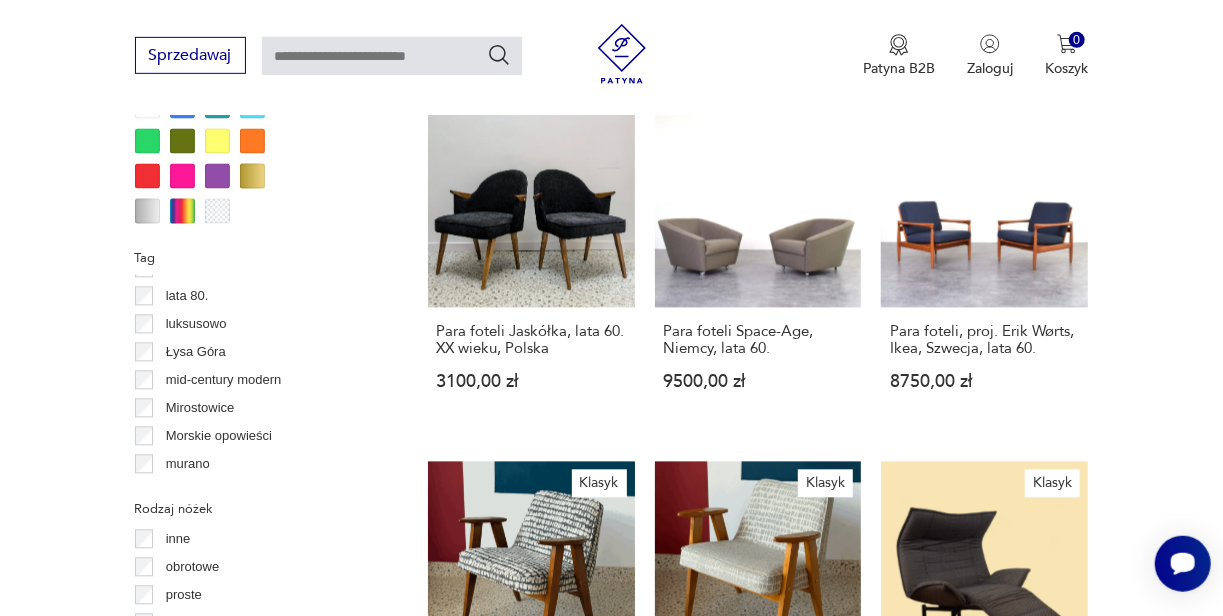click on "mid-century modern" at bounding box center (224, 381) 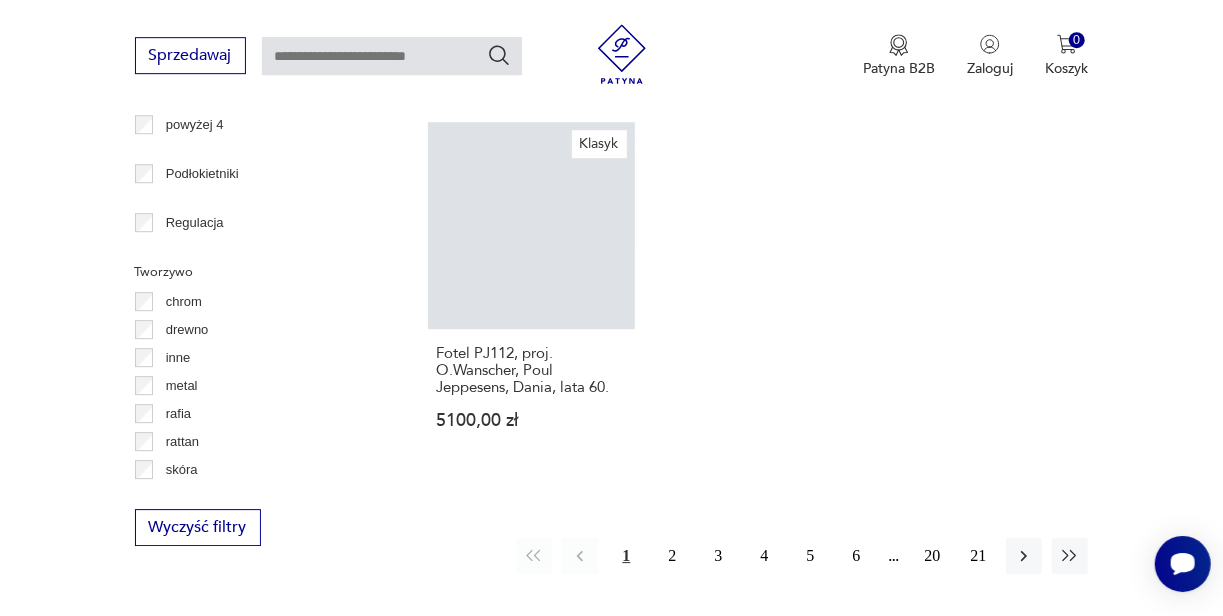 scroll, scrollTop: 2740, scrollLeft: 0, axis: vertical 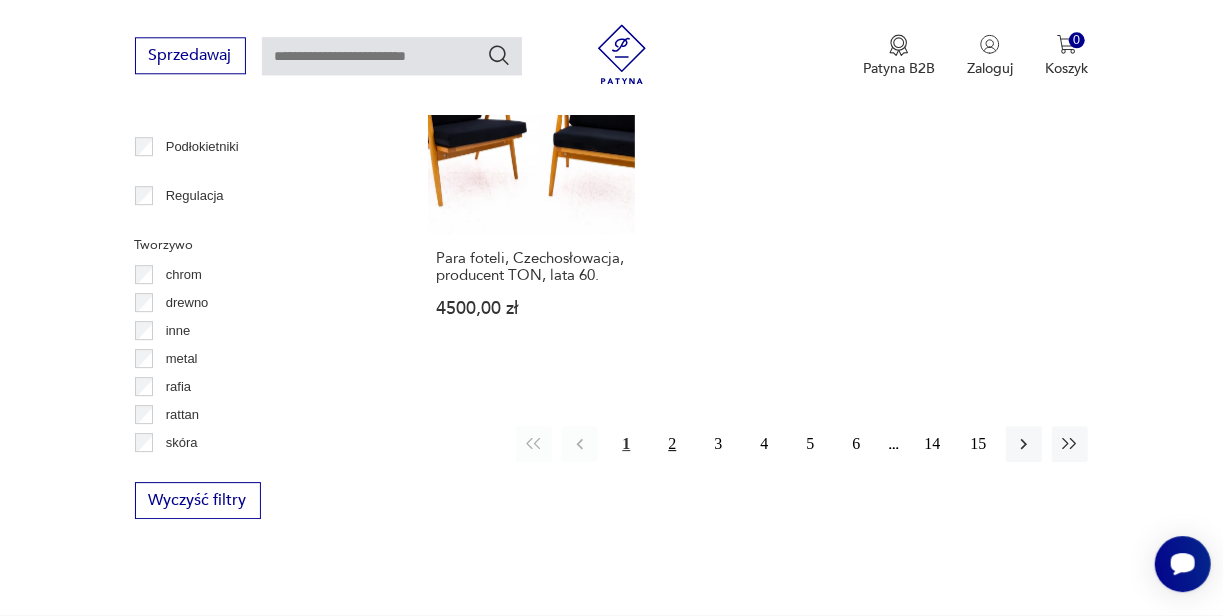 click on "2" at bounding box center [672, 444] 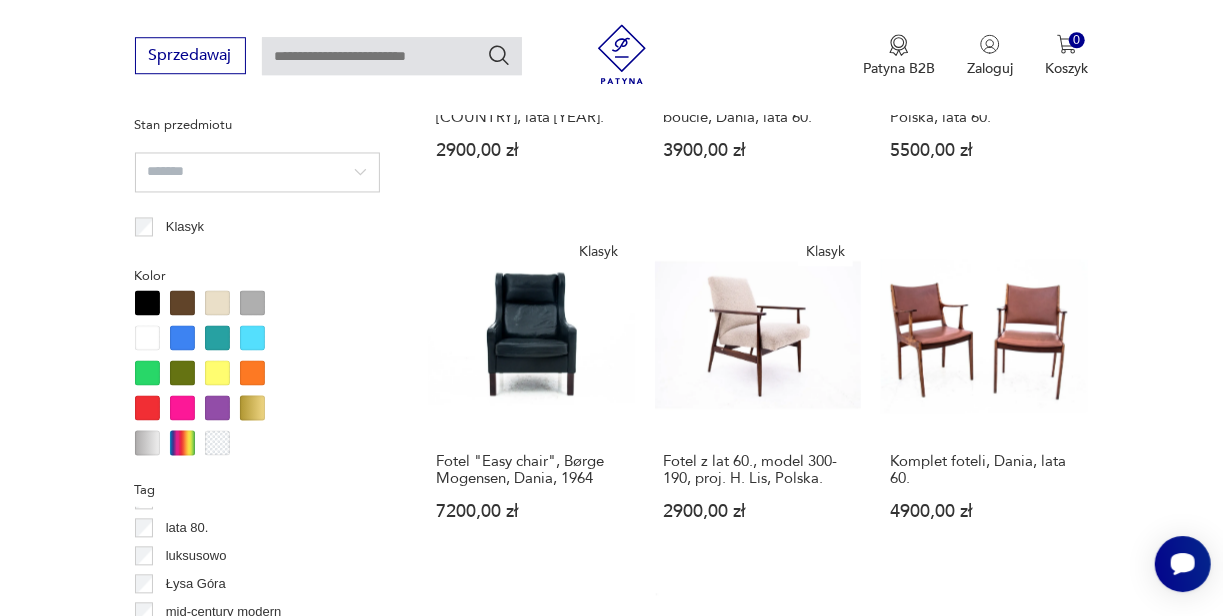 scroll, scrollTop: 1788, scrollLeft: 0, axis: vertical 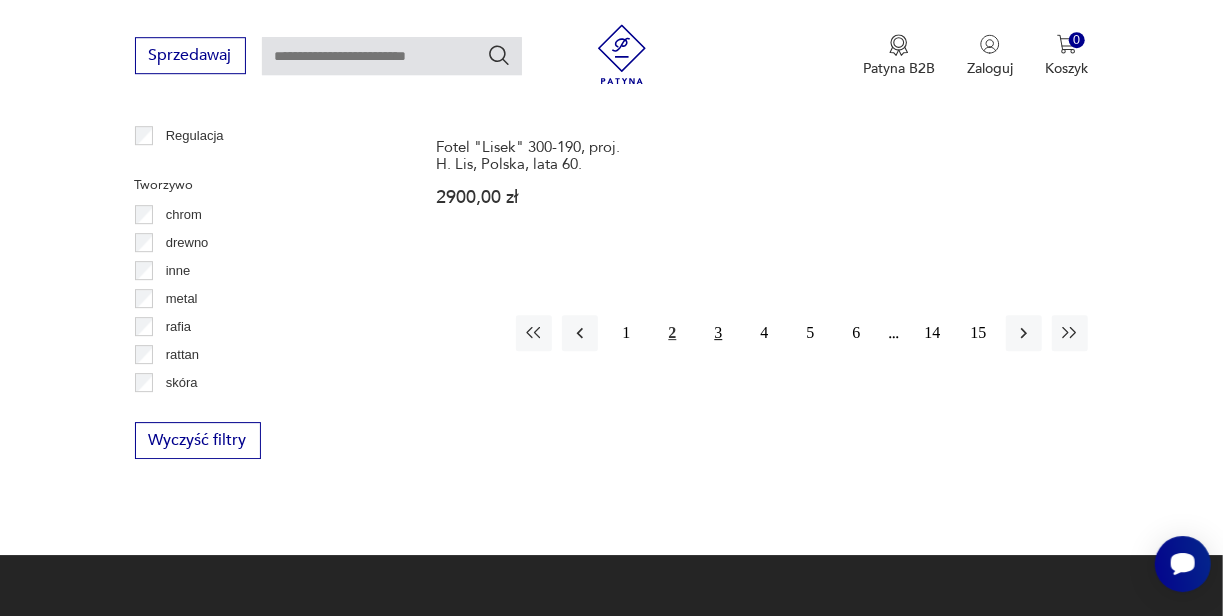 click on "3" at bounding box center [718, 333] 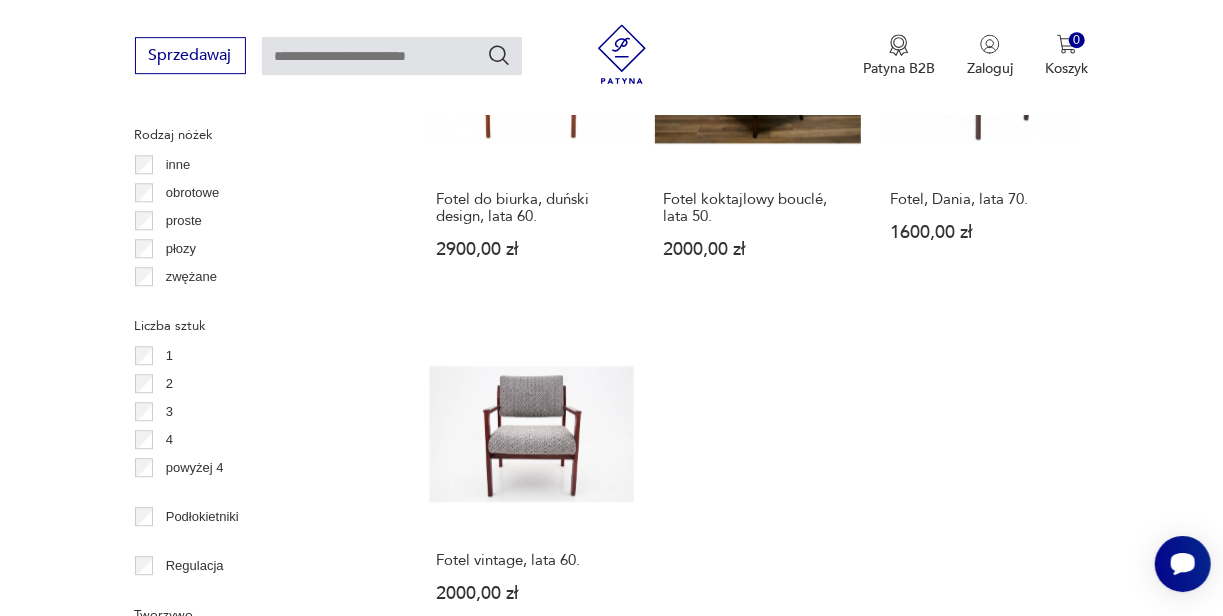 scroll, scrollTop: 2252, scrollLeft: 0, axis: vertical 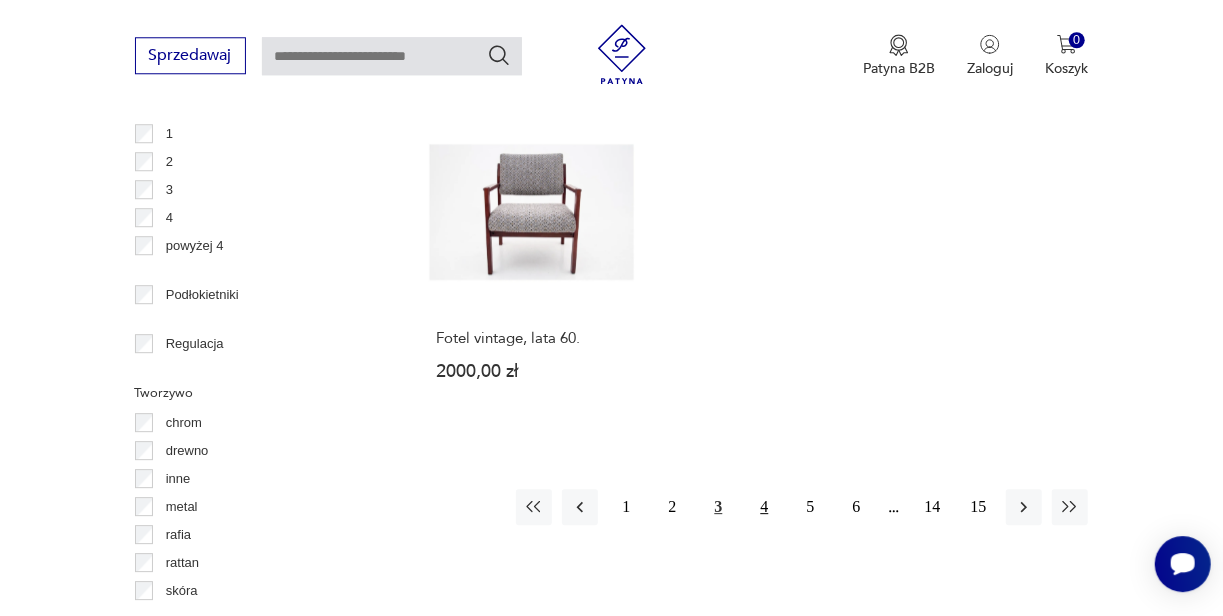 click on "4" at bounding box center (764, 507) 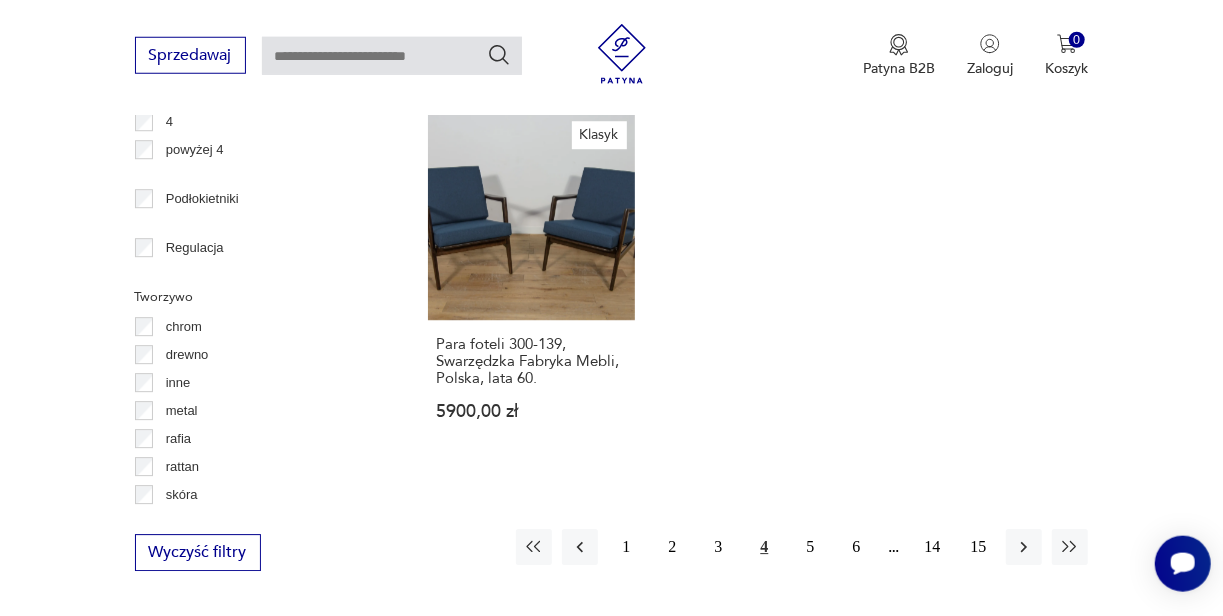 scroll, scrollTop: 2721, scrollLeft: 0, axis: vertical 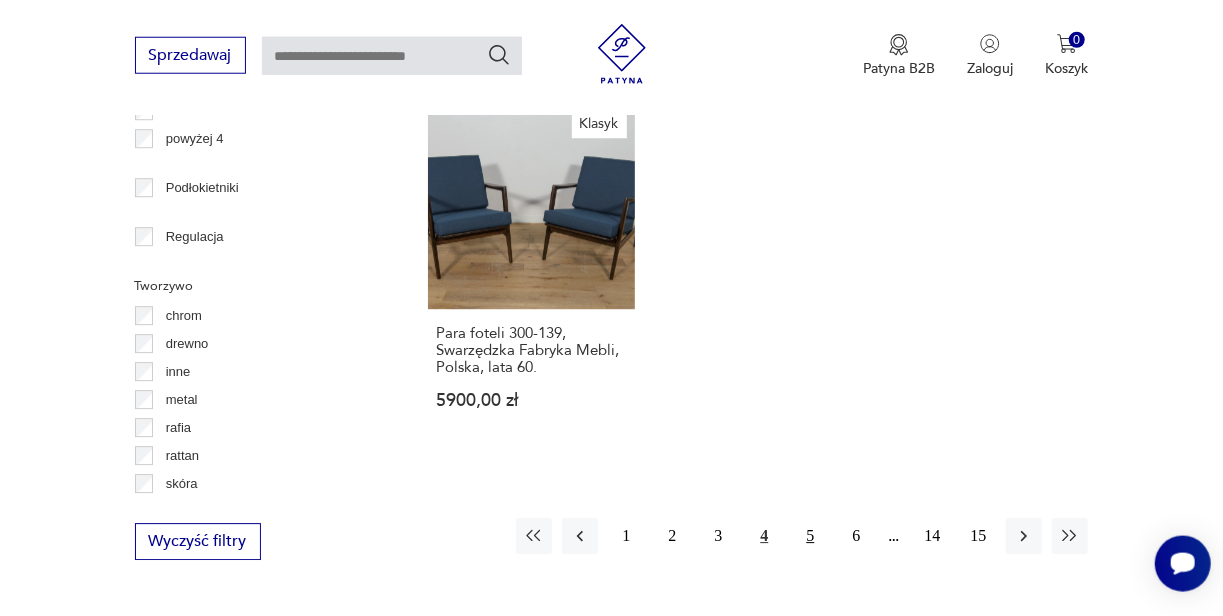 click on "5" at bounding box center [810, 537] 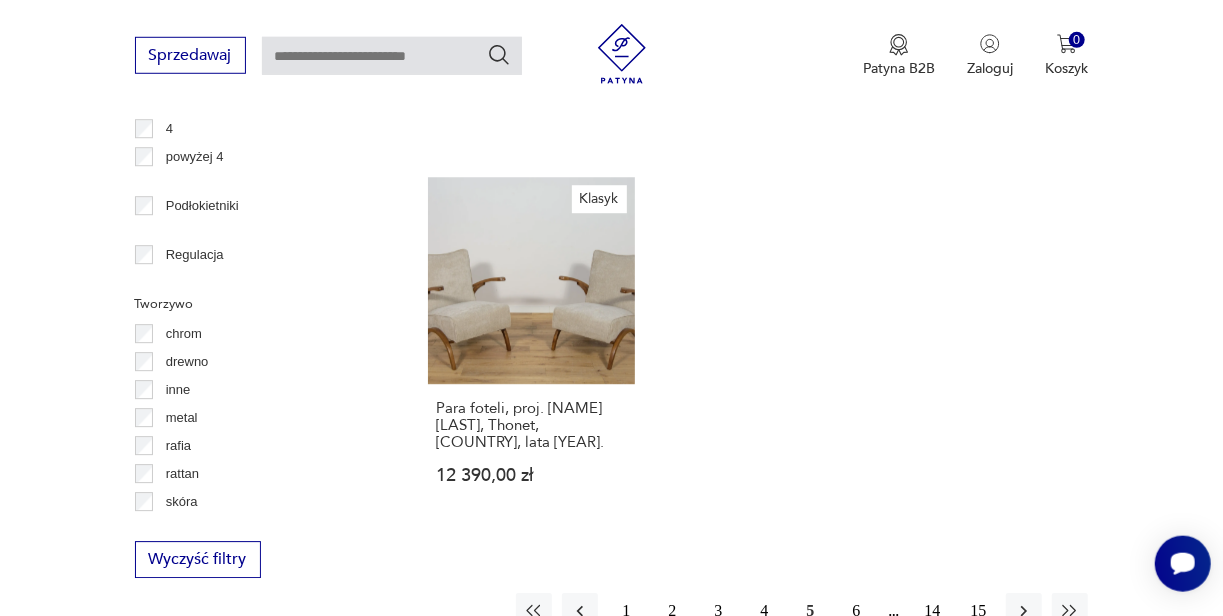 scroll, scrollTop: 2724, scrollLeft: 0, axis: vertical 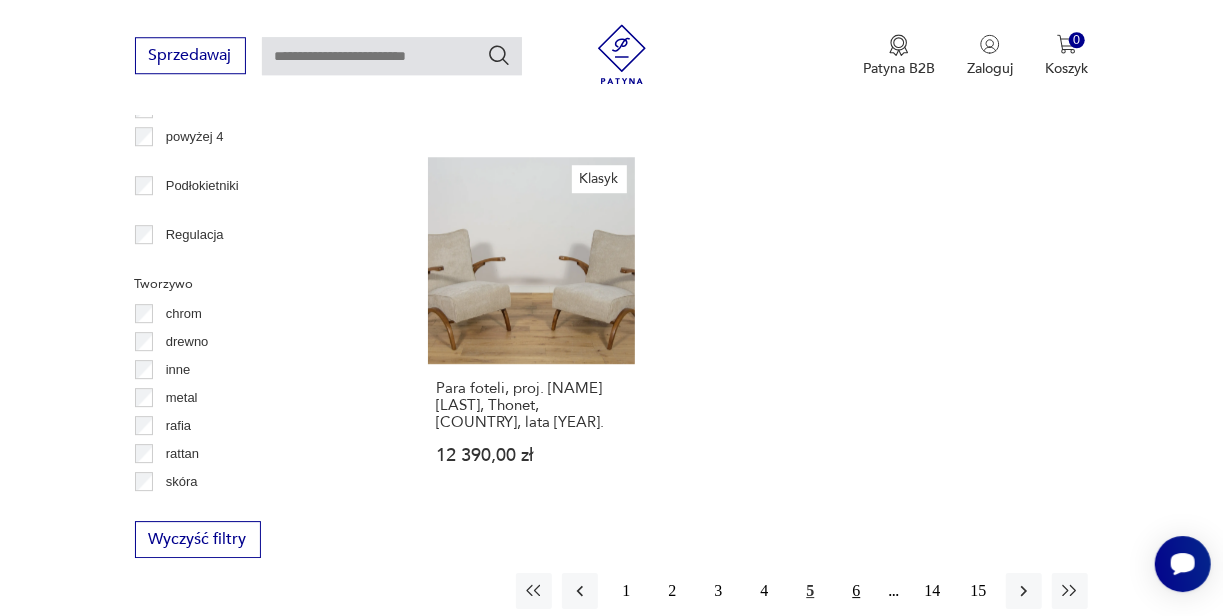 click on "6" at bounding box center [856, 591] 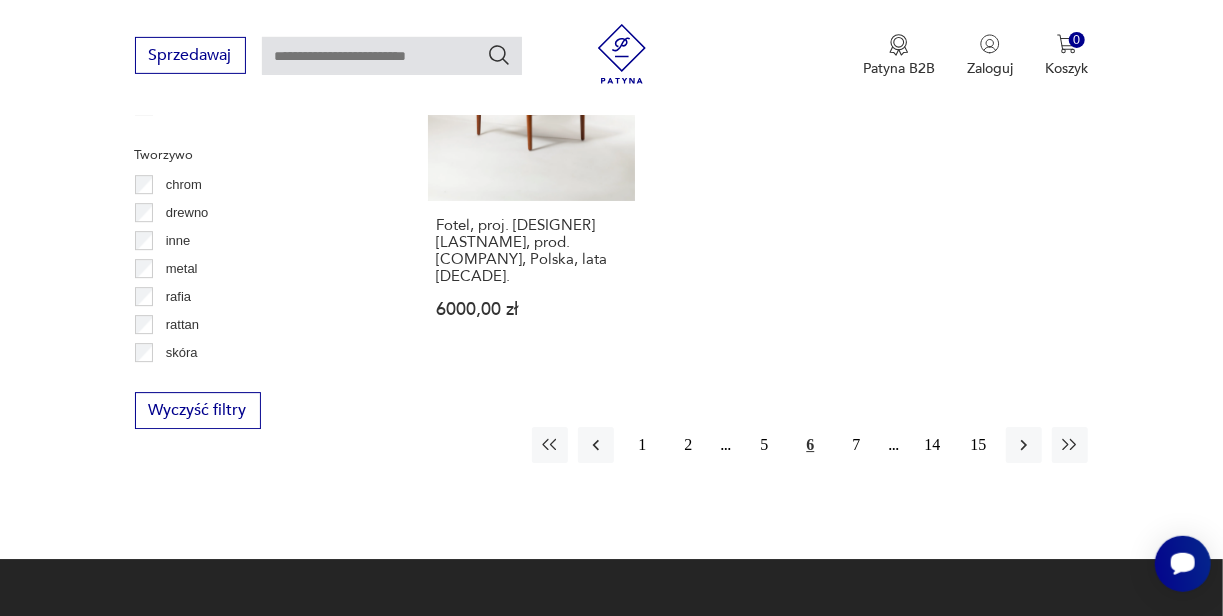scroll, scrollTop: 2894, scrollLeft: 0, axis: vertical 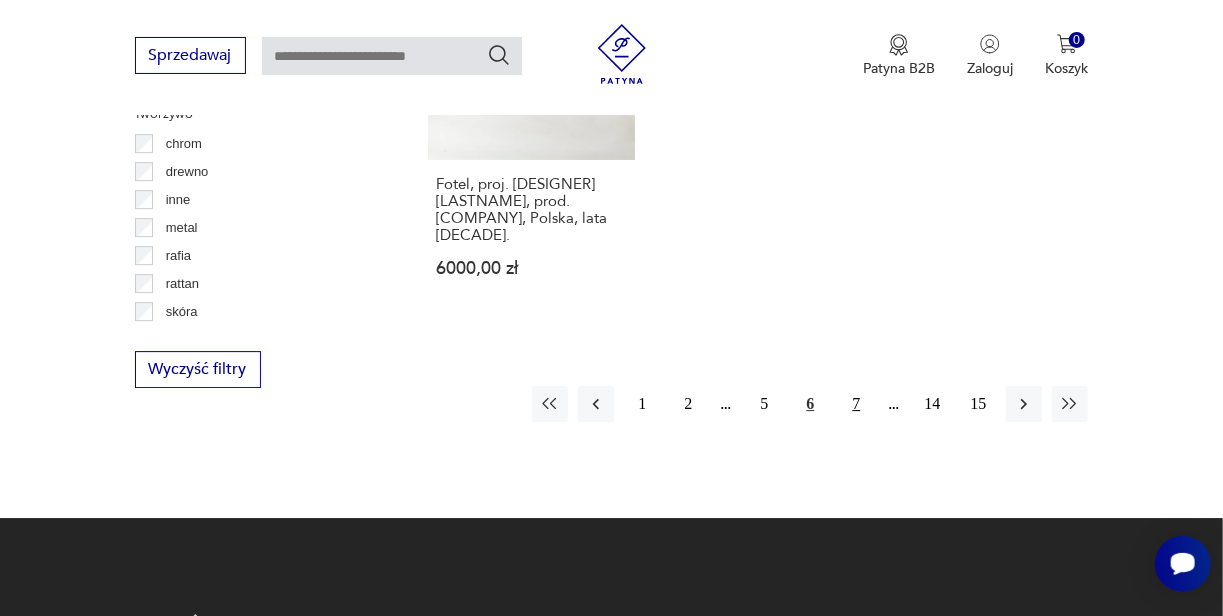 click on "7" at bounding box center [856, 404] 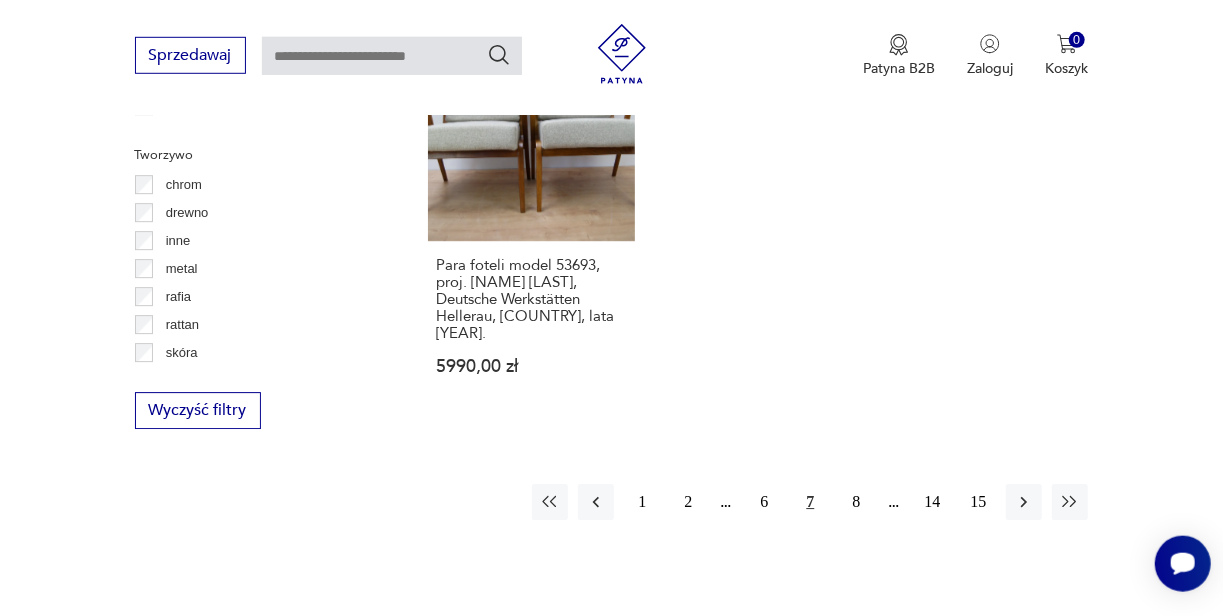 scroll, scrollTop: 2858, scrollLeft: 0, axis: vertical 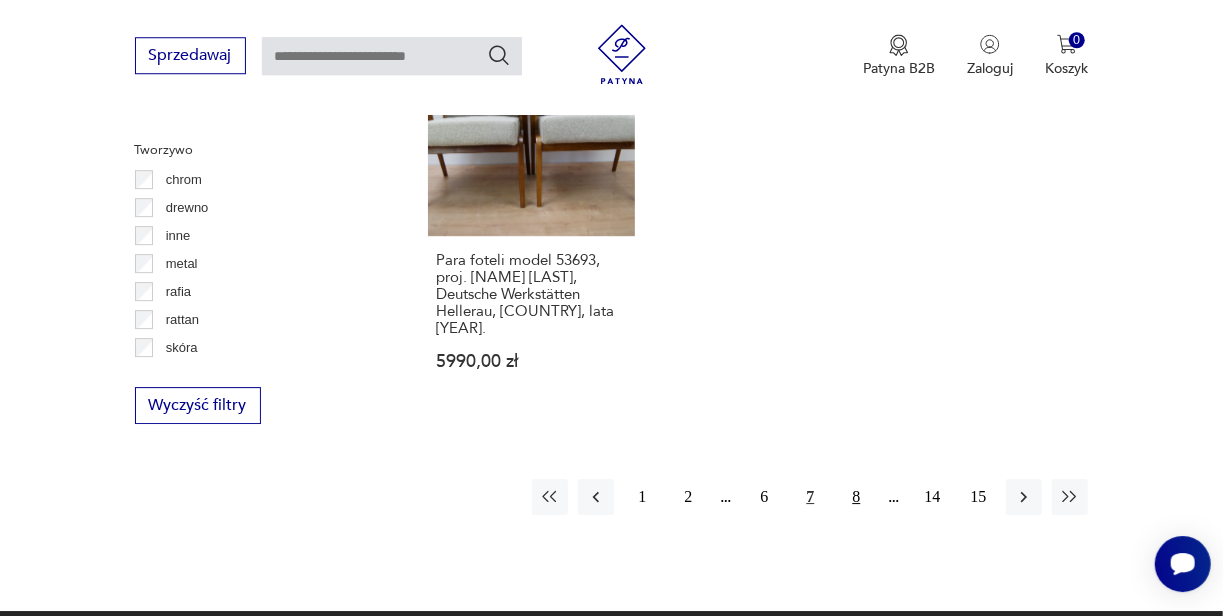 click on "8" at bounding box center [856, 497] 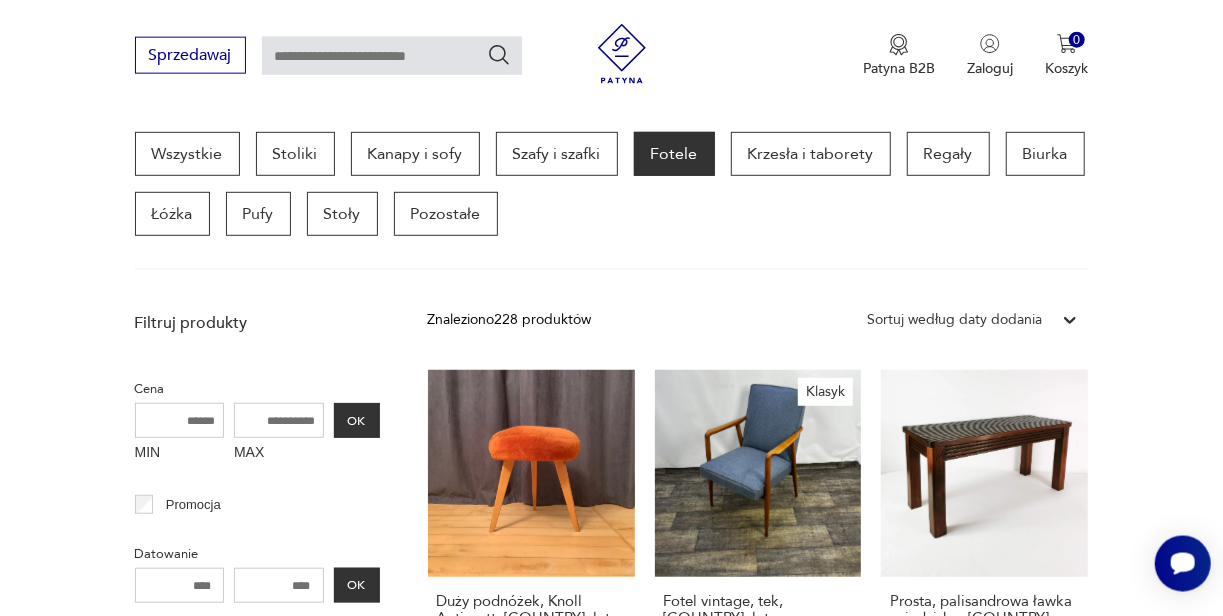 scroll, scrollTop: 643, scrollLeft: 0, axis: vertical 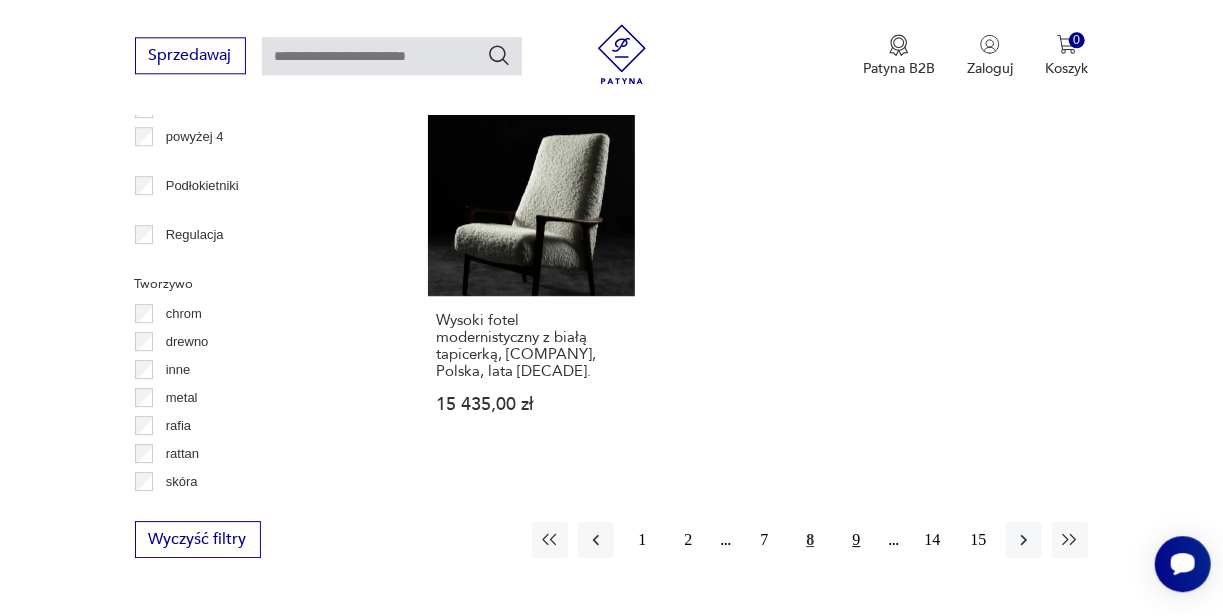 click on "9" at bounding box center (856, 540) 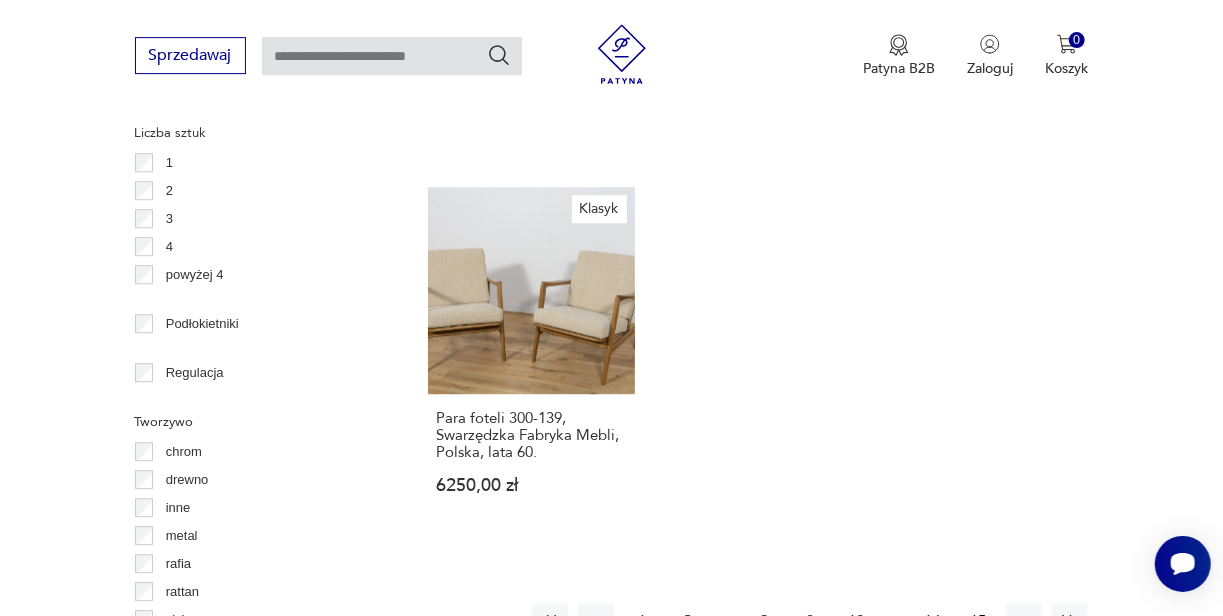 scroll, scrollTop: 2672, scrollLeft: 0, axis: vertical 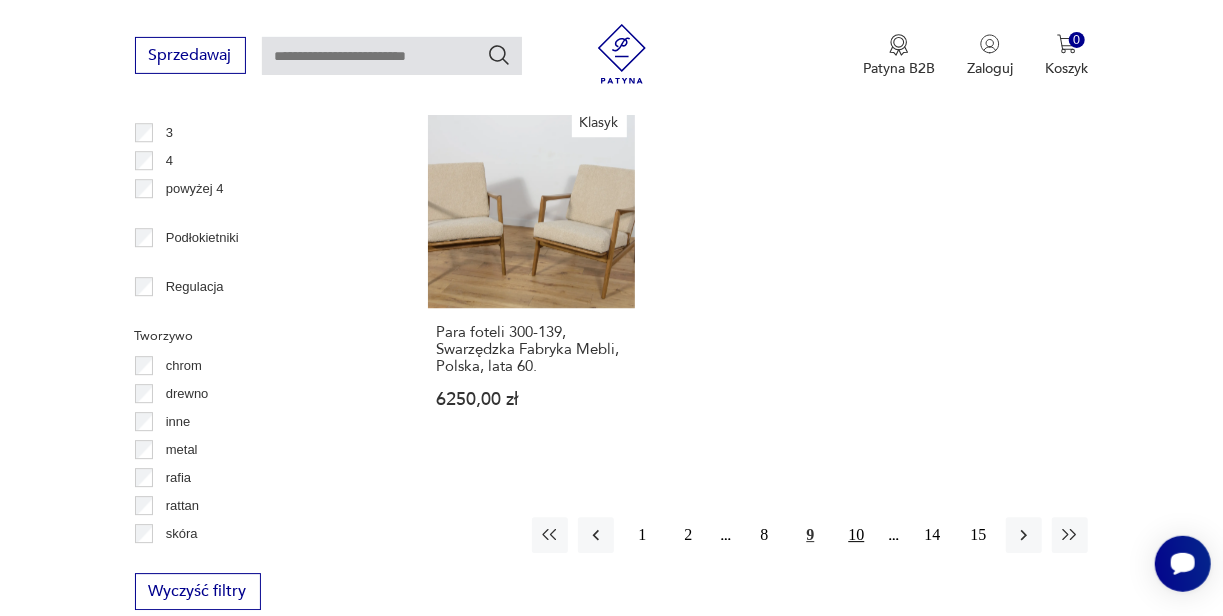 click on "10" at bounding box center [856, 535] 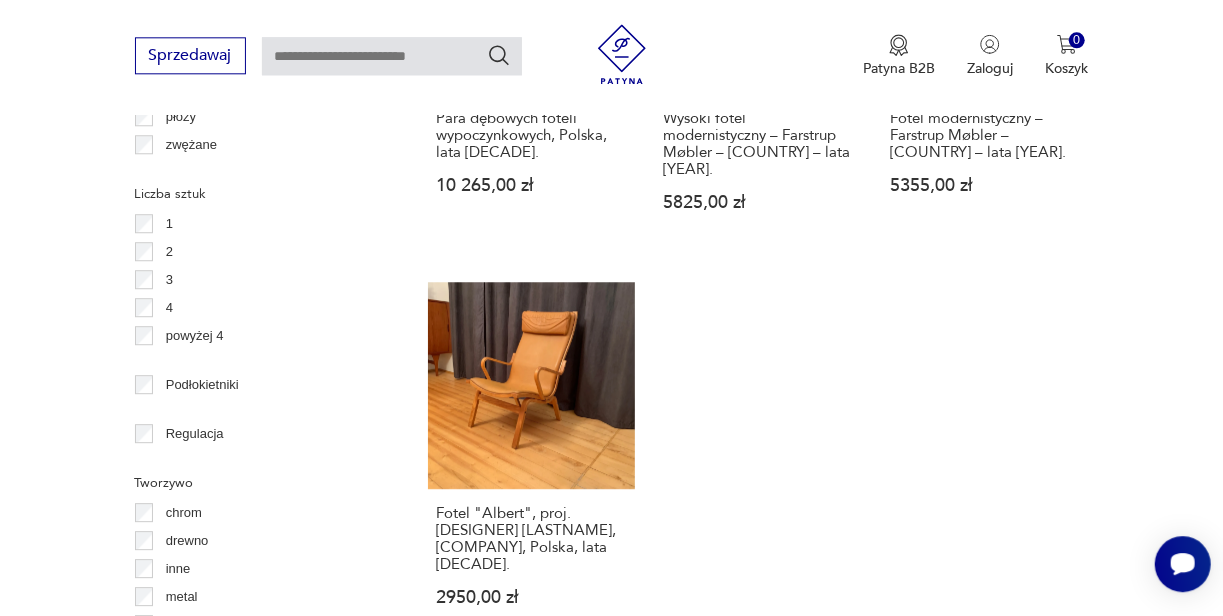 scroll, scrollTop: 2804, scrollLeft: 0, axis: vertical 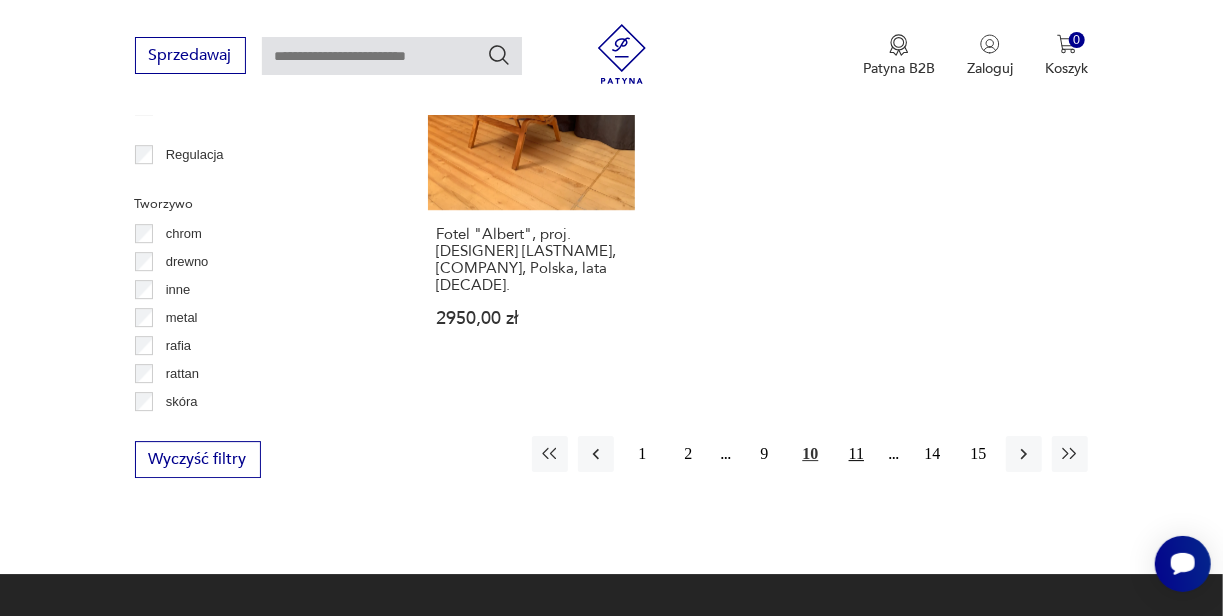 click on "11" at bounding box center [856, 454] 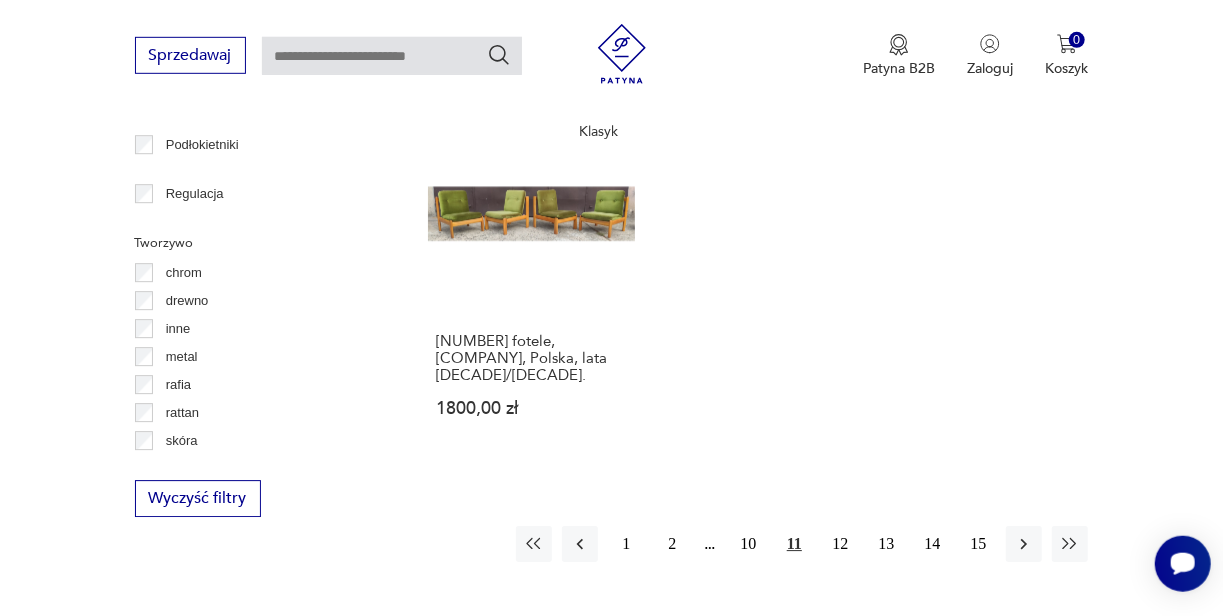 scroll, scrollTop: 2846, scrollLeft: 0, axis: vertical 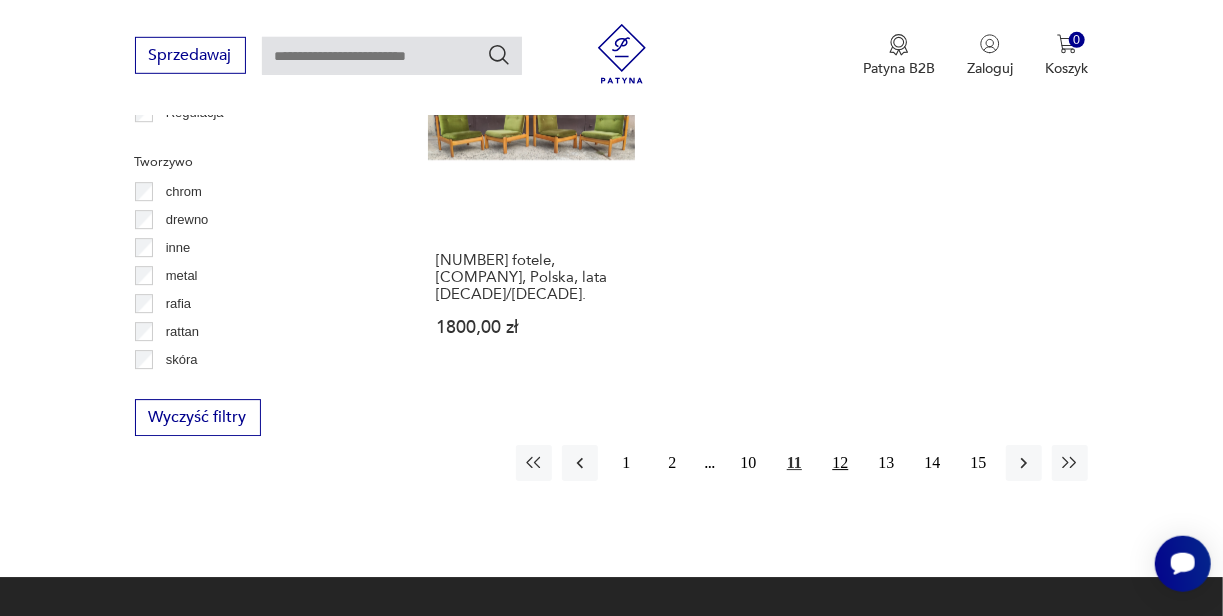 click on "12" at bounding box center (840, 463) 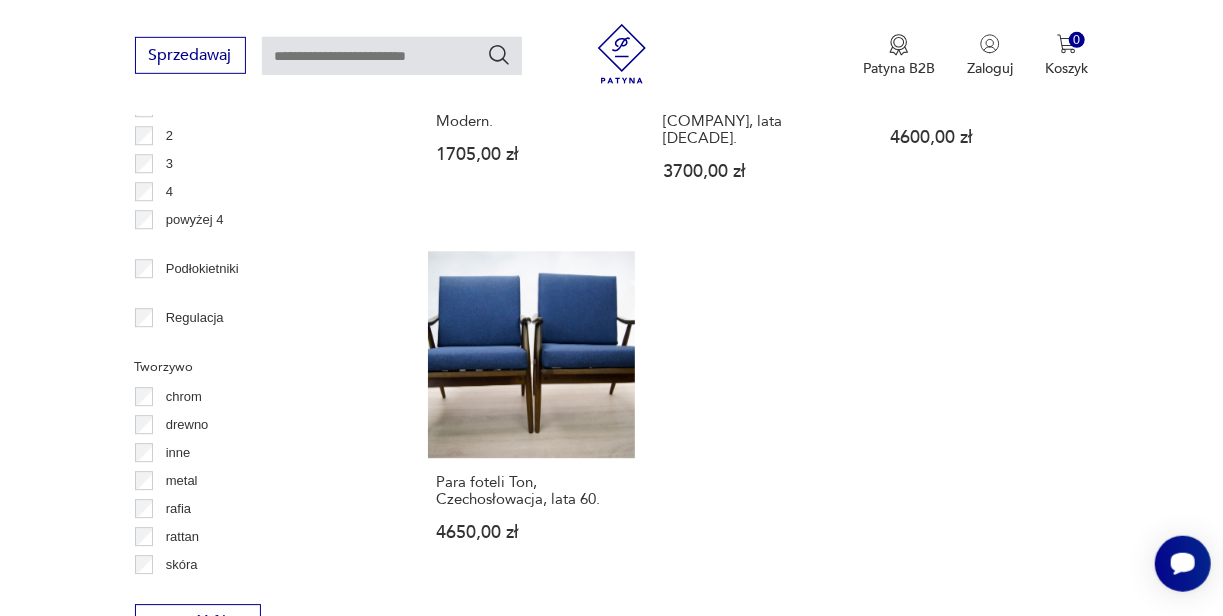 scroll, scrollTop: 2652, scrollLeft: 0, axis: vertical 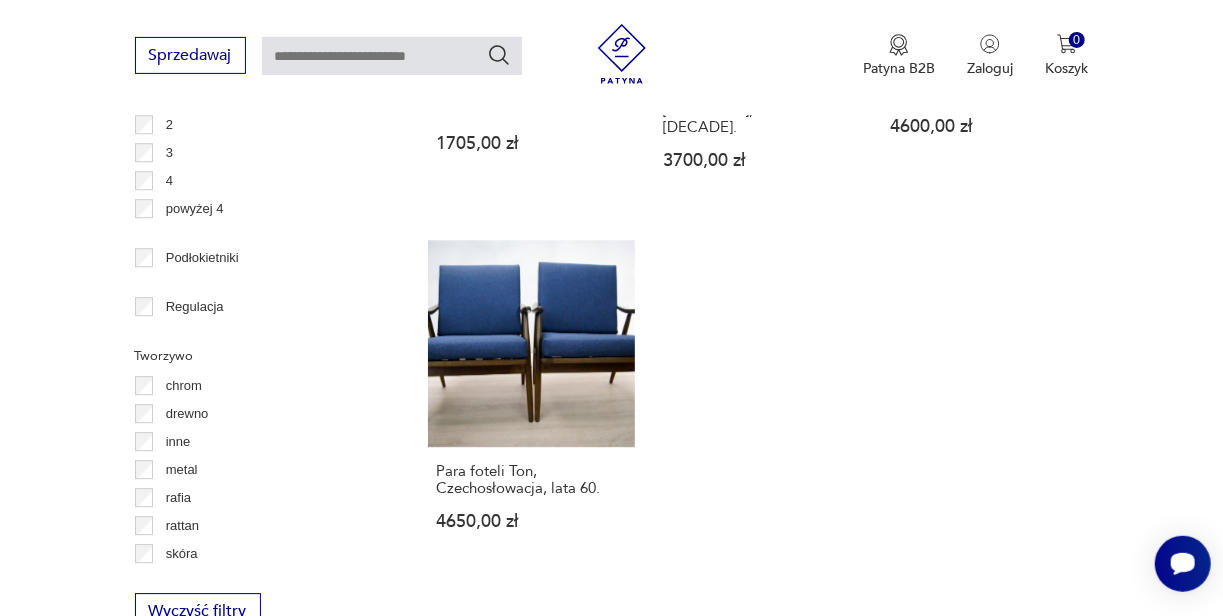 click on "13" at bounding box center (886, 657) 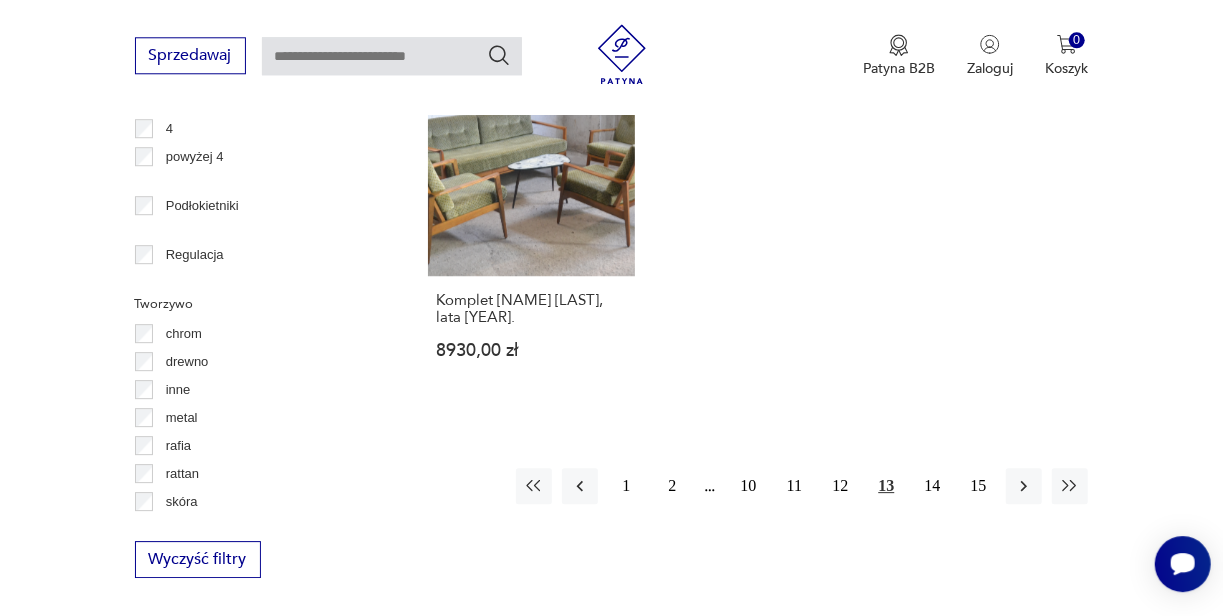 scroll, scrollTop: 2705, scrollLeft: 0, axis: vertical 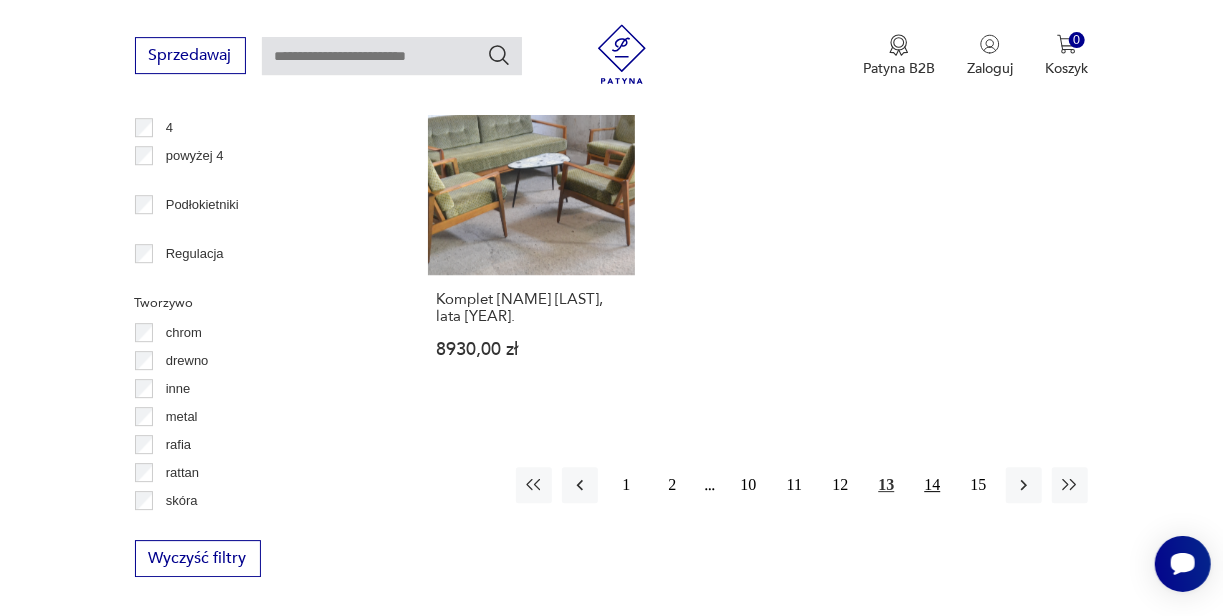 click on "14" at bounding box center (932, 485) 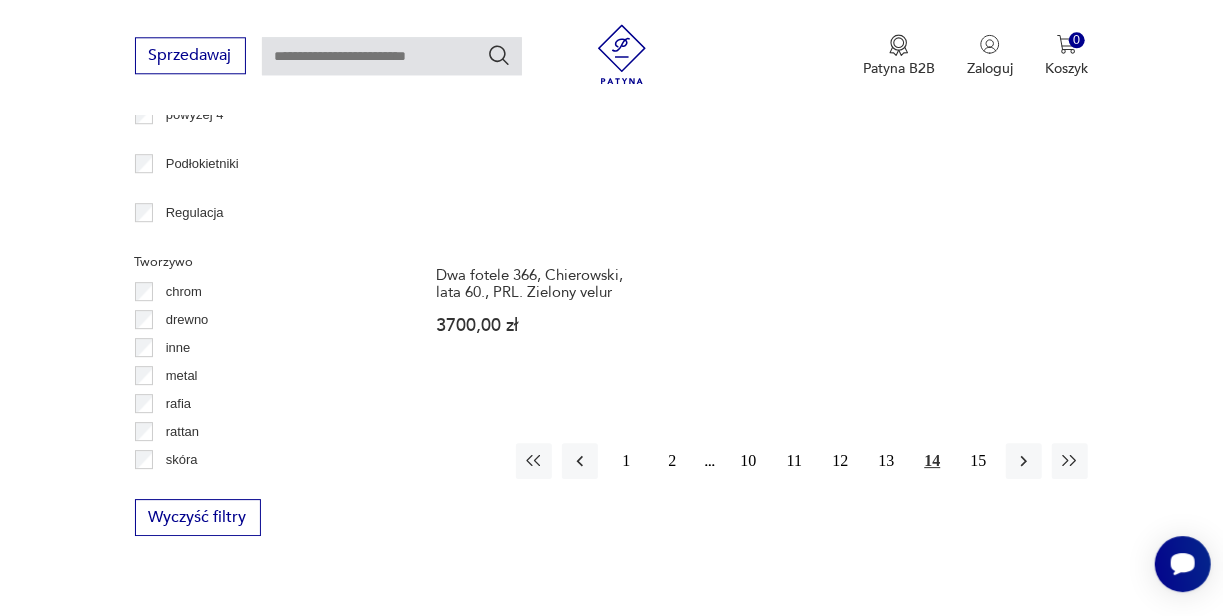 scroll, scrollTop: 2746, scrollLeft: 0, axis: vertical 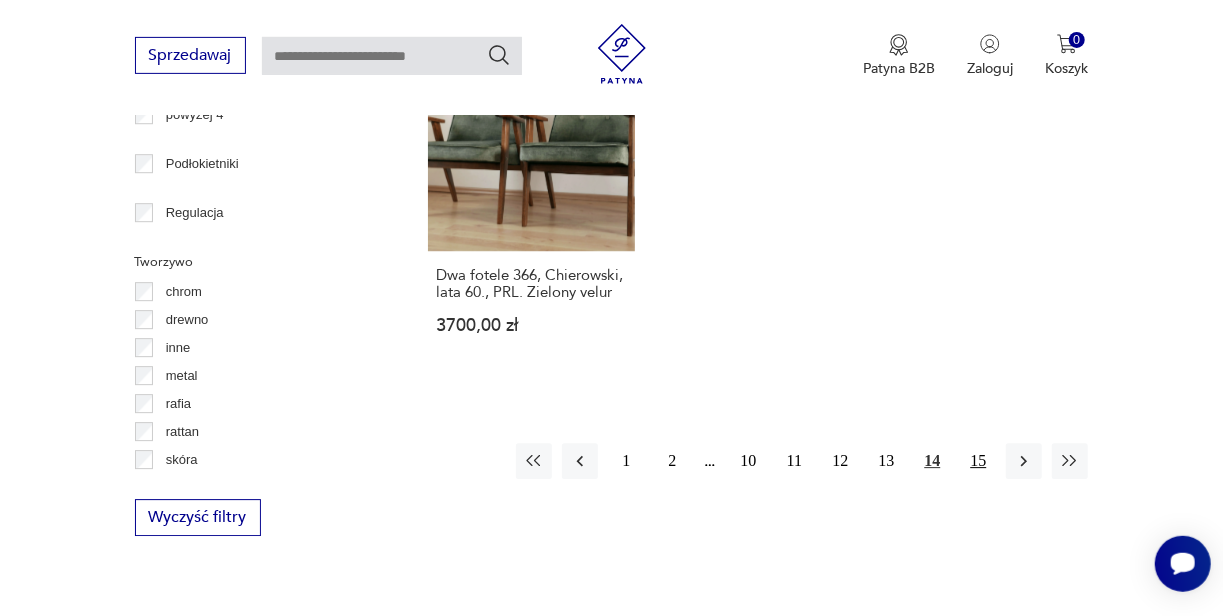 click on "15" at bounding box center [978, 461] 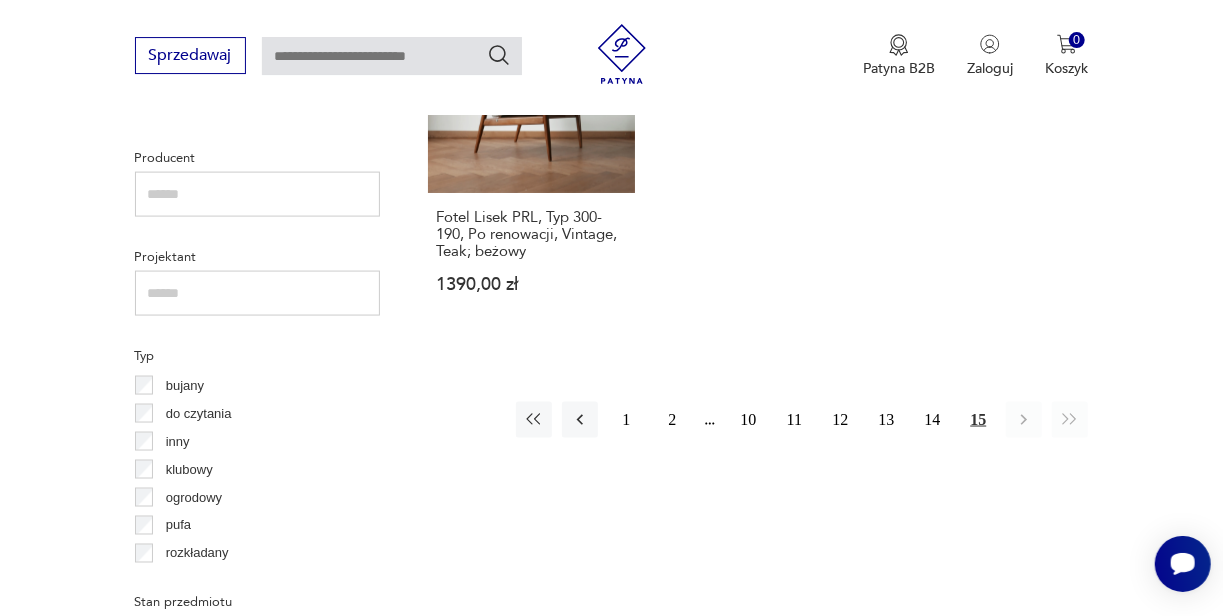 scroll, scrollTop: 1311, scrollLeft: 0, axis: vertical 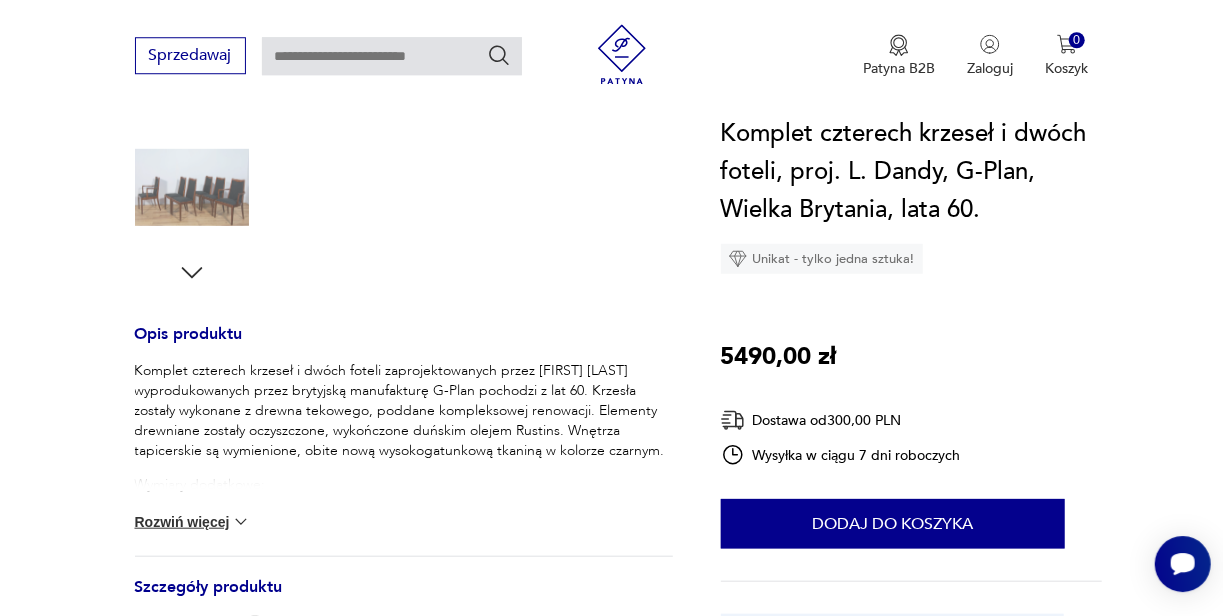 click at bounding box center (473, -2) 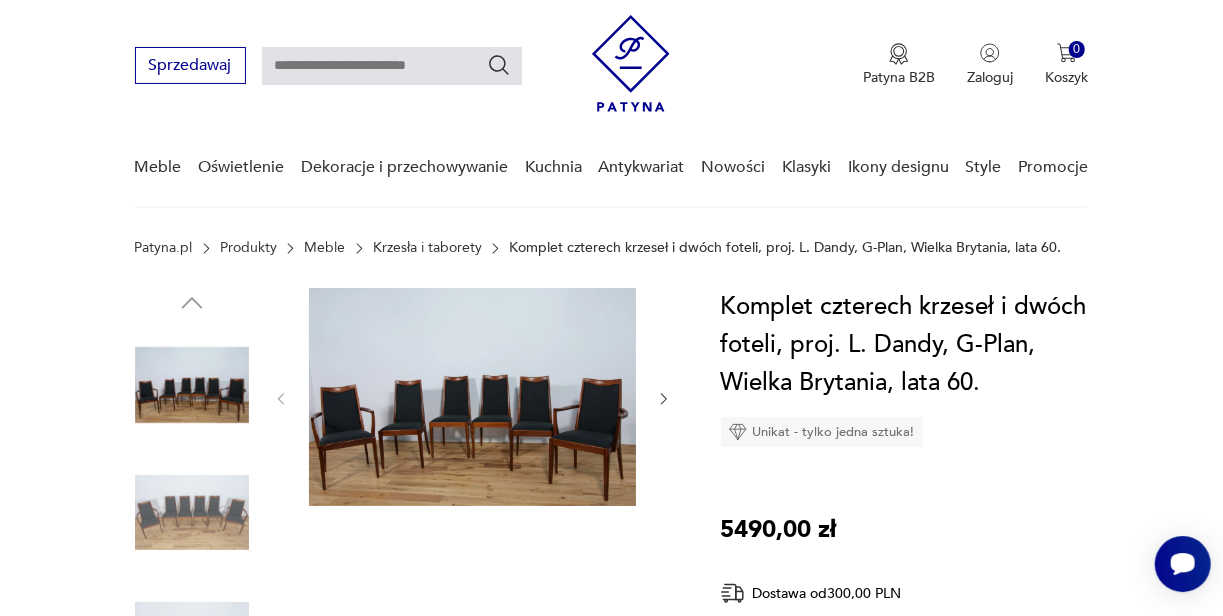 scroll, scrollTop: 0, scrollLeft: 0, axis: both 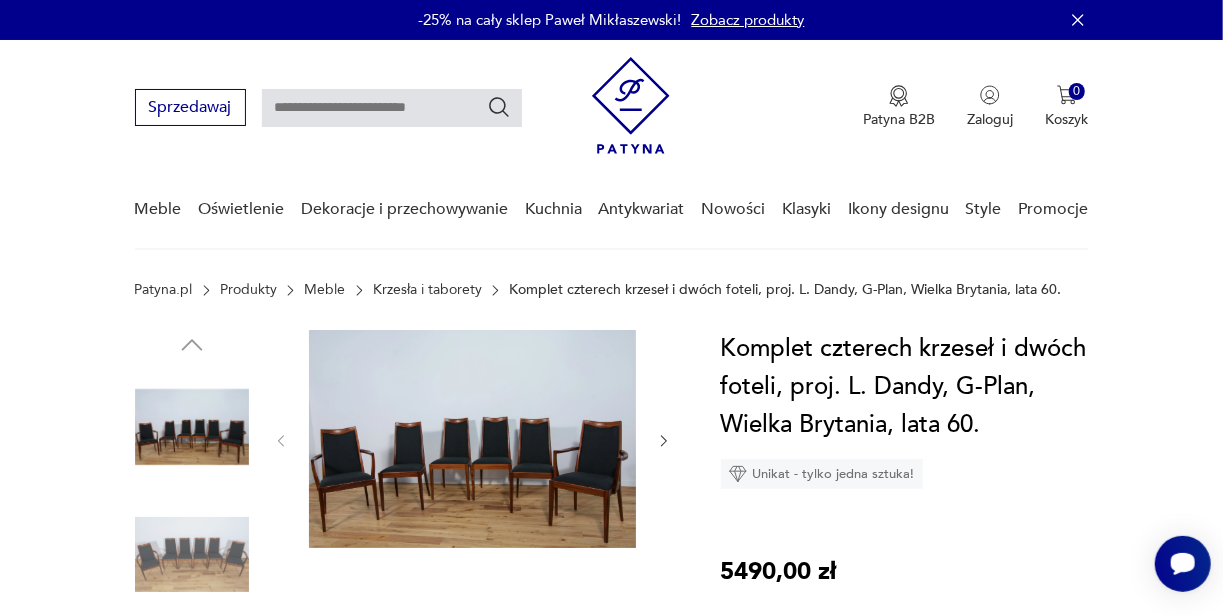 click at bounding box center [472, 439] 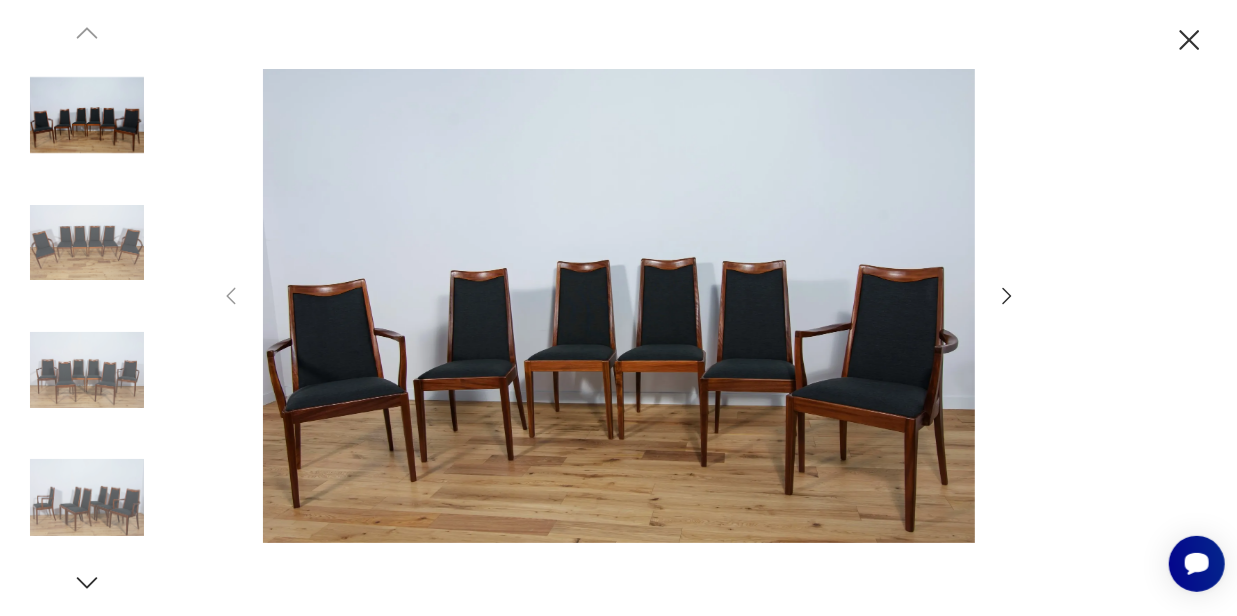 click 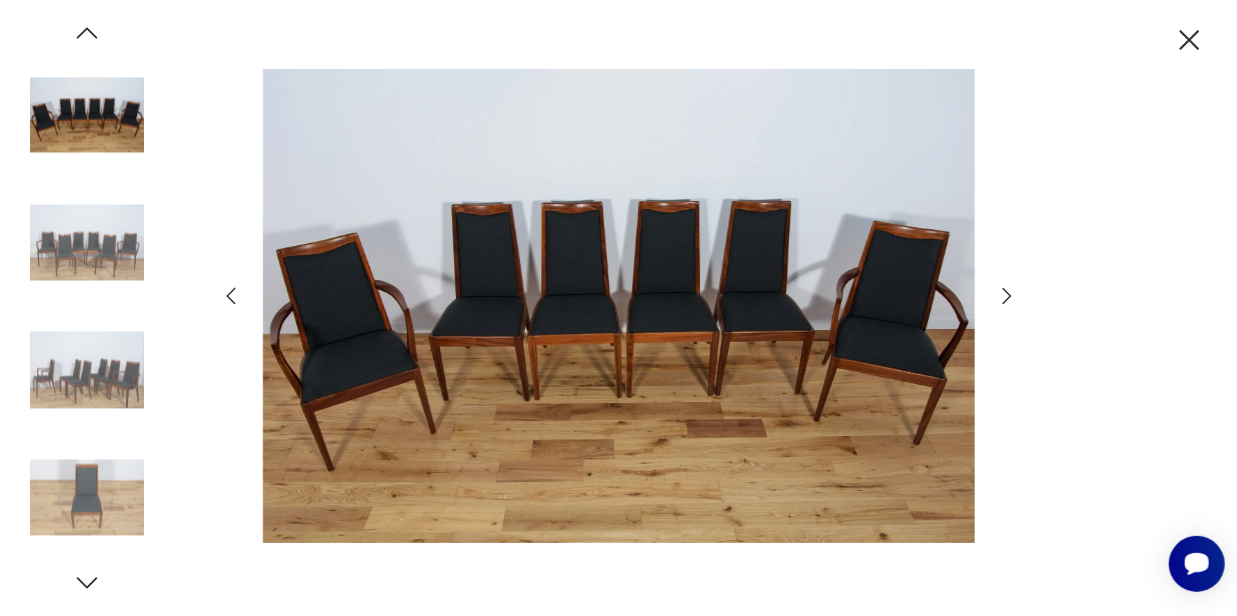 click 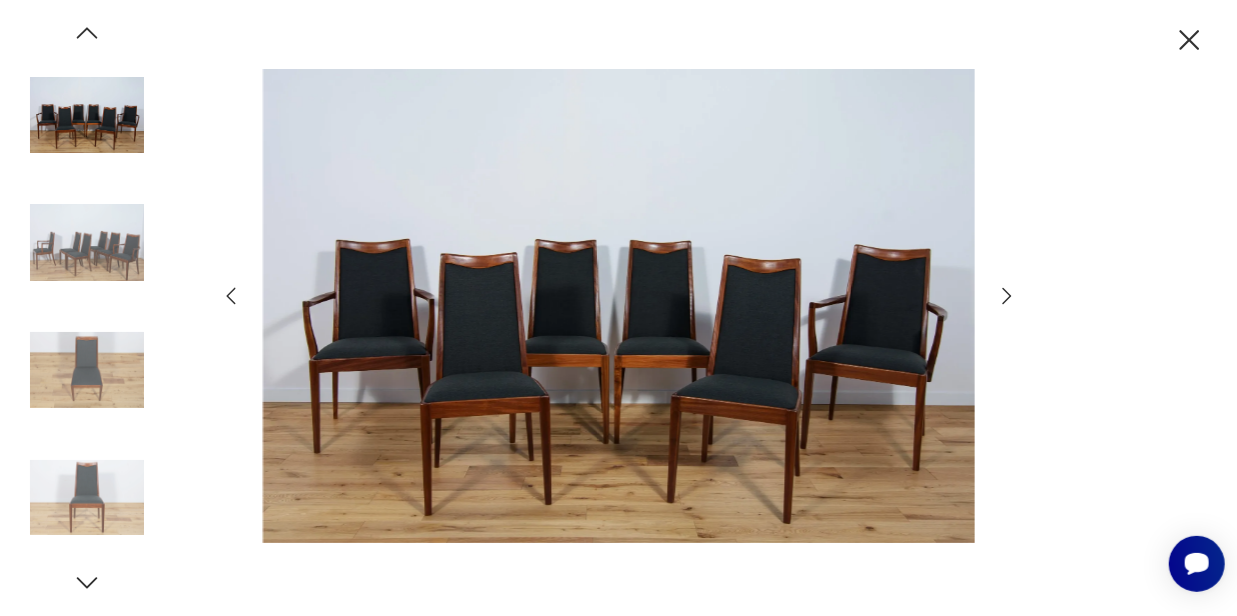 click 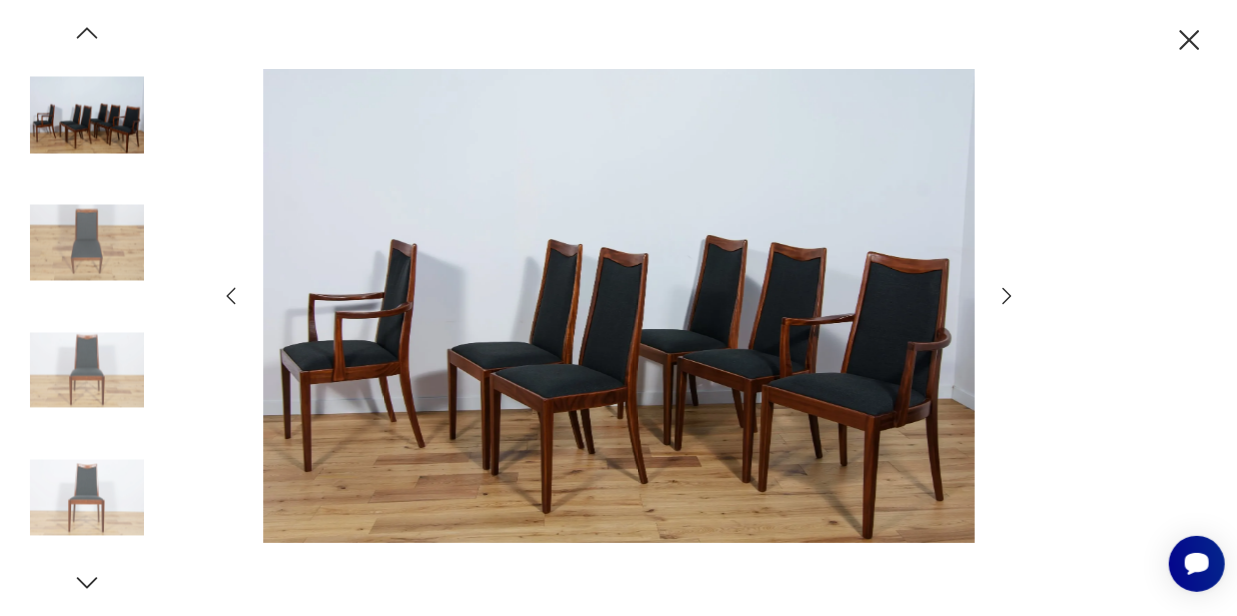 click 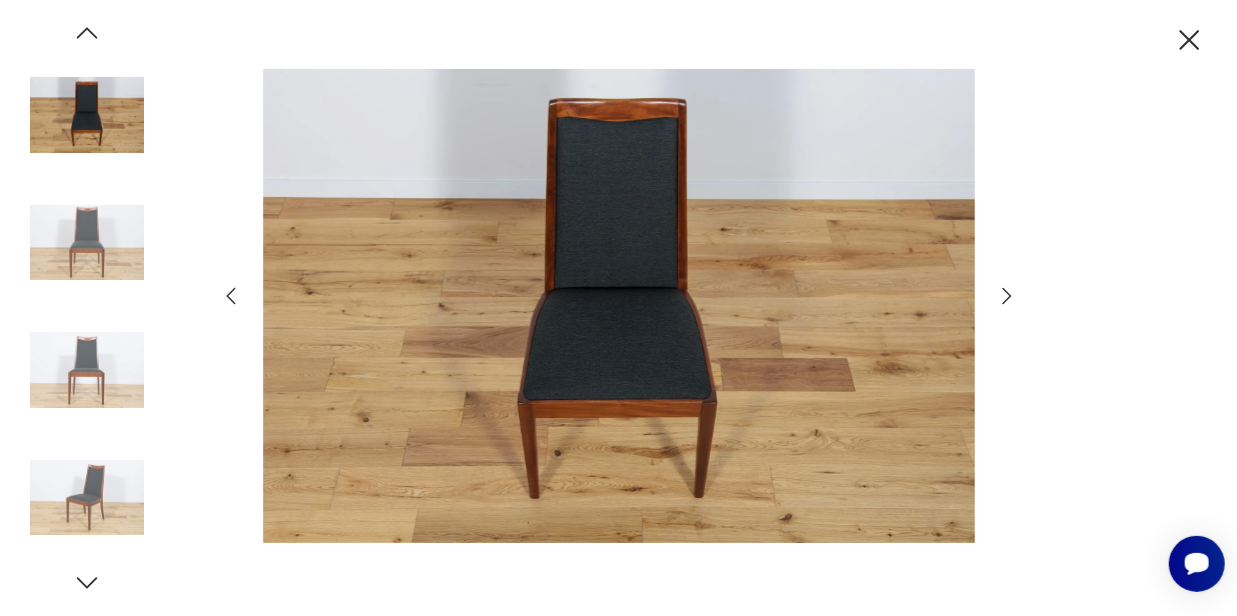 click 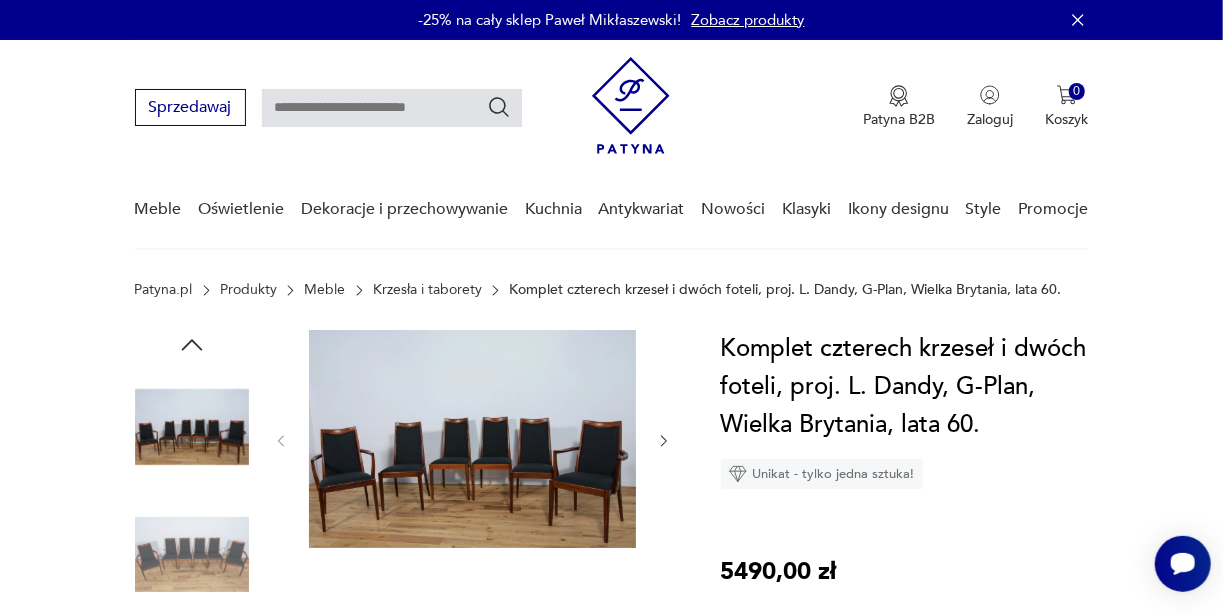 click on "Cenimy prywatność użytkowników Używamy plików cookie, aby poprawić jakość przeglądania, wyświetlać reklamy lub treści dostosowane do indywidualnych potrzeb użytkowników oraz analizować ruch na stronie. Kliknięcie przycisku „Akceptuj wszystkie” oznacza zgodę na wykorzystywanie przez nas plików cookie. Ustawienia    Akceptuję wszystkie Dostosuj preferencje dotyczące zgody   Używamy plików cookie, aby pomóc użytkownikom w sprawnej nawigacji i wykonywaniu określonych funkcji. Szczegółowe informacje na temat wszystkich plików cookie odpowiadających poszczególnym kategoriom zgody znajdują się poniżej. Pliki cookie sklasyfikowane jako „niezbędne” są przechowywane w przeglądarce użytkownika, ponieważ są niezbędne do włączenia podstawowych funkcji witryny....  Pokaż więcej Niezbędne Zawsze aktywne Plik cookie connect.sid Czas trwania 10 godzin Opis This cookie is used for authentication and for secure log-in. It registers the log-in information.  Plik cookie Opis" at bounding box center (611, 2095) 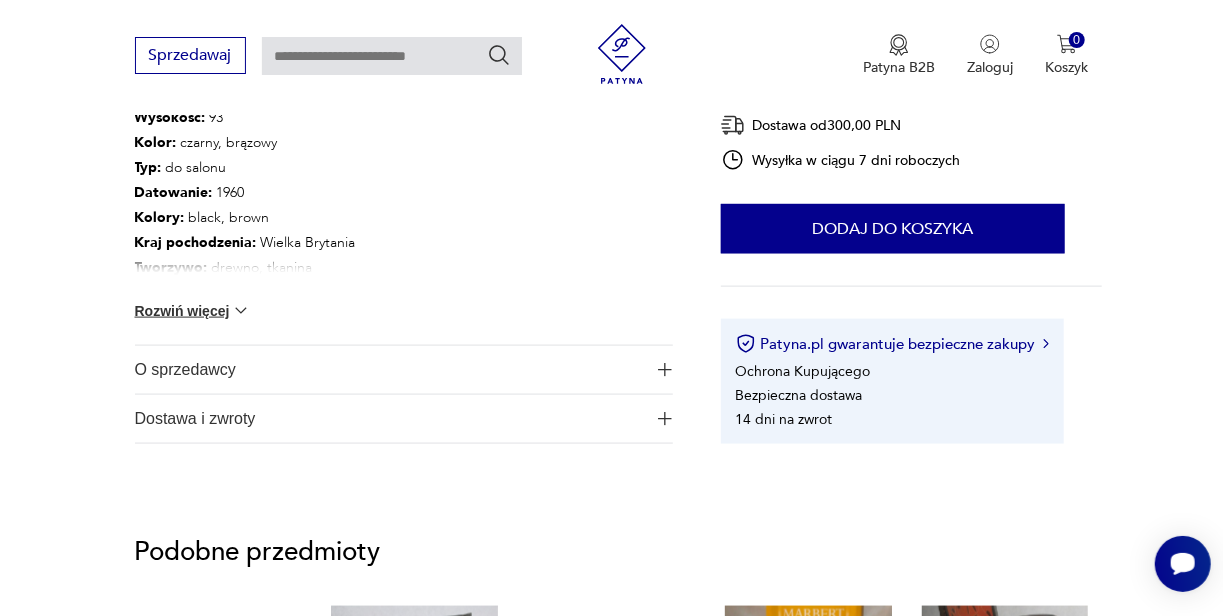 scroll, scrollTop: 1172, scrollLeft: 0, axis: vertical 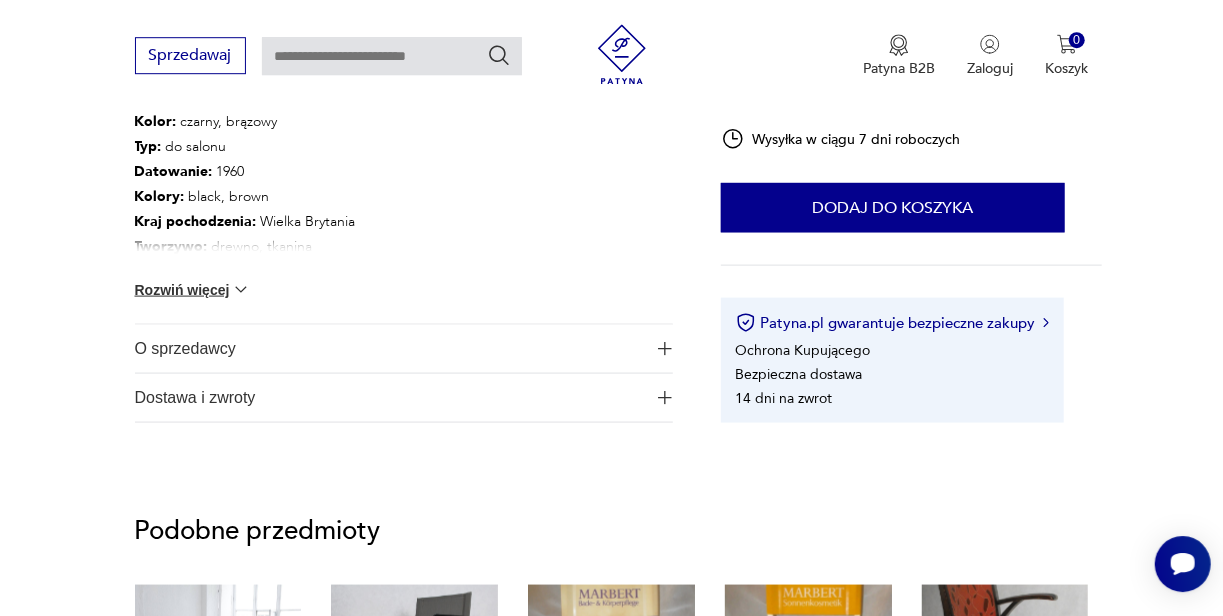 click at bounding box center (665, 348) 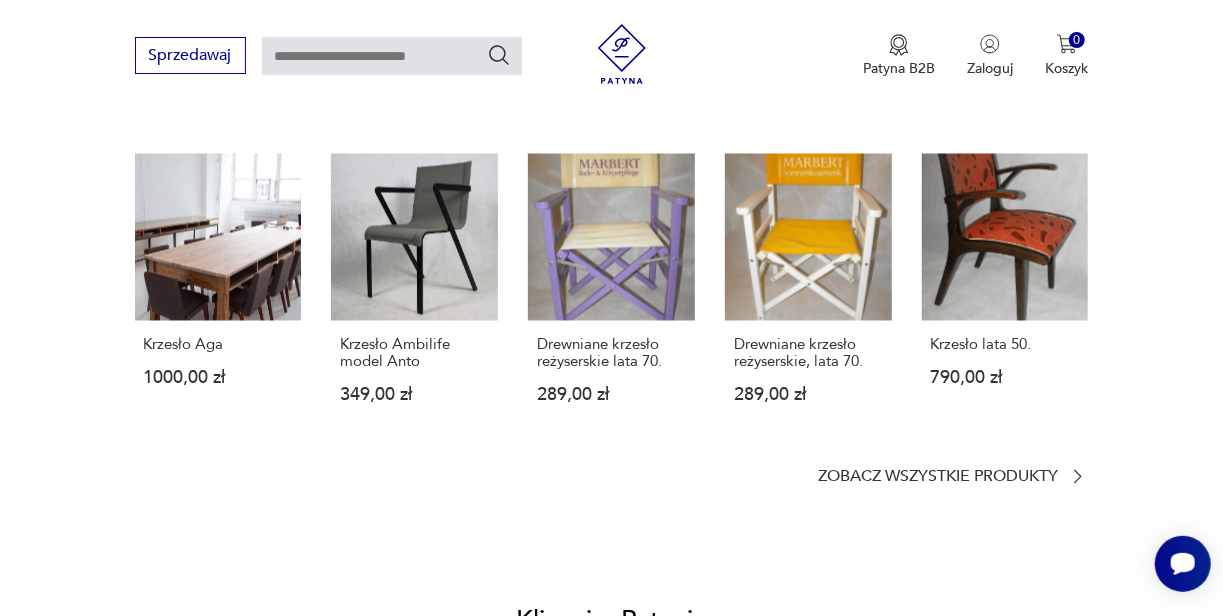 scroll, scrollTop: 1722, scrollLeft: 0, axis: vertical 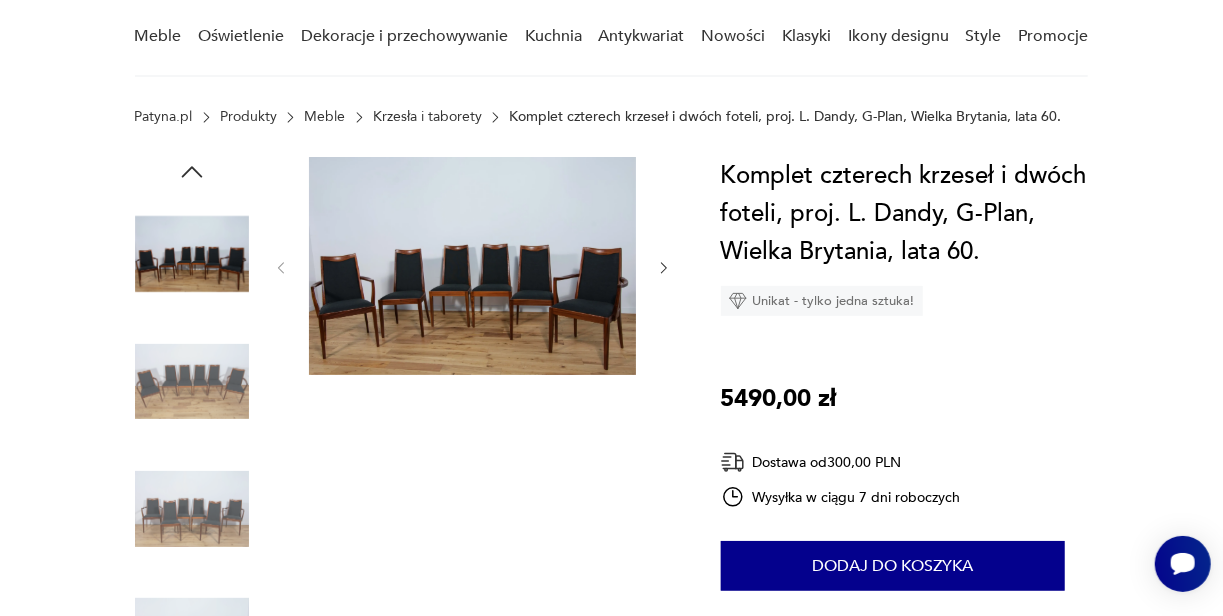 click at bounding box center [472, 266] 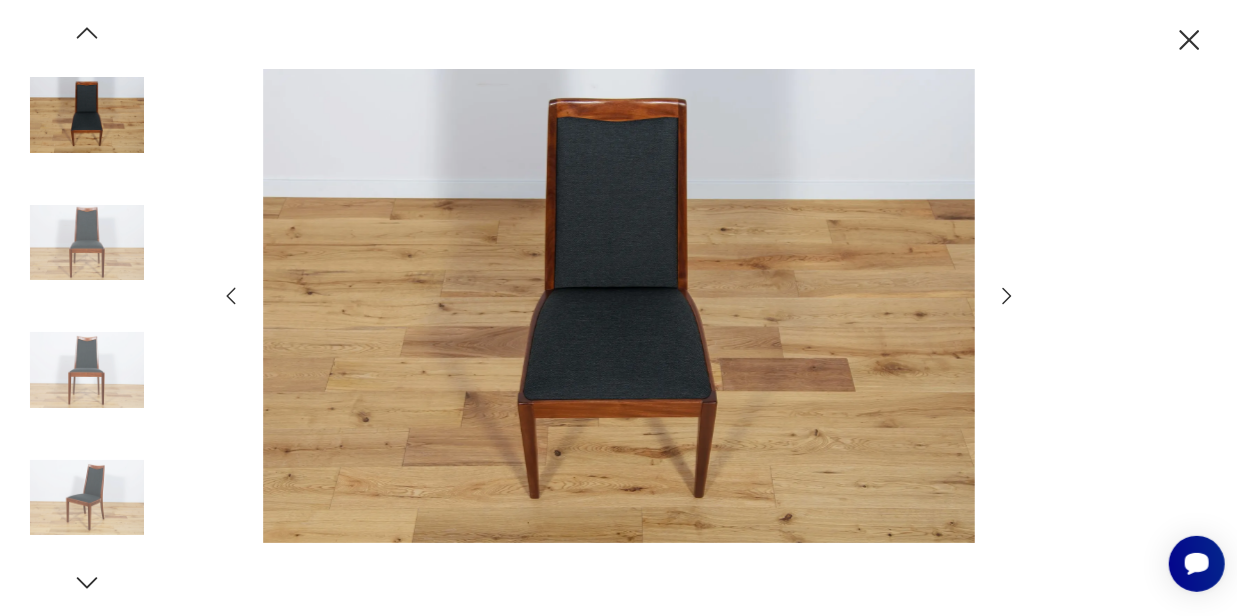 click 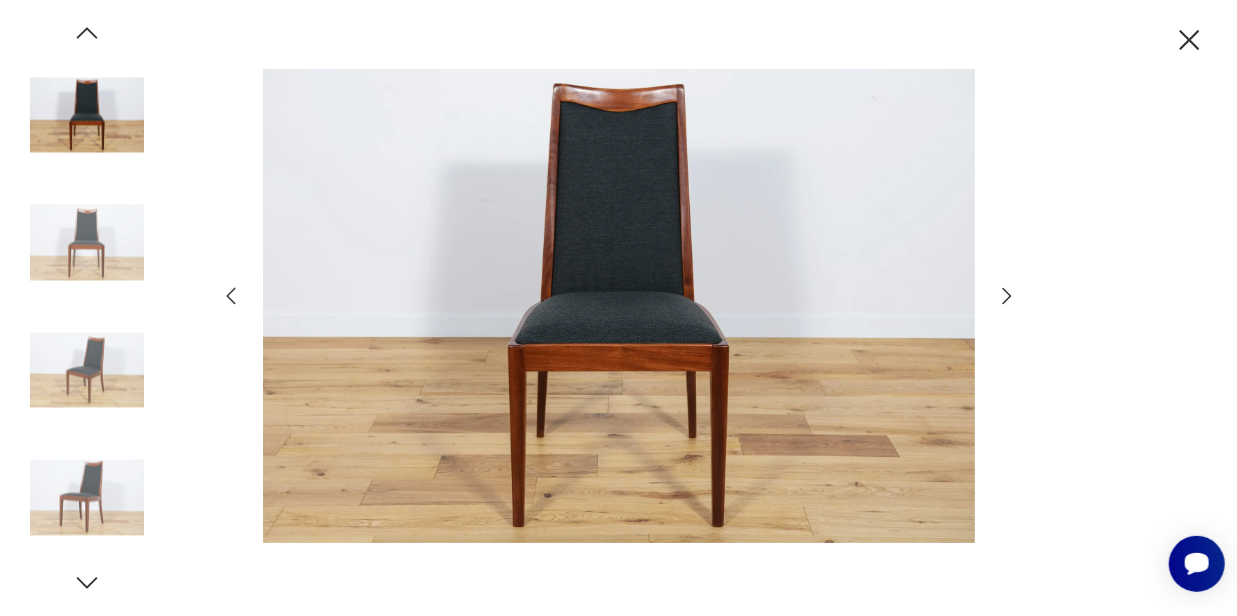 click 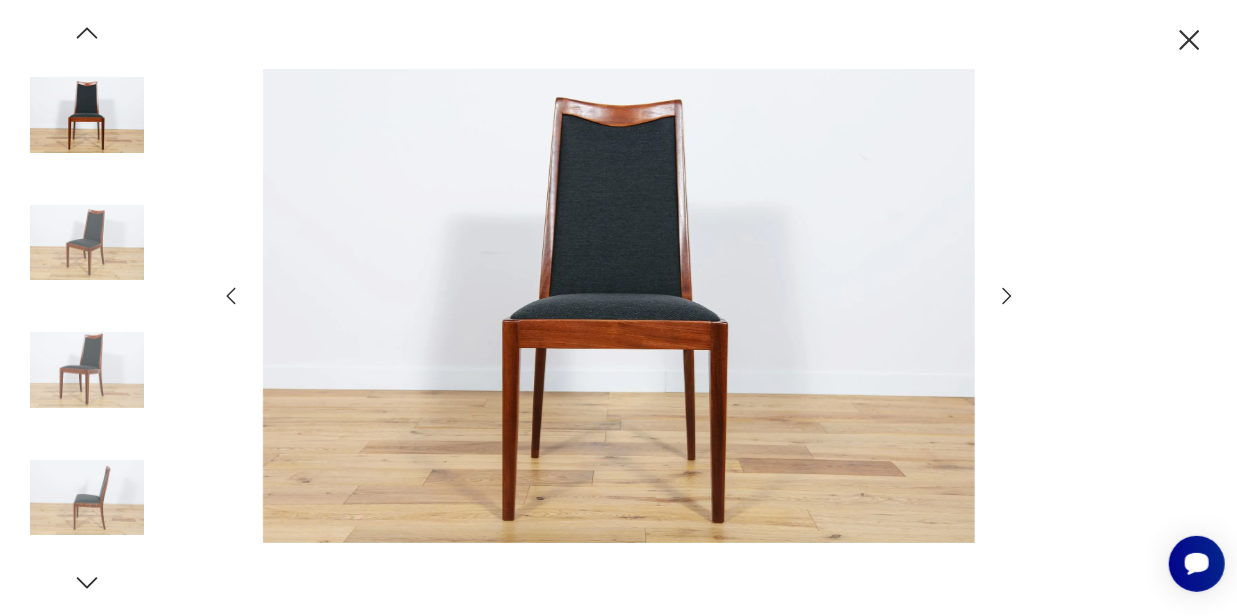 click 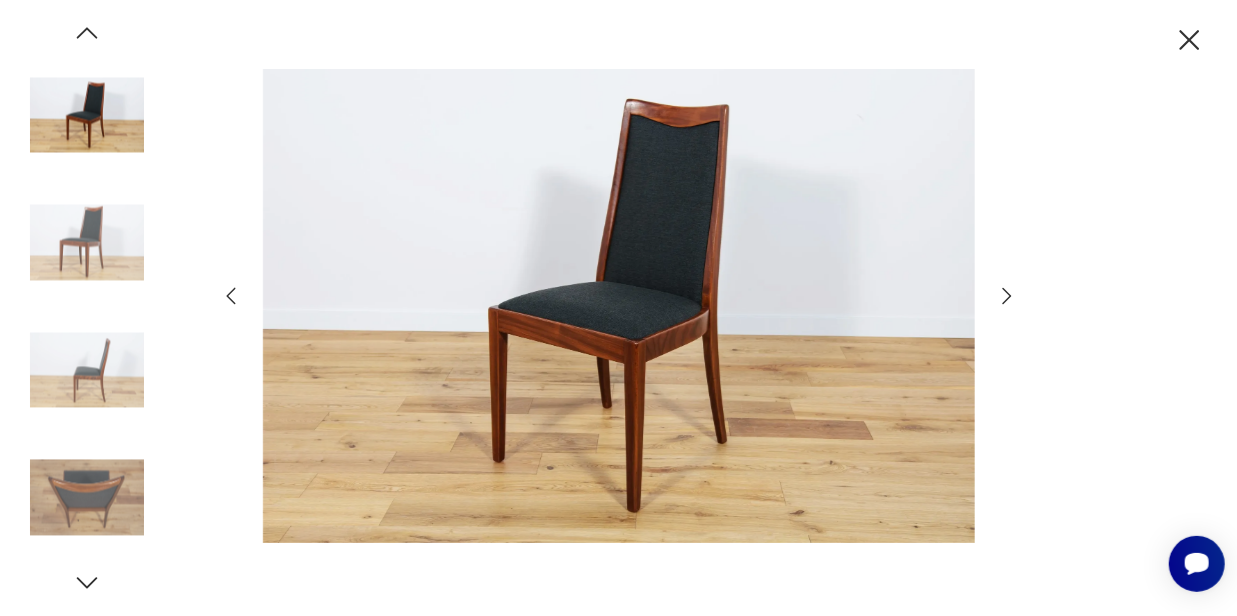 click 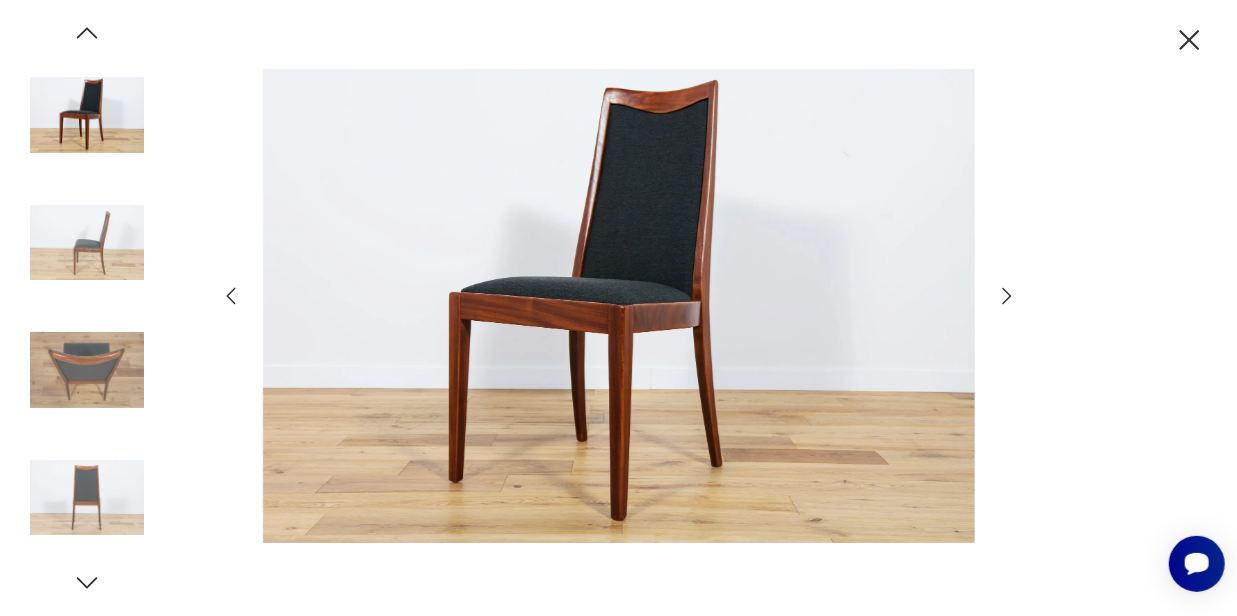 click 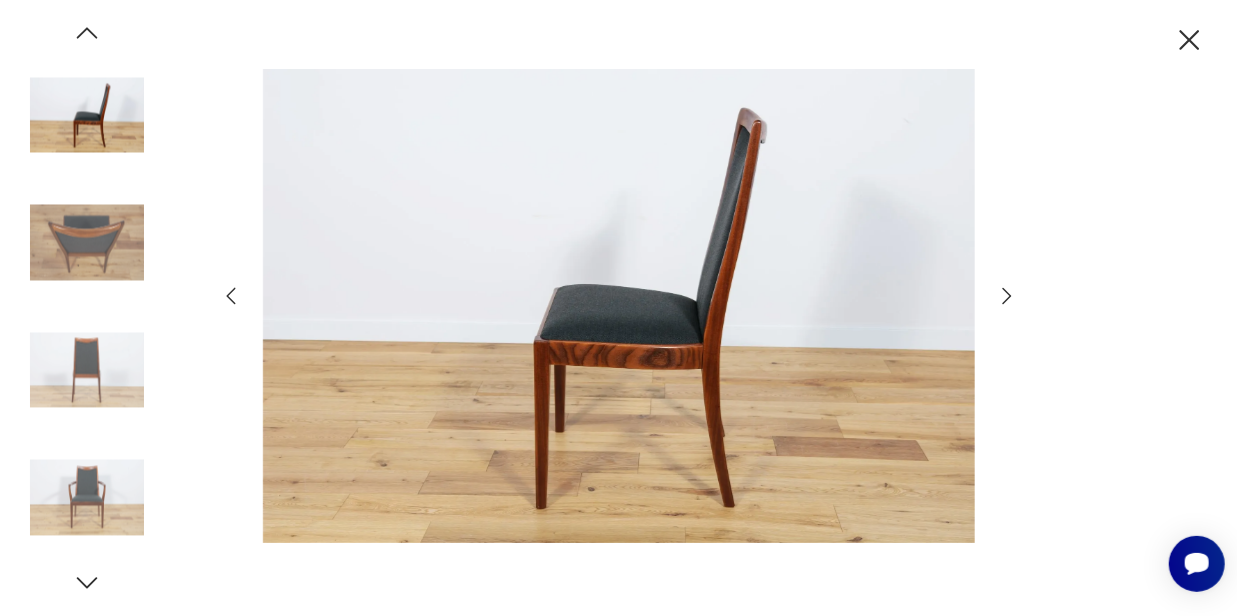 click 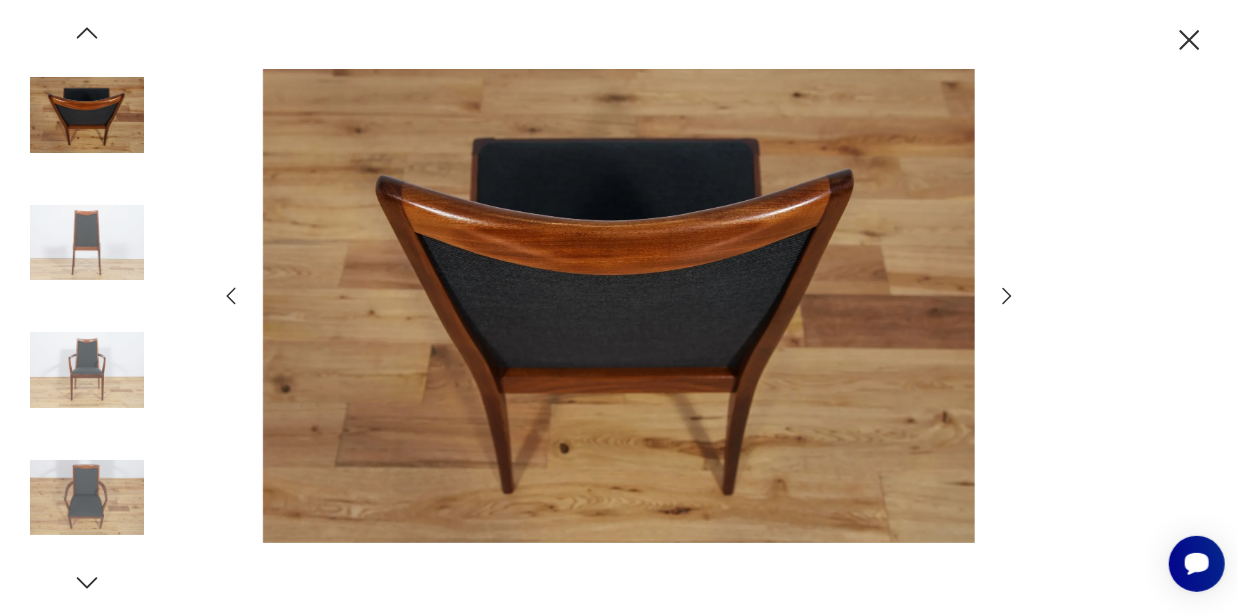 click 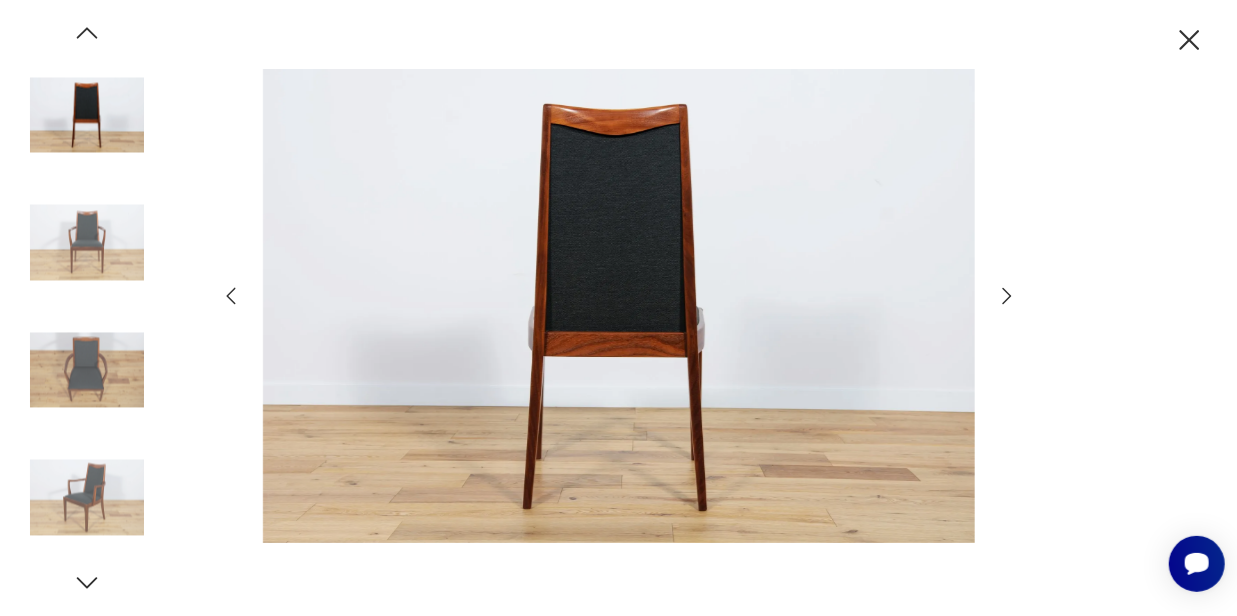 click 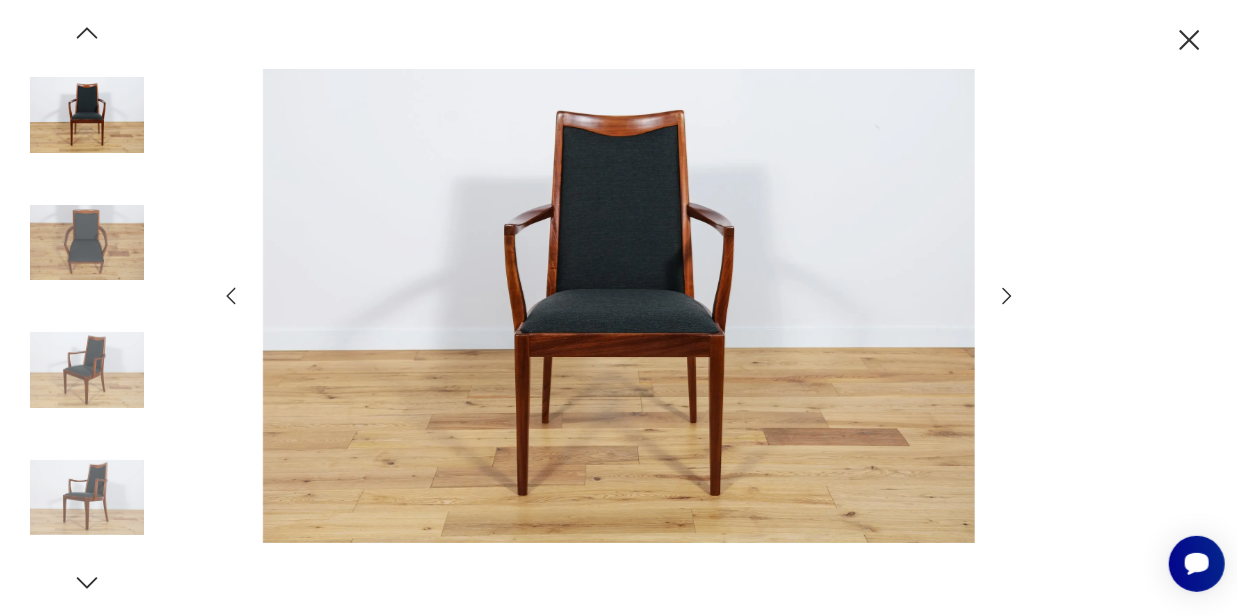 click 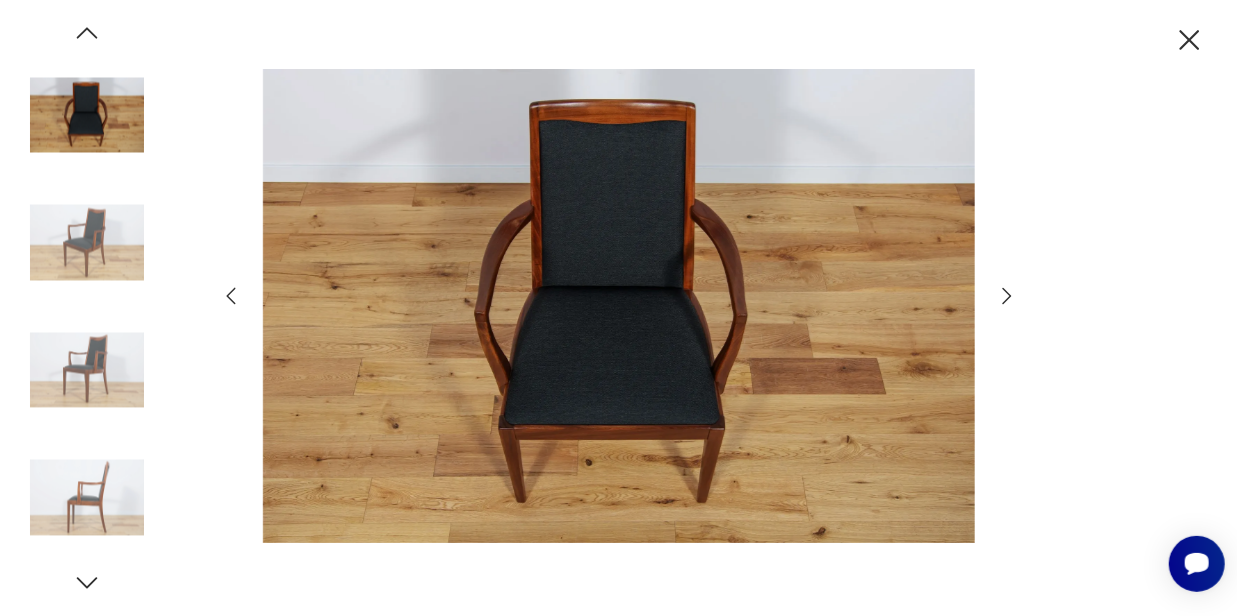click 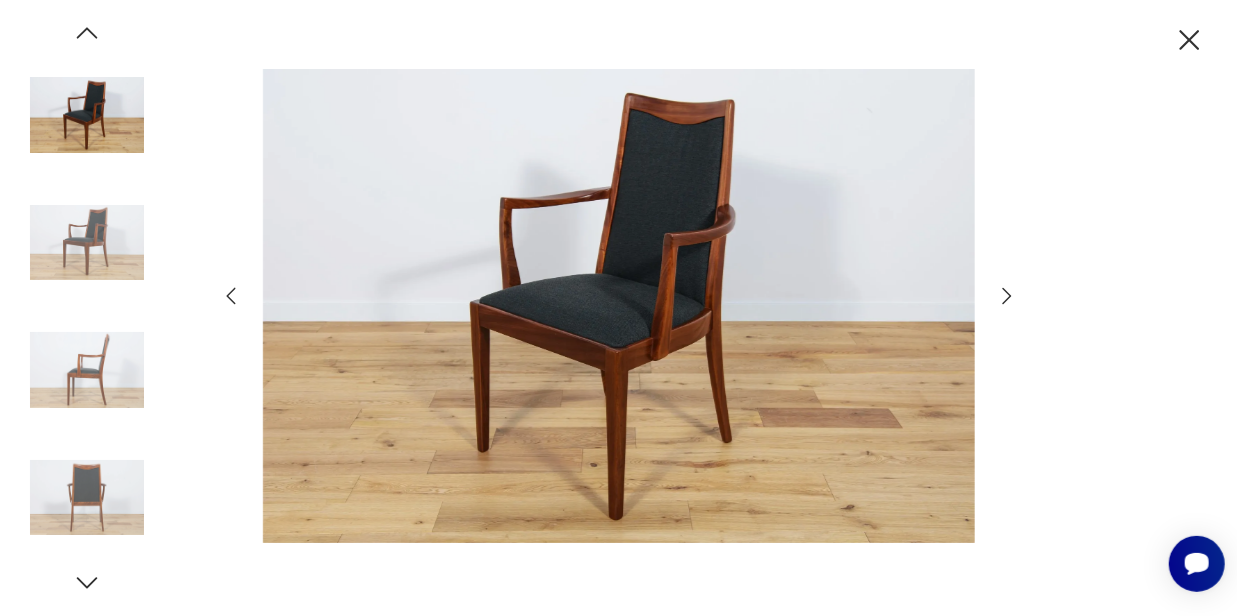 click 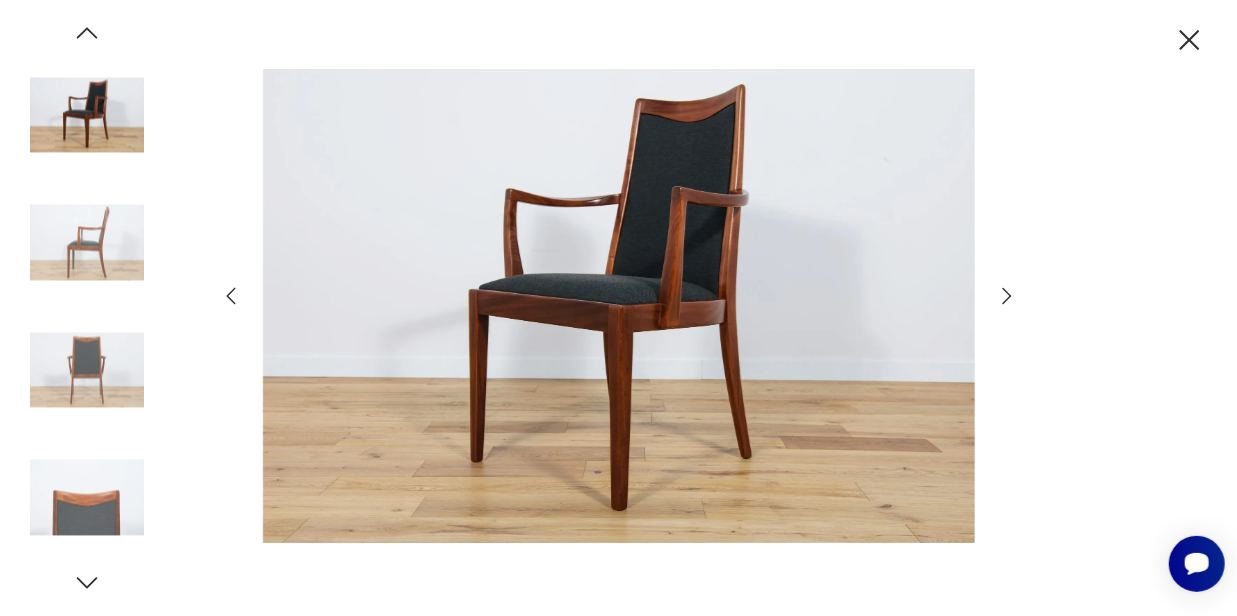 click 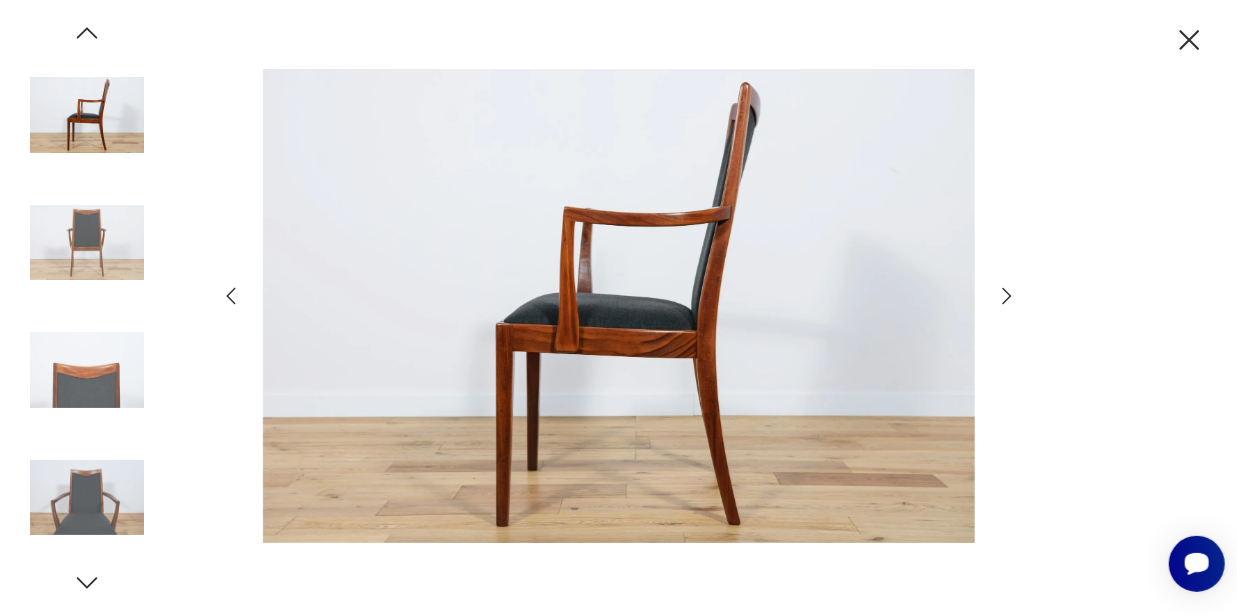 click 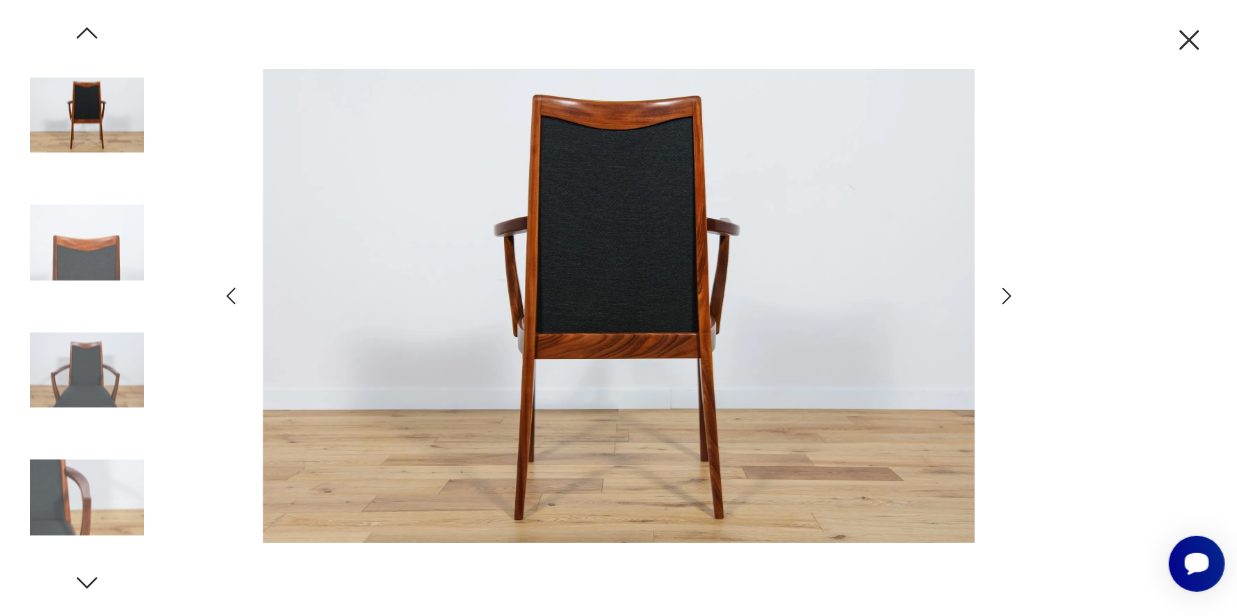 click 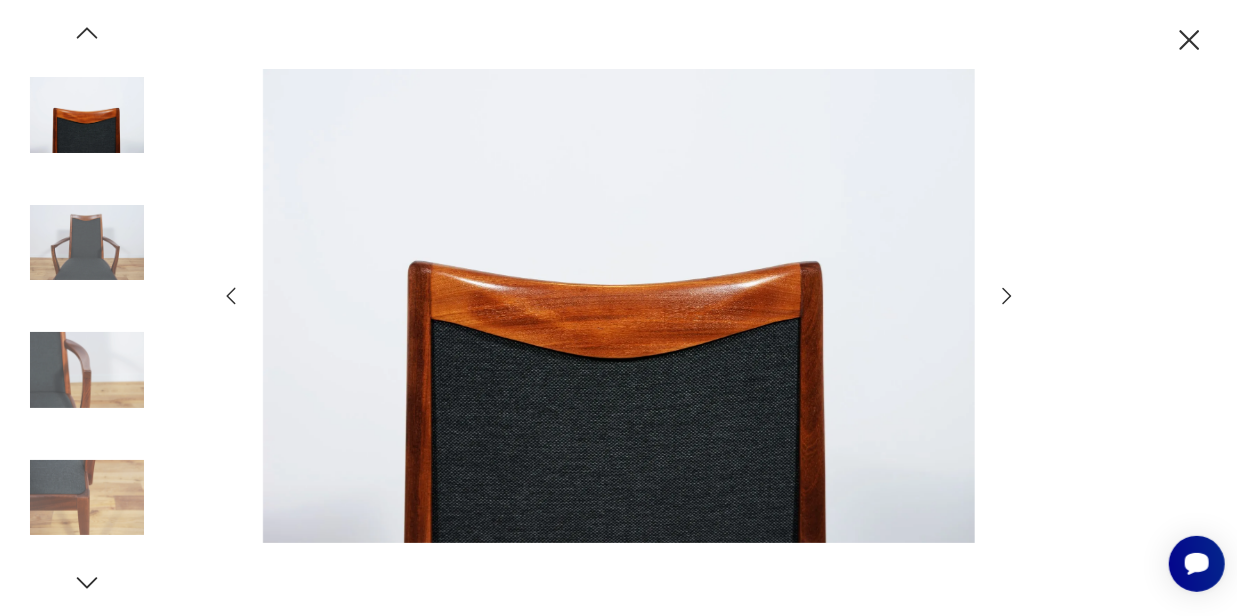 click 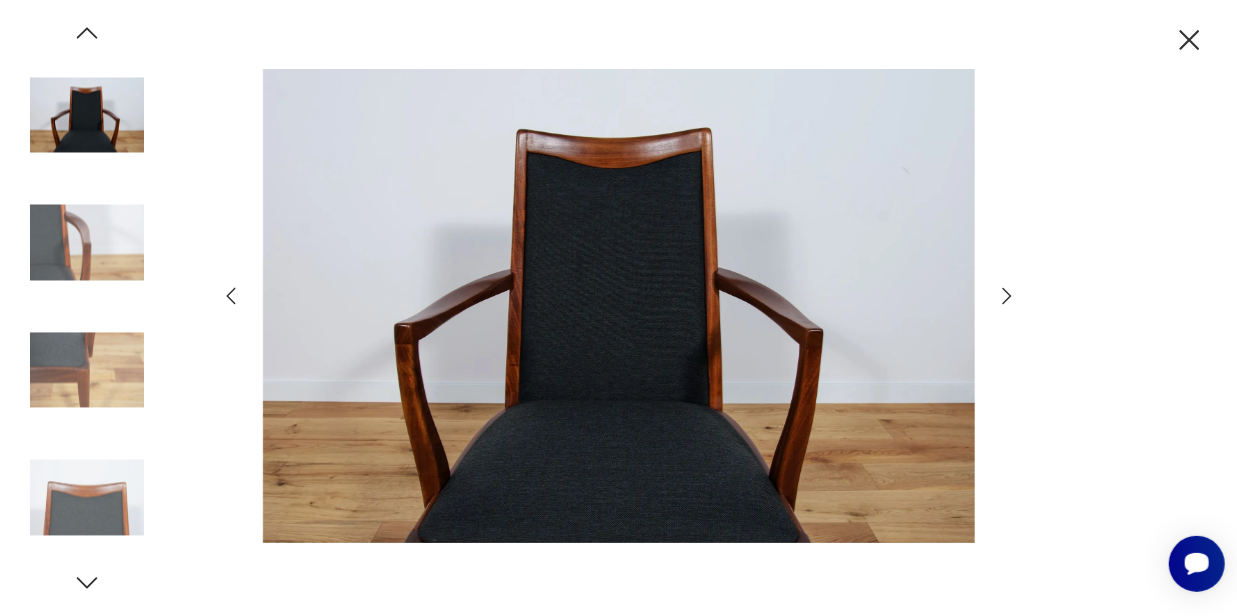 click 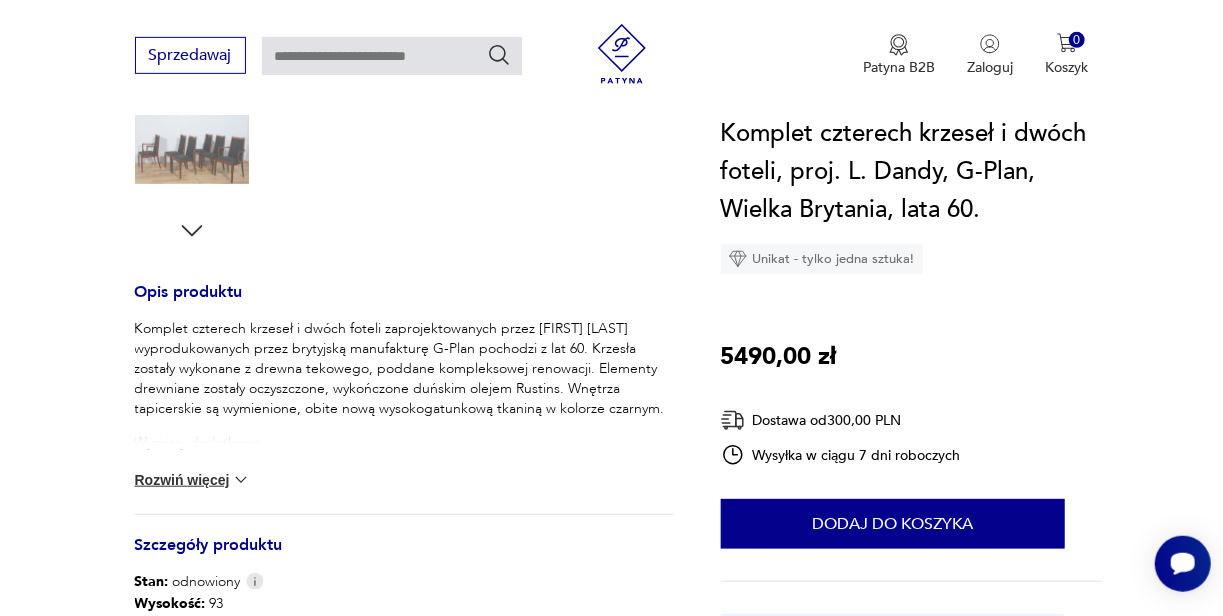 scroll, scrollTop: 665, scrollLeft: 0, axis: vertical 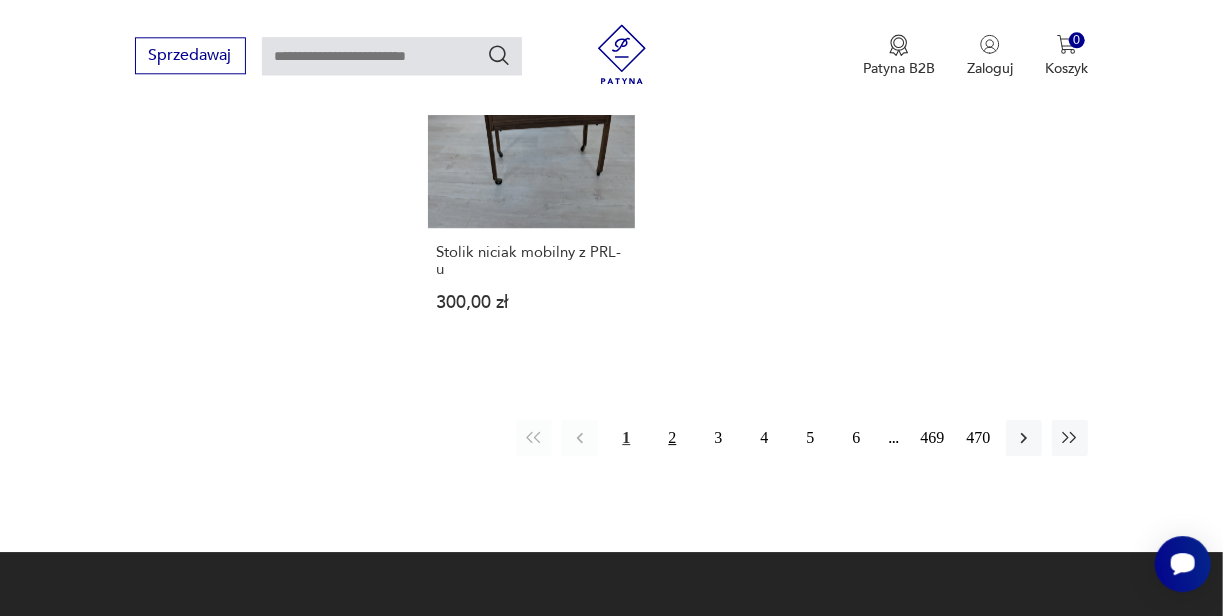 click on "2" at bounding box center [672, 438] 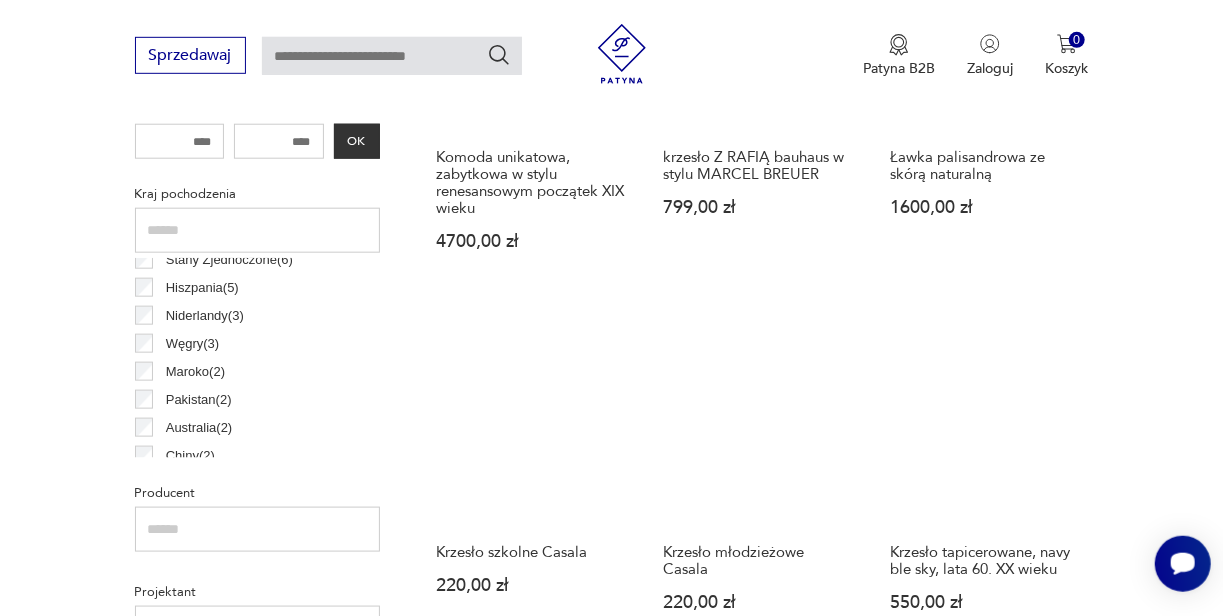 scroll, scrollTop: 486, scrollLeft: 0, axis: vertical 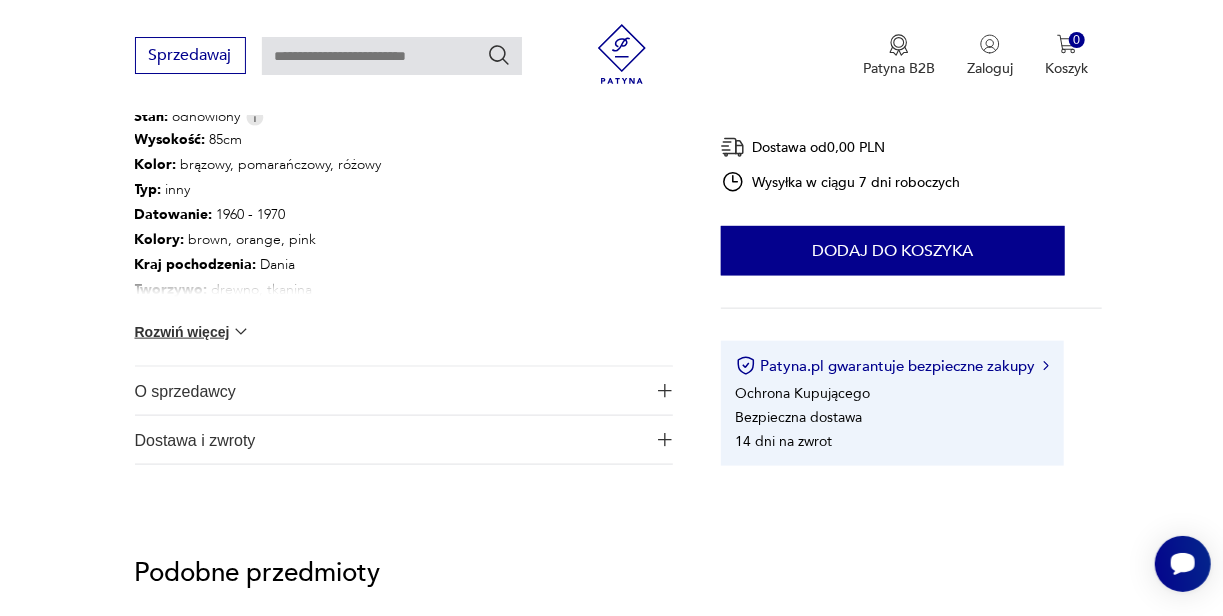 click at bounding box center [665, 391] 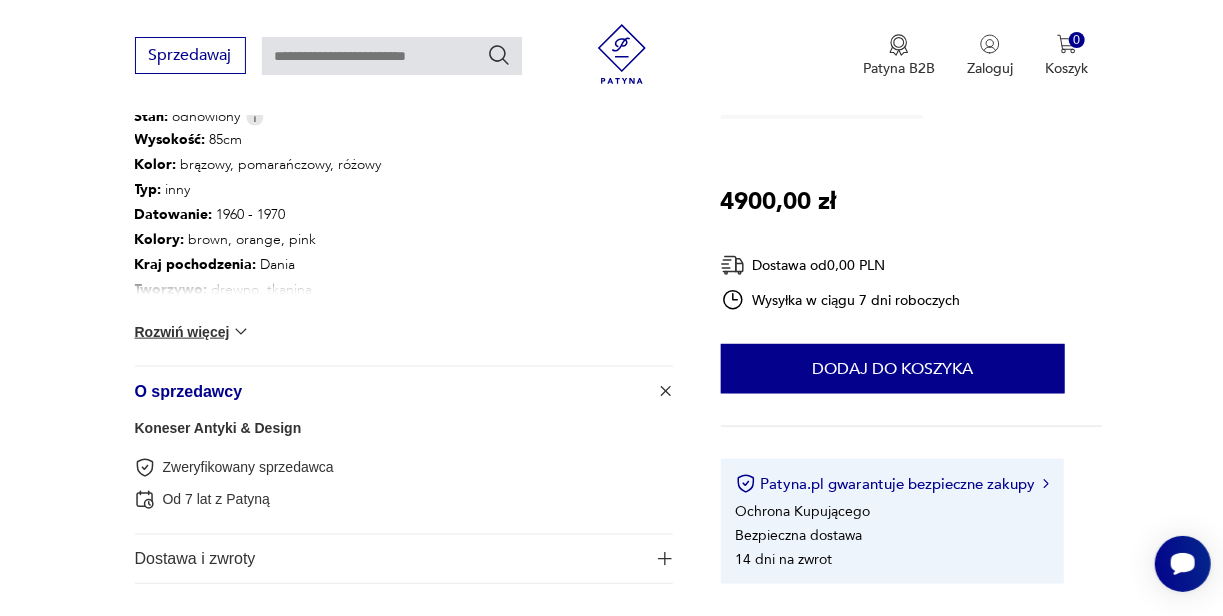 click at bounding box center (665, 559) 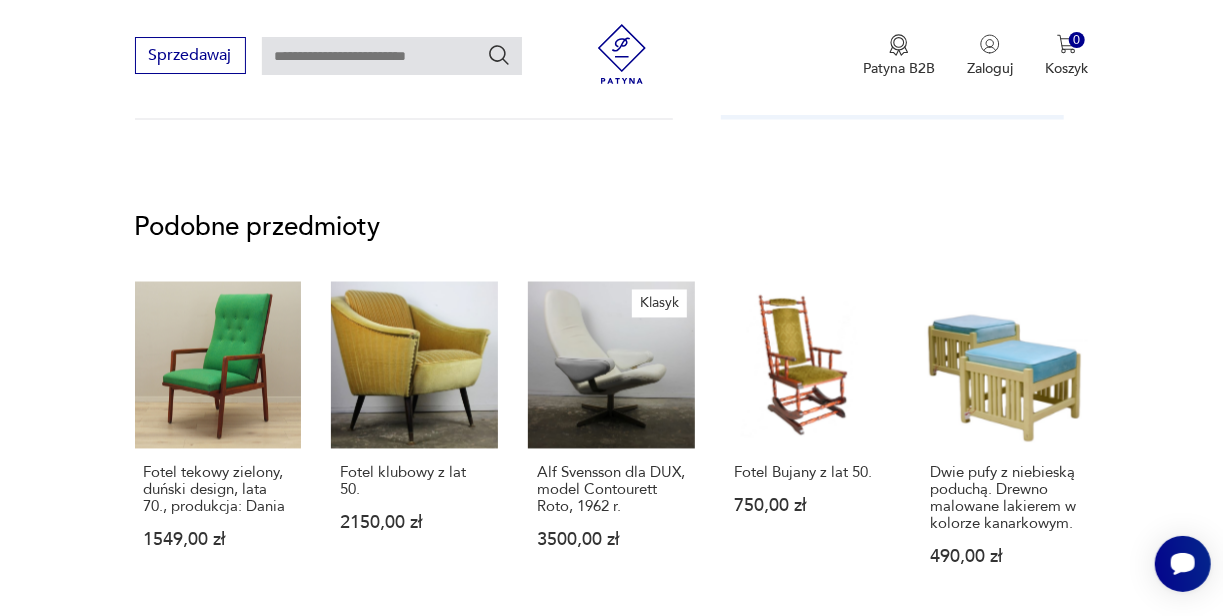 scroll, scrollTop: 1724, scrollLeft: 0, axis: vertical 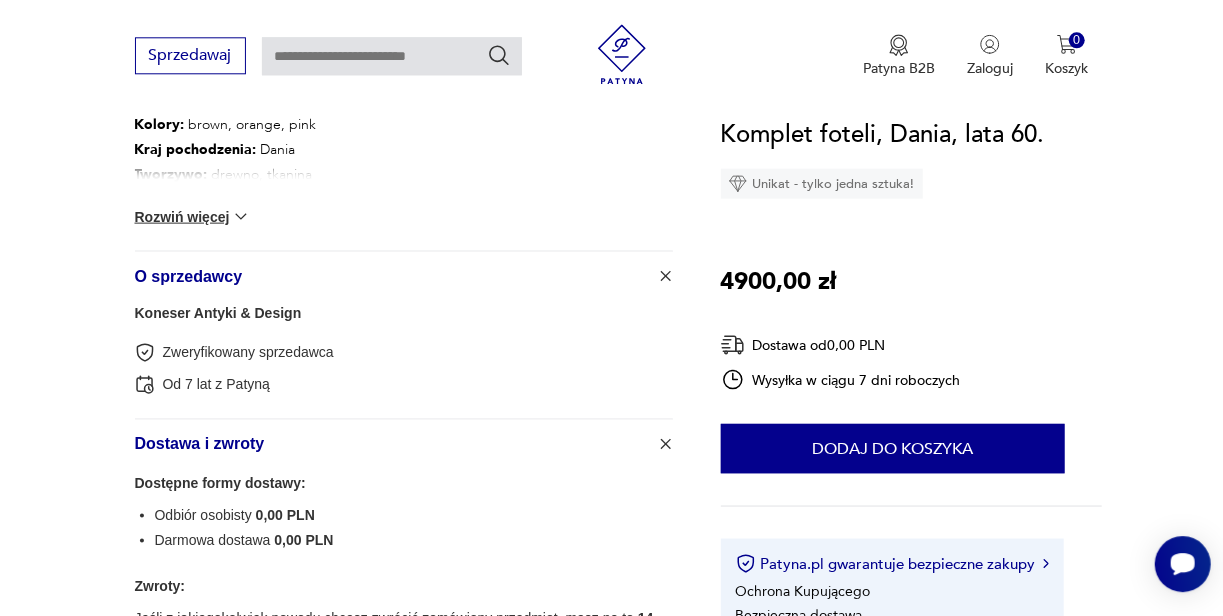 type 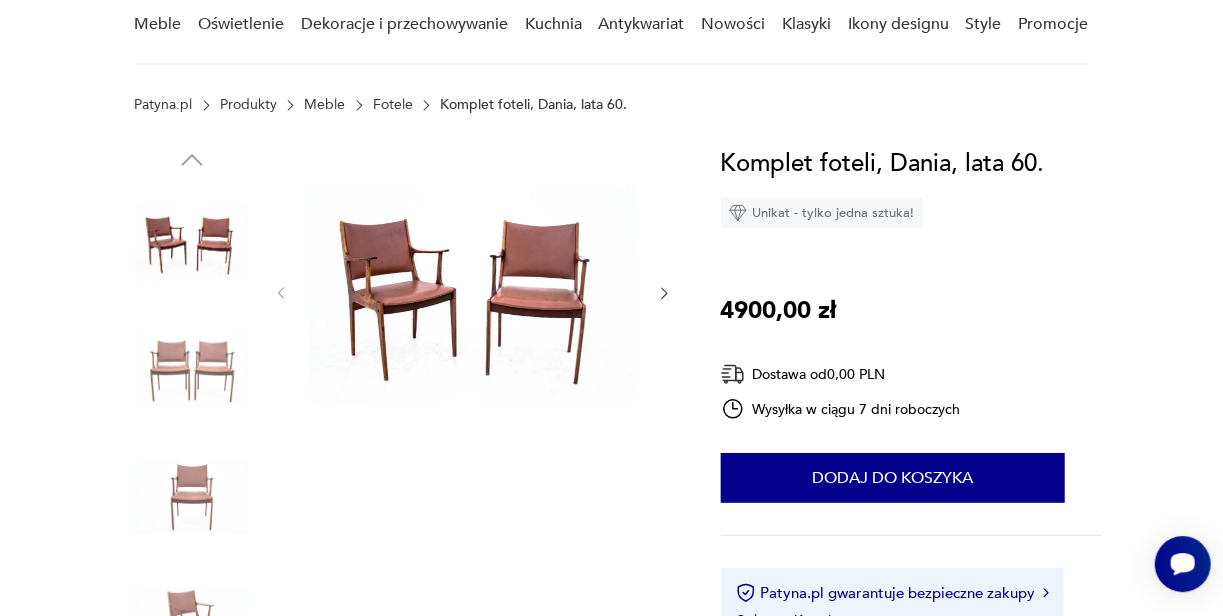 scroll, scrollTop: 0, scrollLeft: 0, axis: both 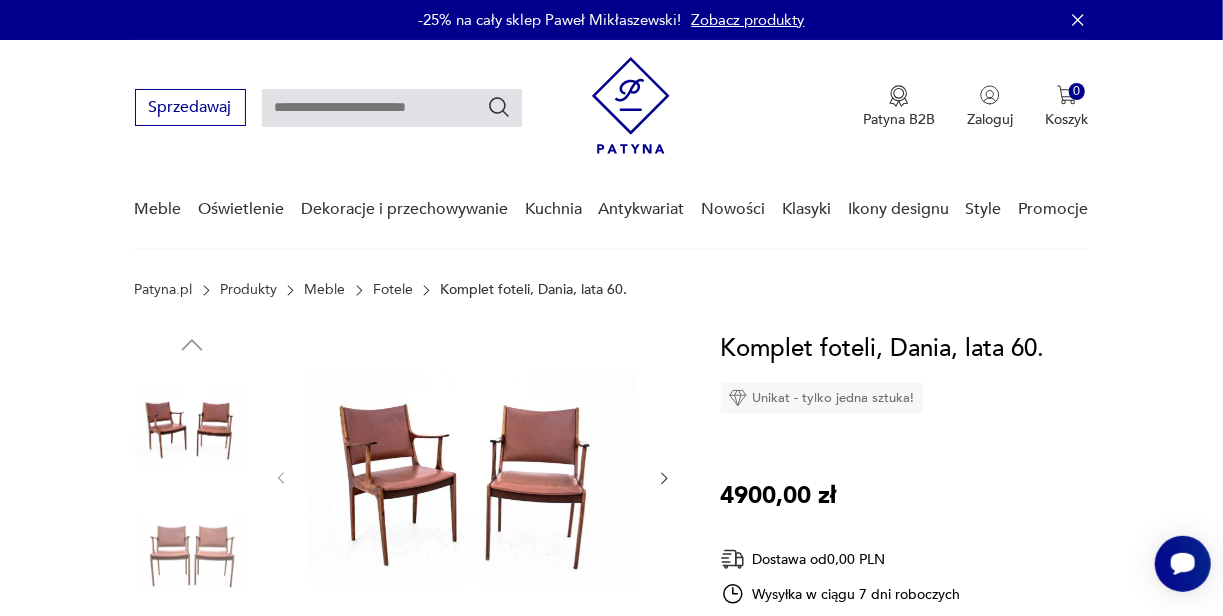 click at bounding box center (472, 476) 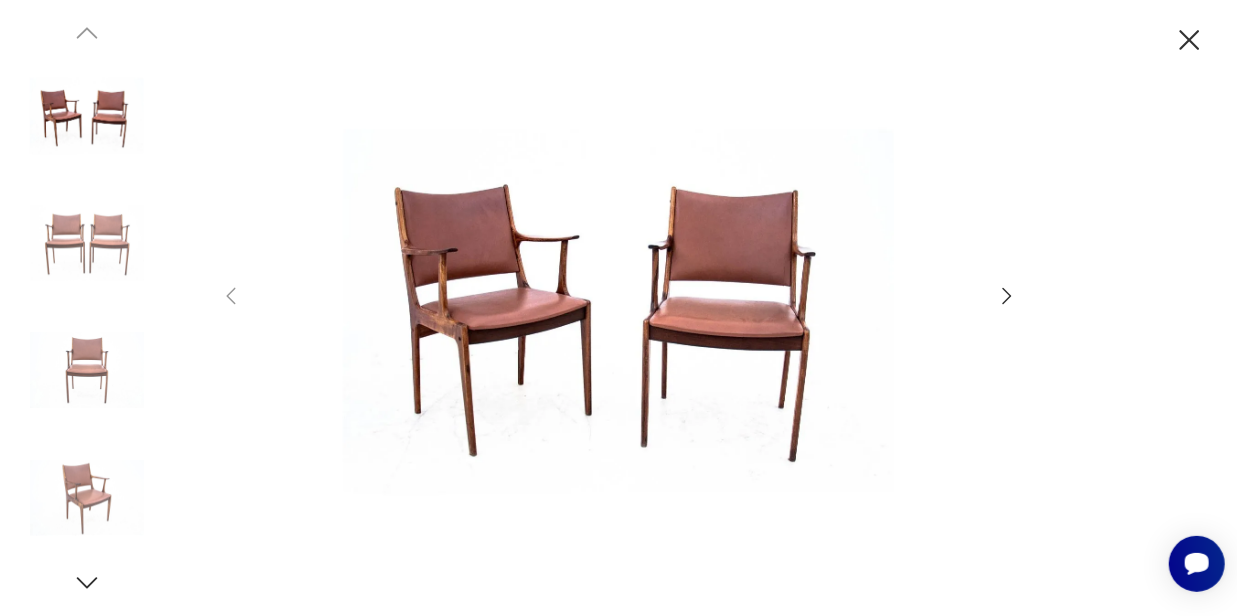 click 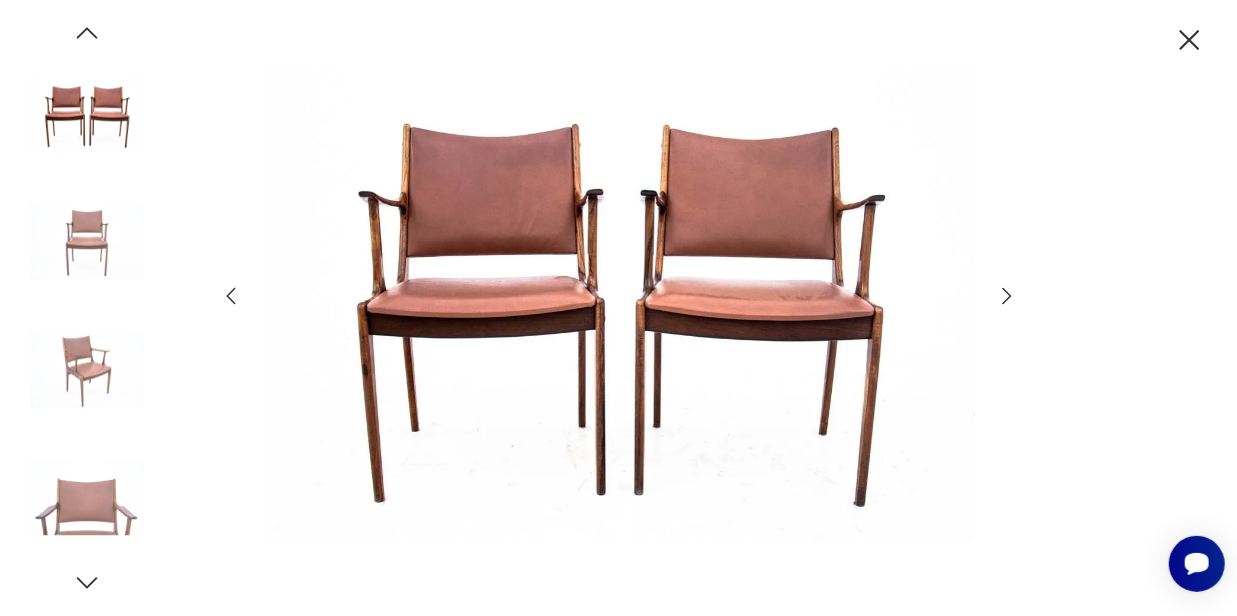 click 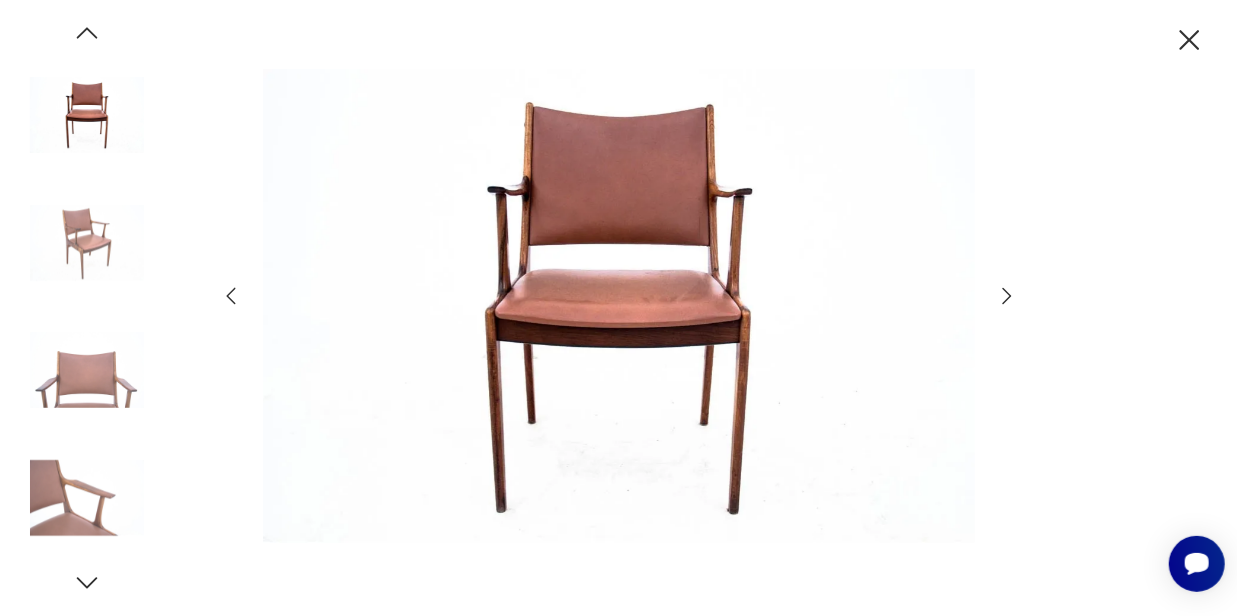 click 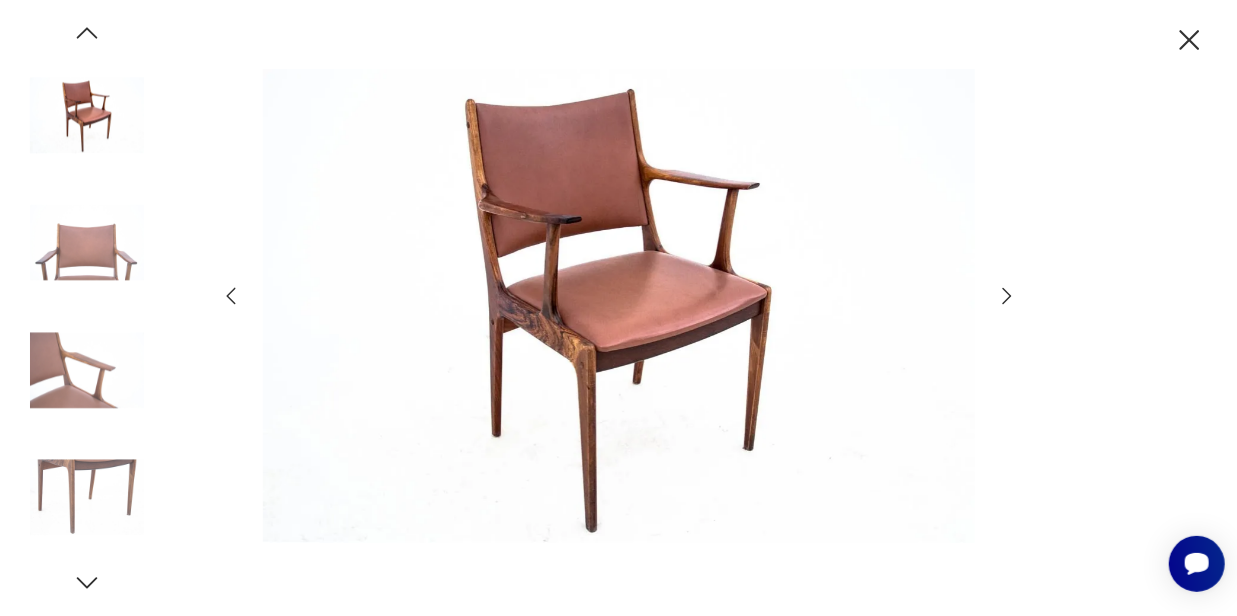 click 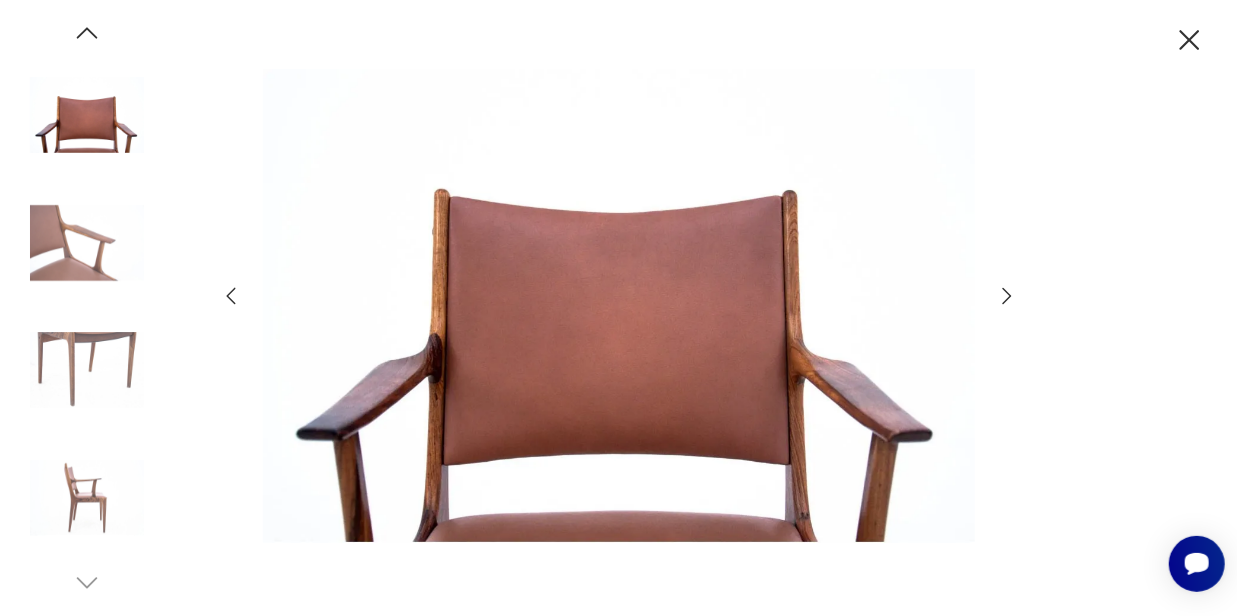 click 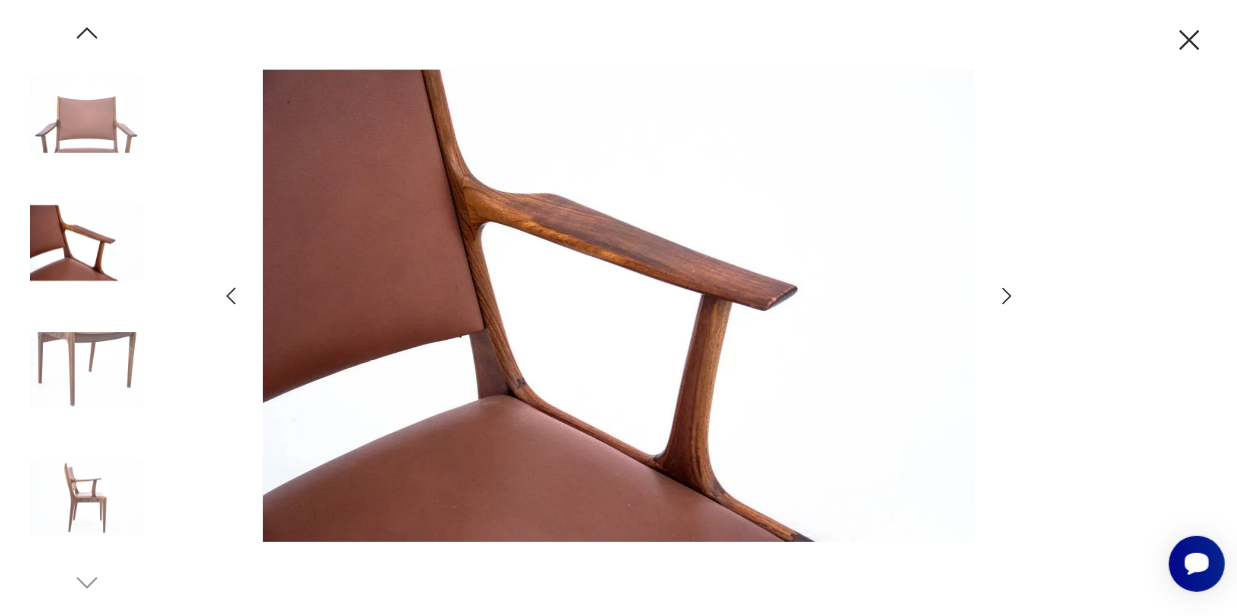 click 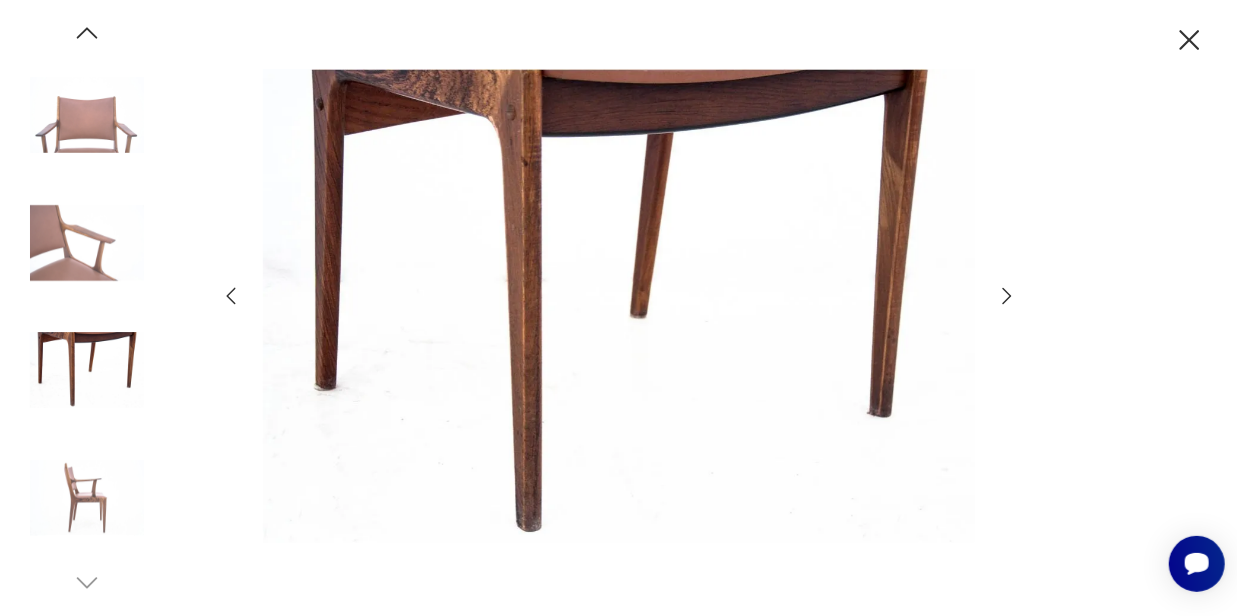 click 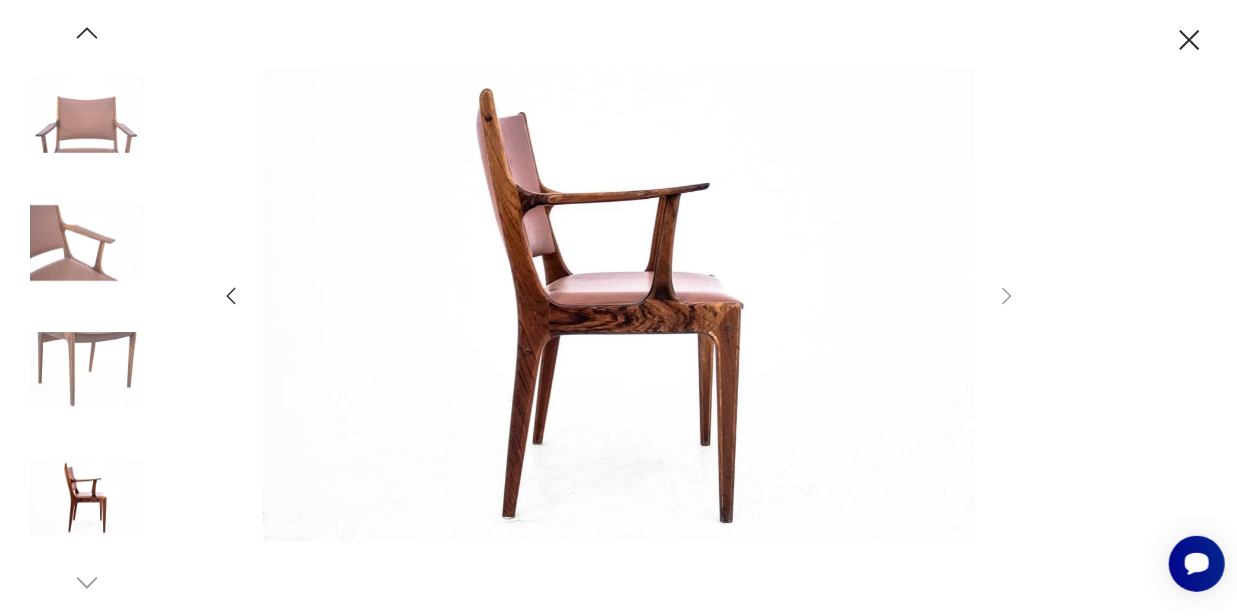 click 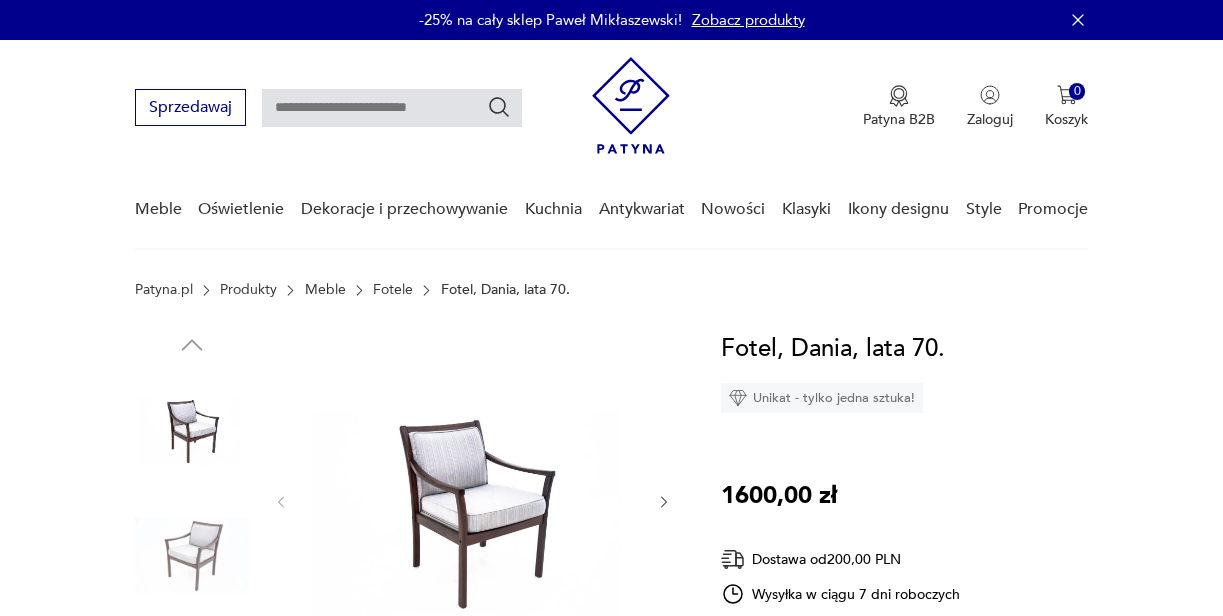 scroll, scrollTop: 0, scrollLeft: 0, axis: both 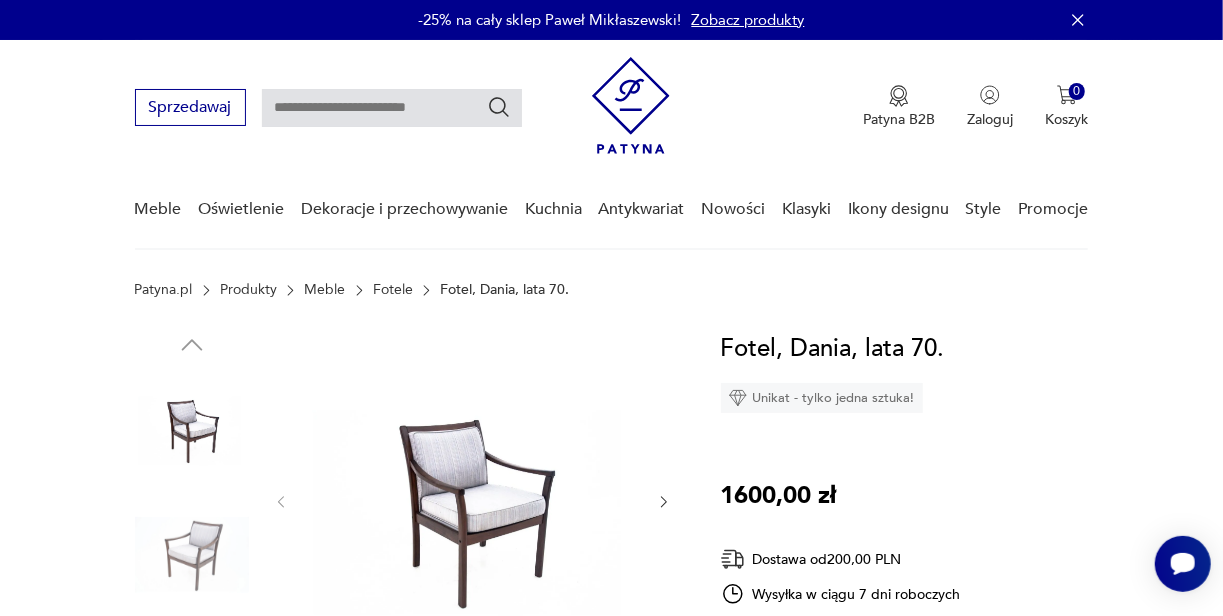 click at bounding box center [472, 500] 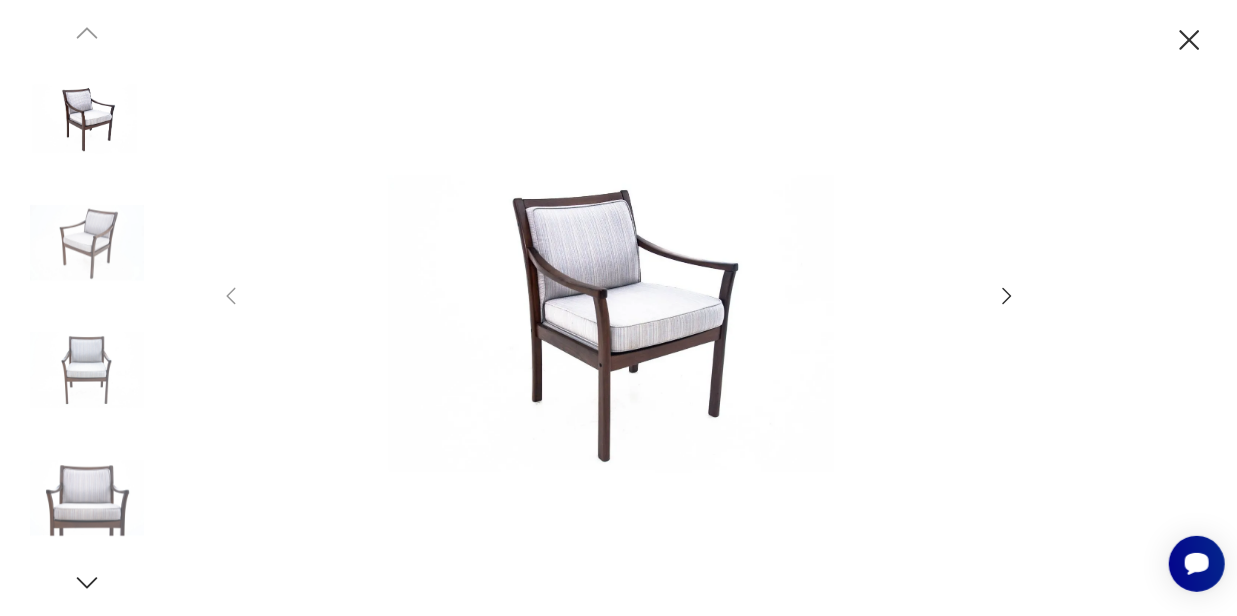 click 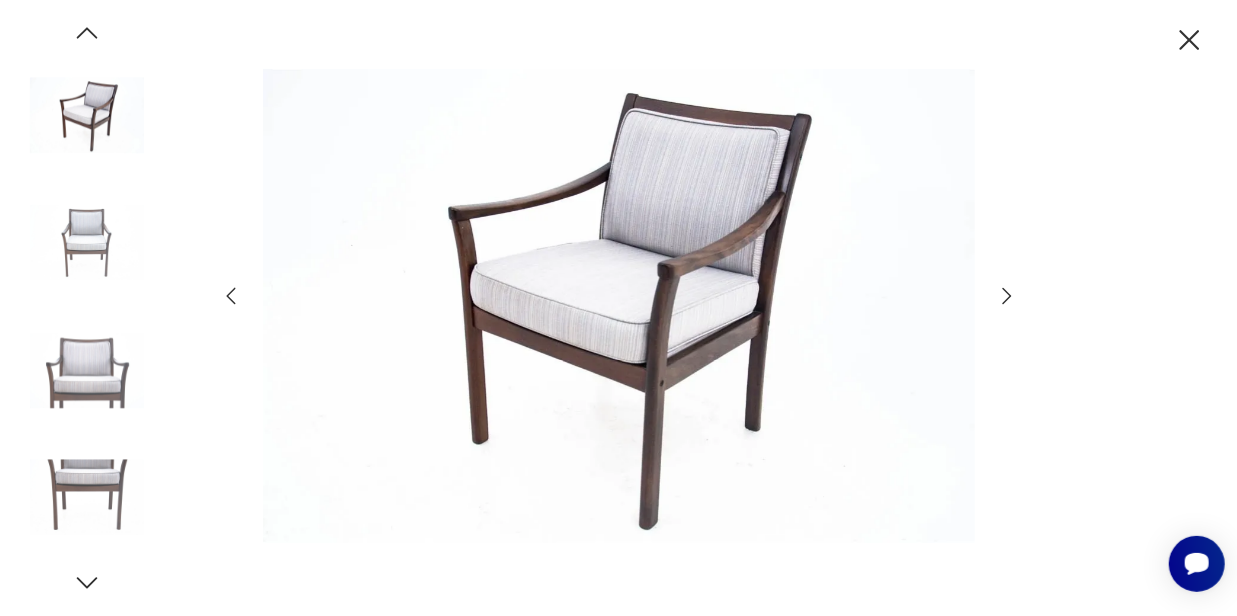click 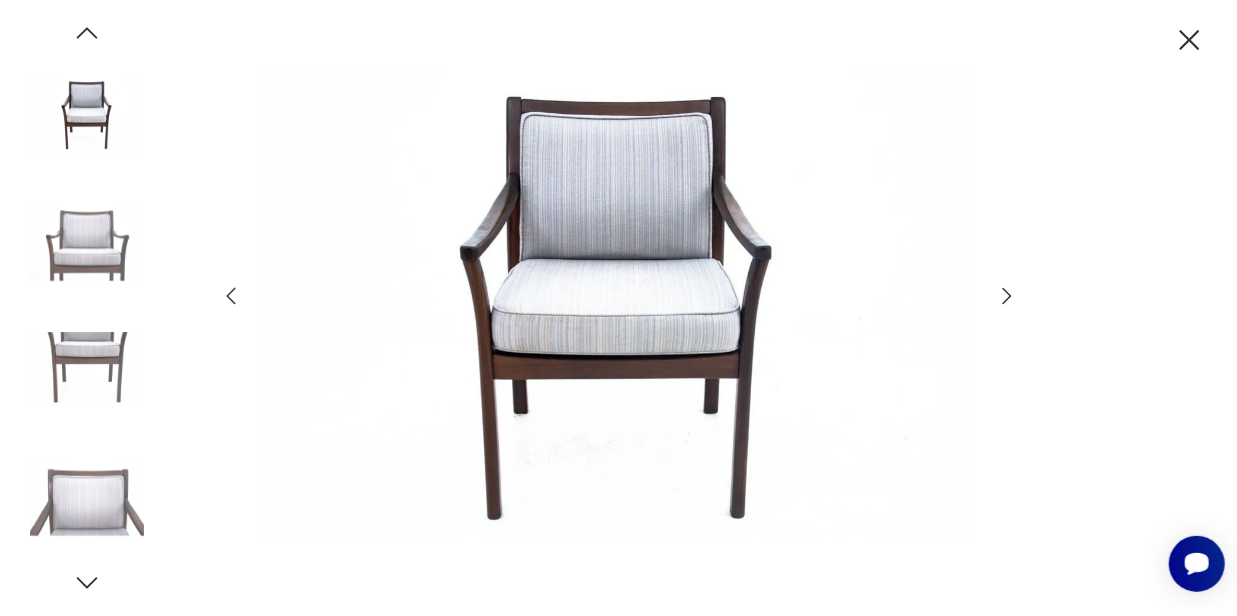click 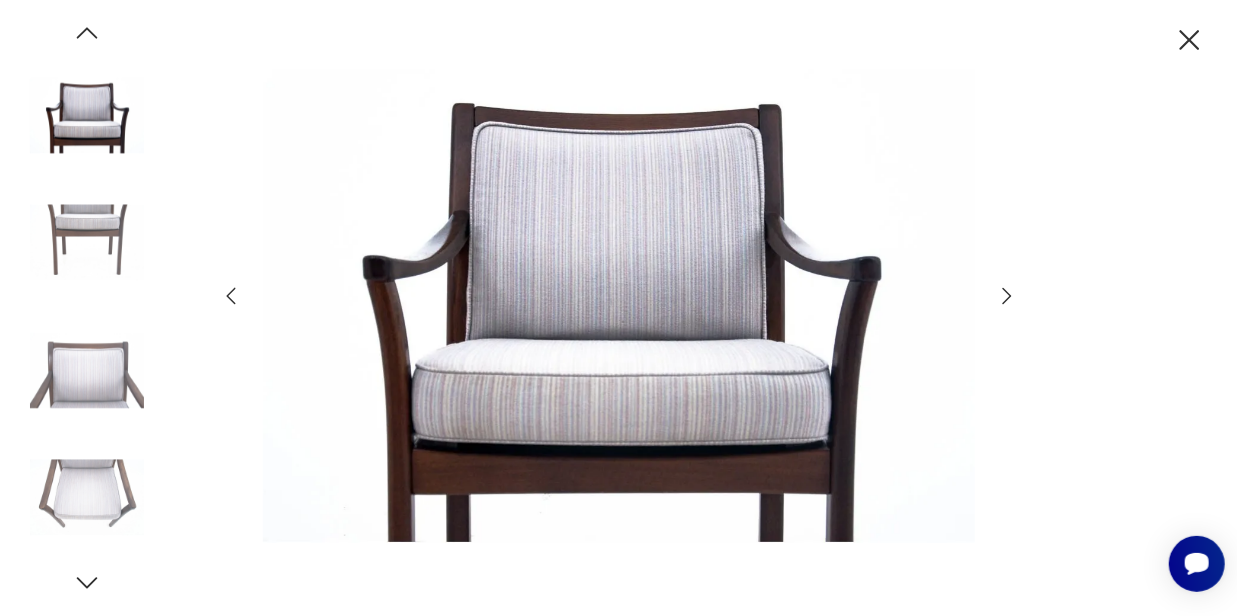 click 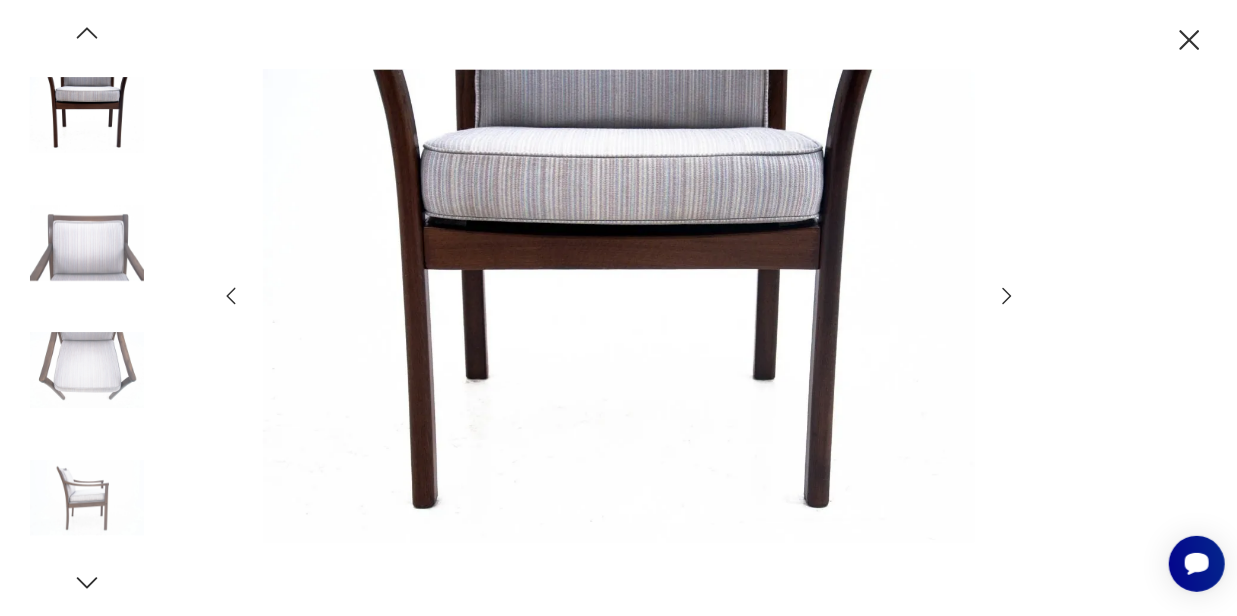 click 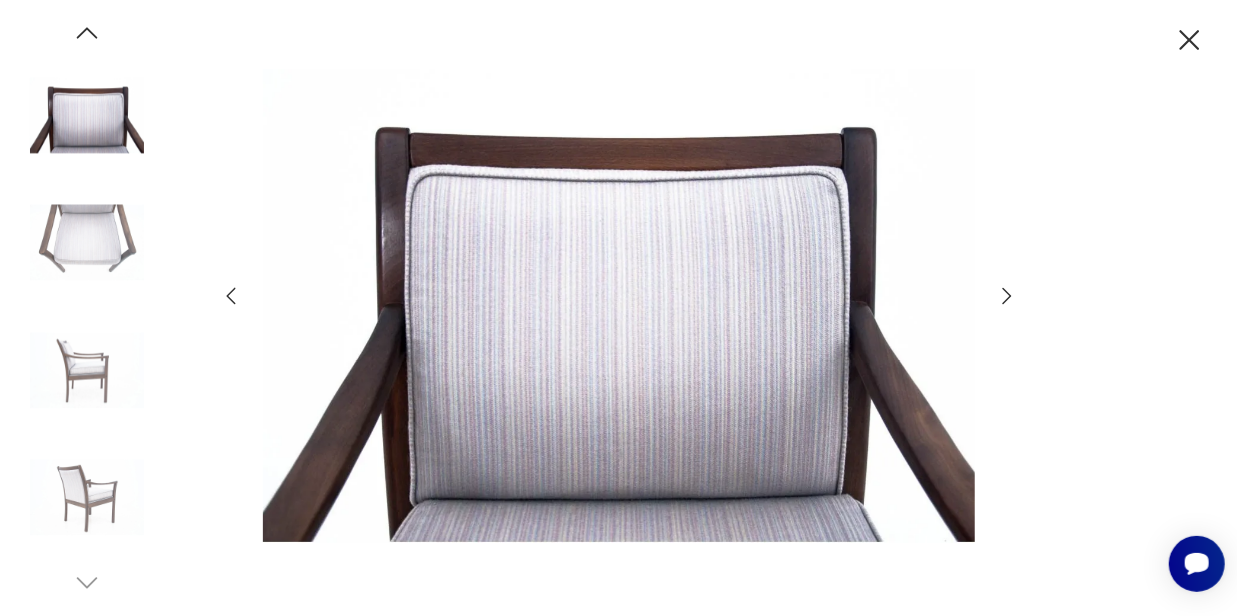 click 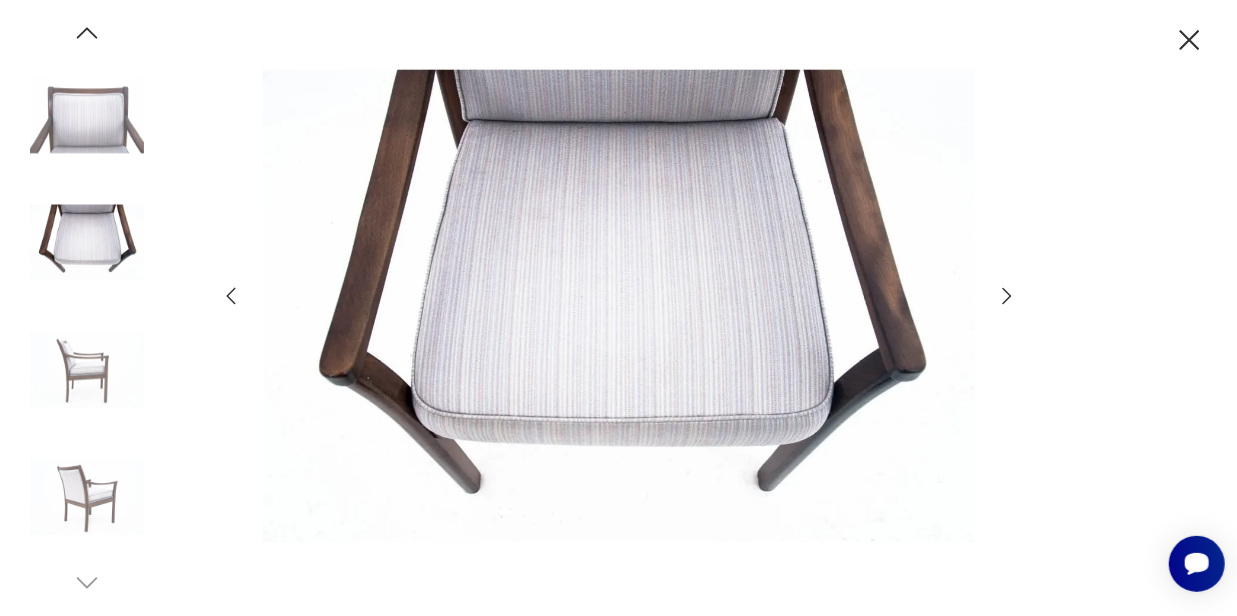 click 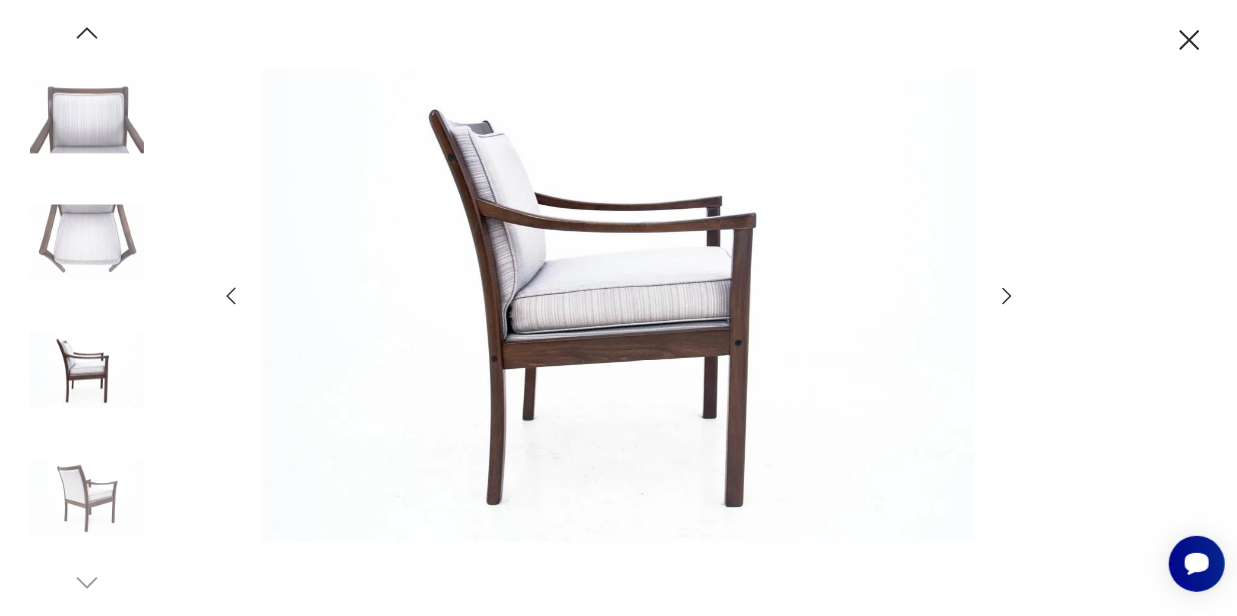 click 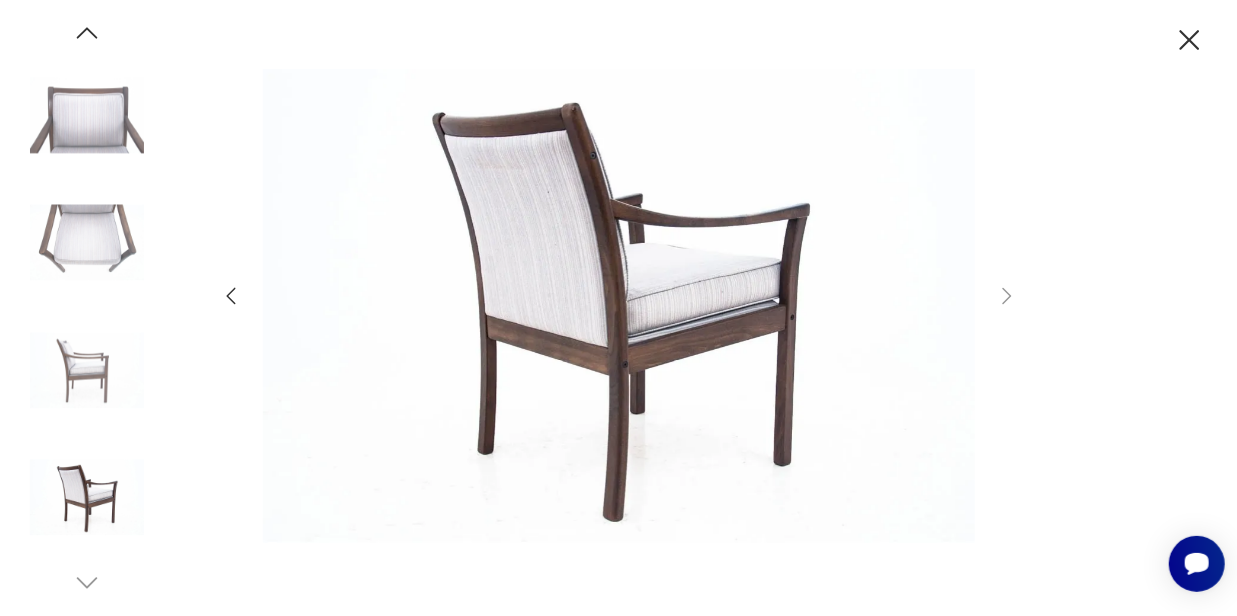 click 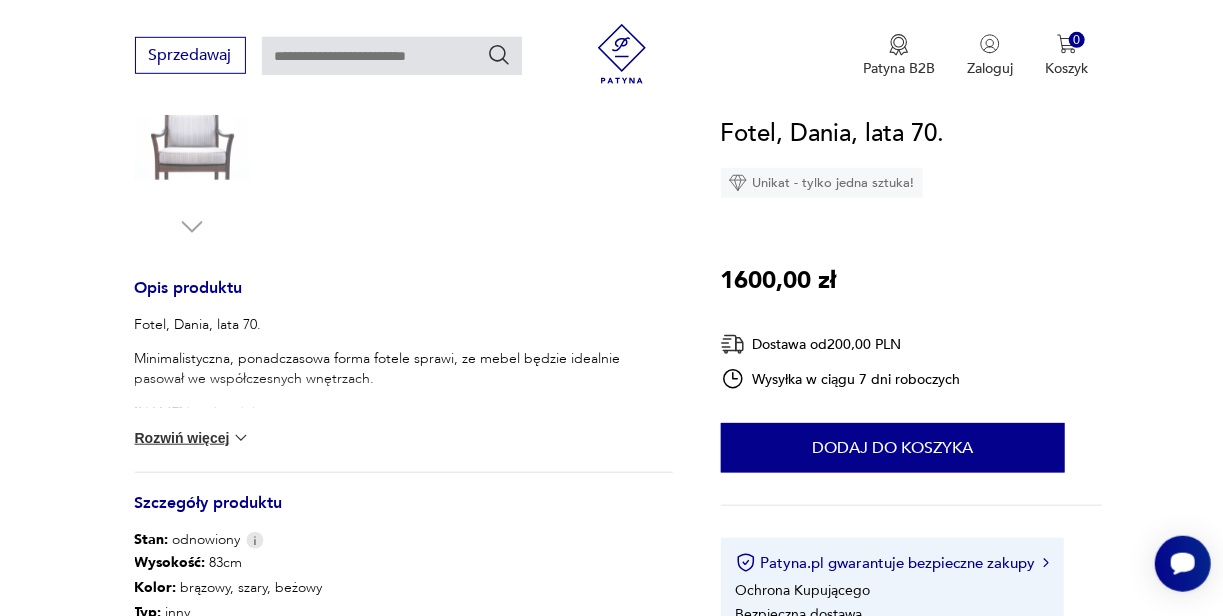 scroll, scrollTop: 0, scrollLeft: 0, axis: both 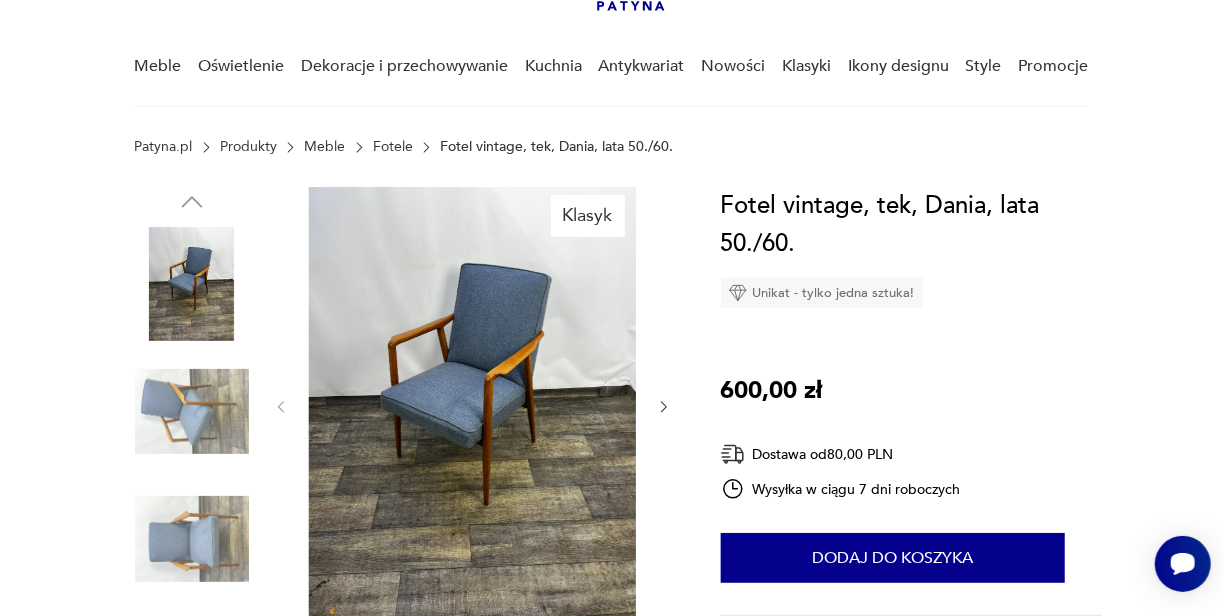 click at bounding box center [192, 412] 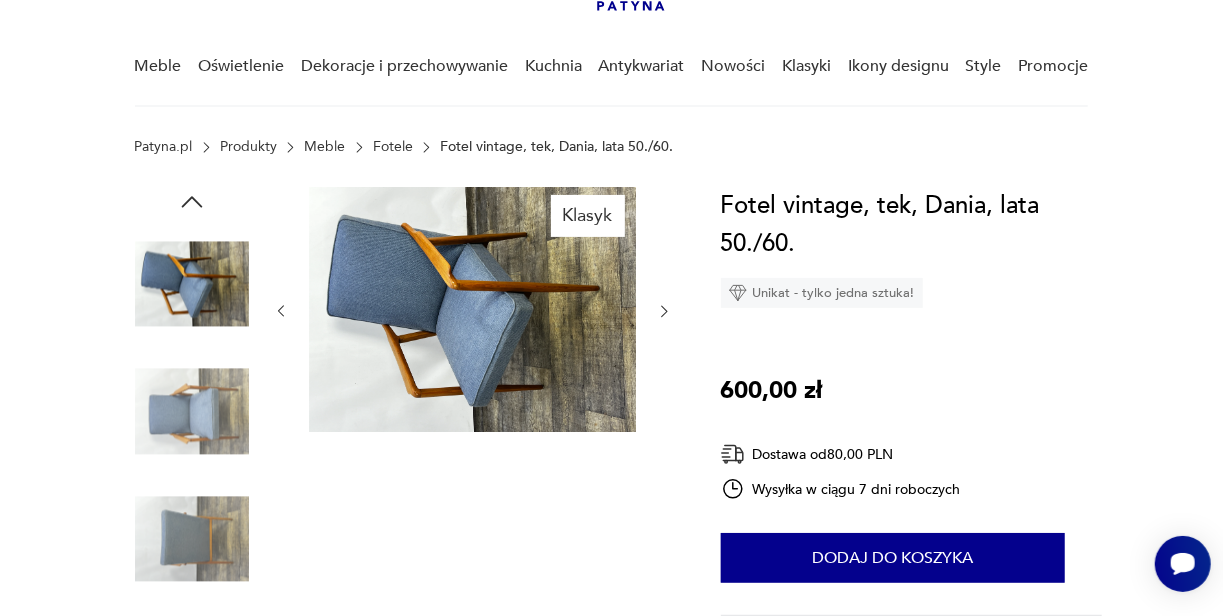 click at bounding box center (192, 539) 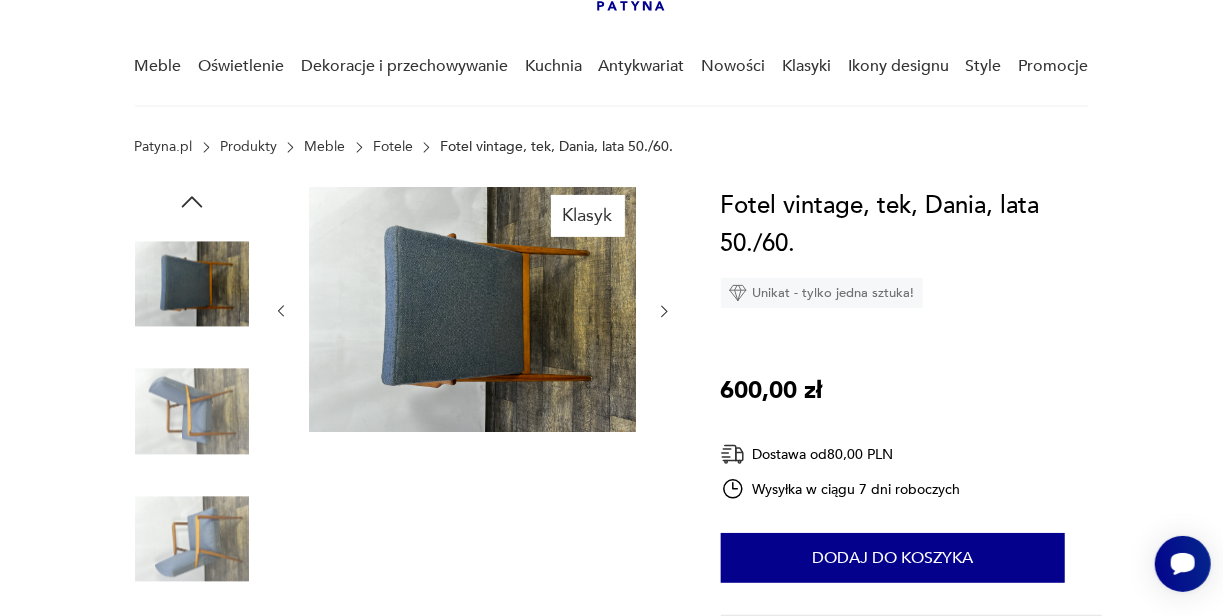 click at bounding box center (192, 284) 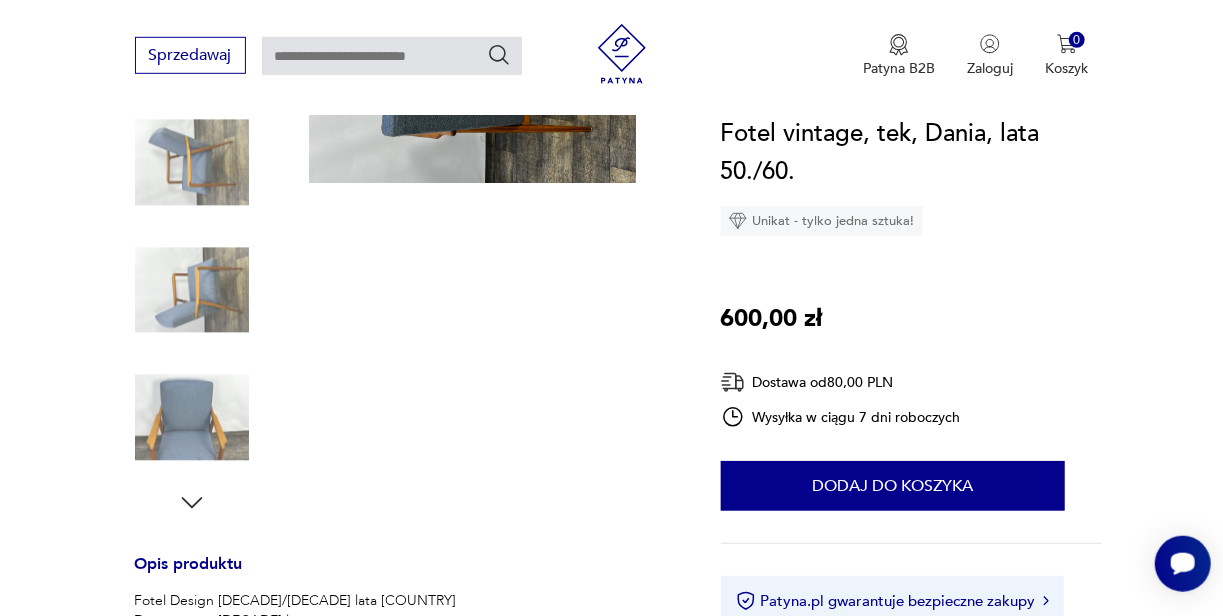 scroll, scrollTop: 392, scrollLeft: 0, axis: vertical 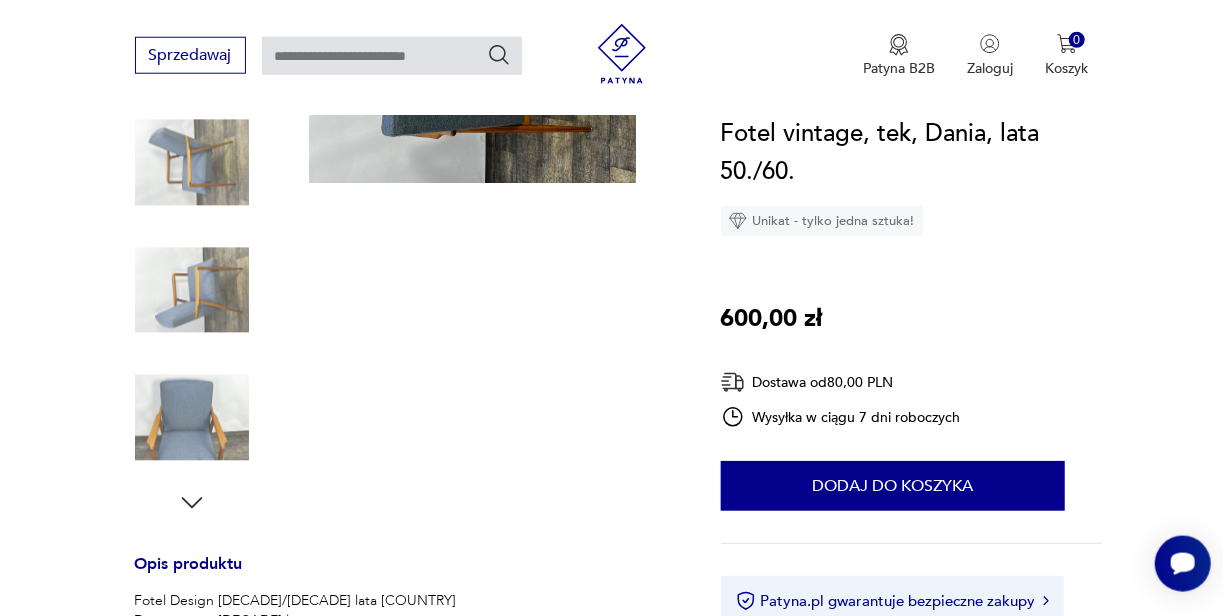 click at bounding box center [192, 418] 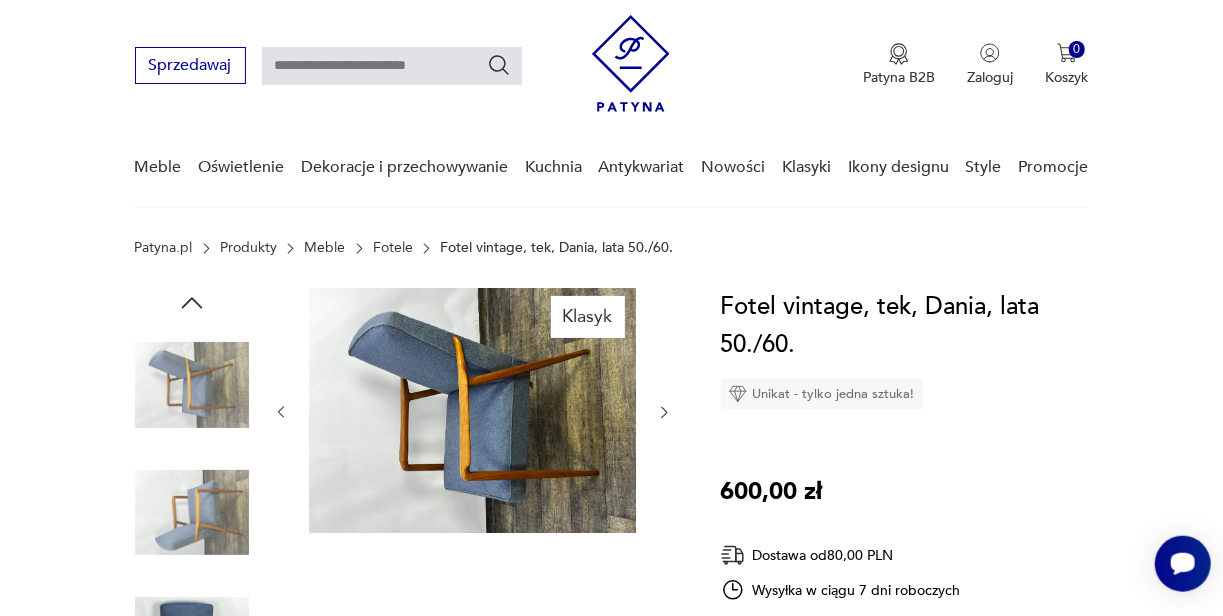 scroll, scrollTop: 41, scrollLeft: 0, axis: vertical 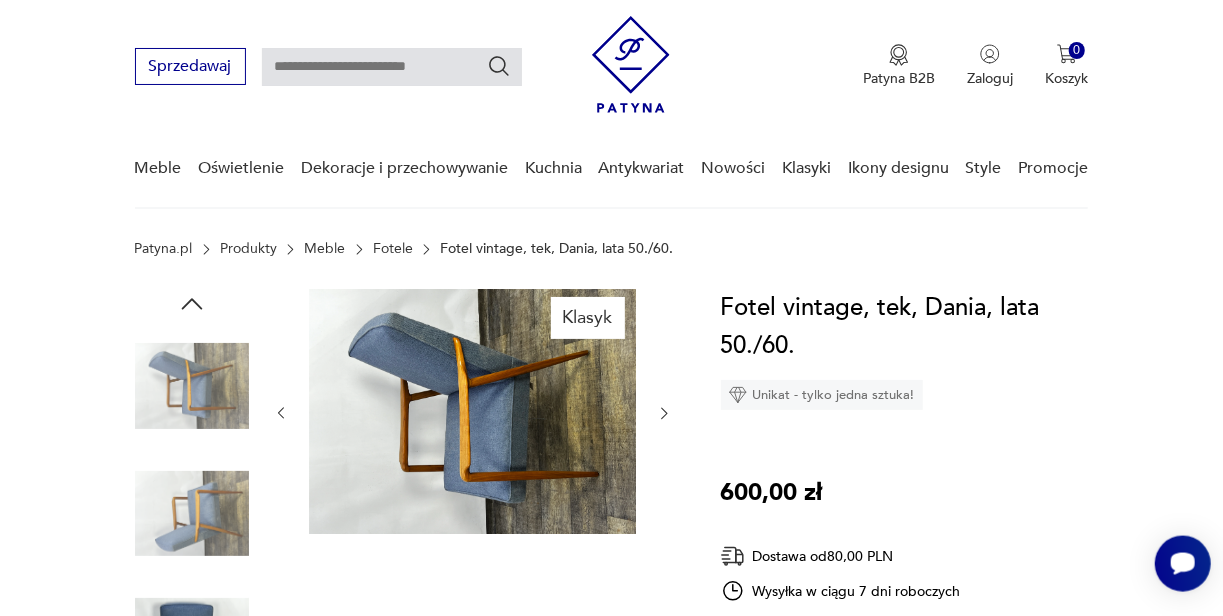 click 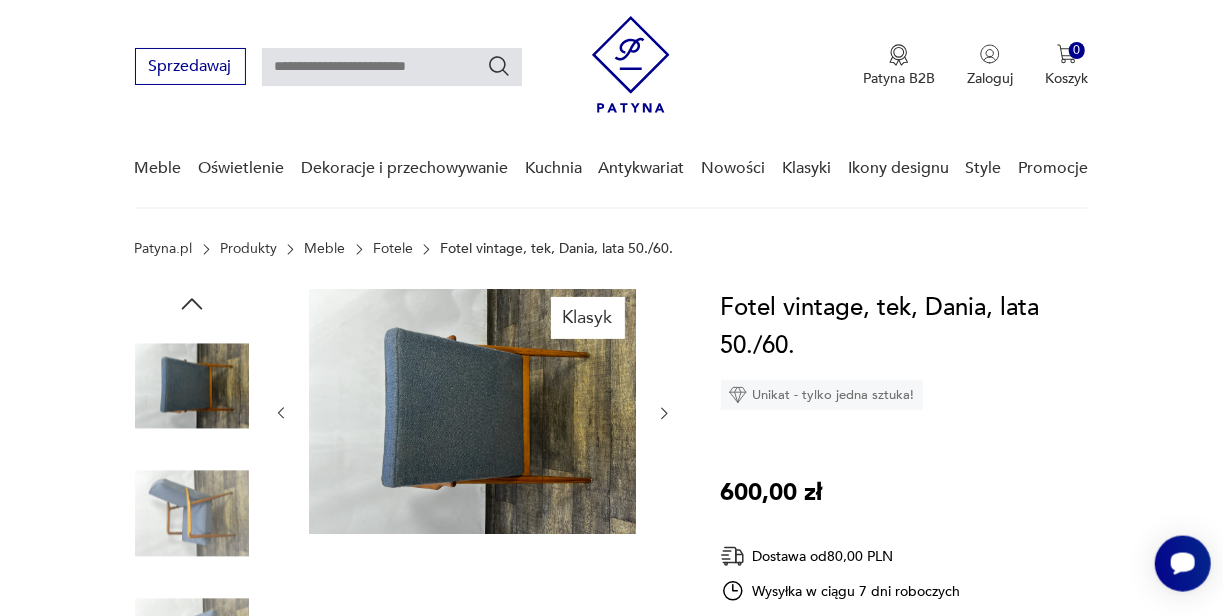 click 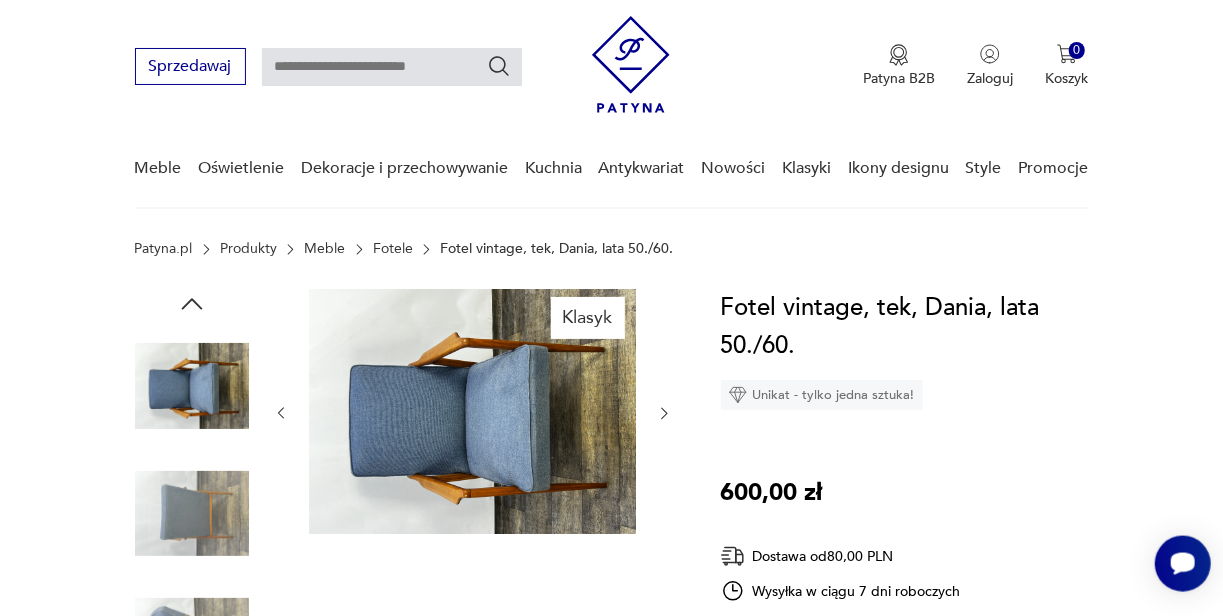 click 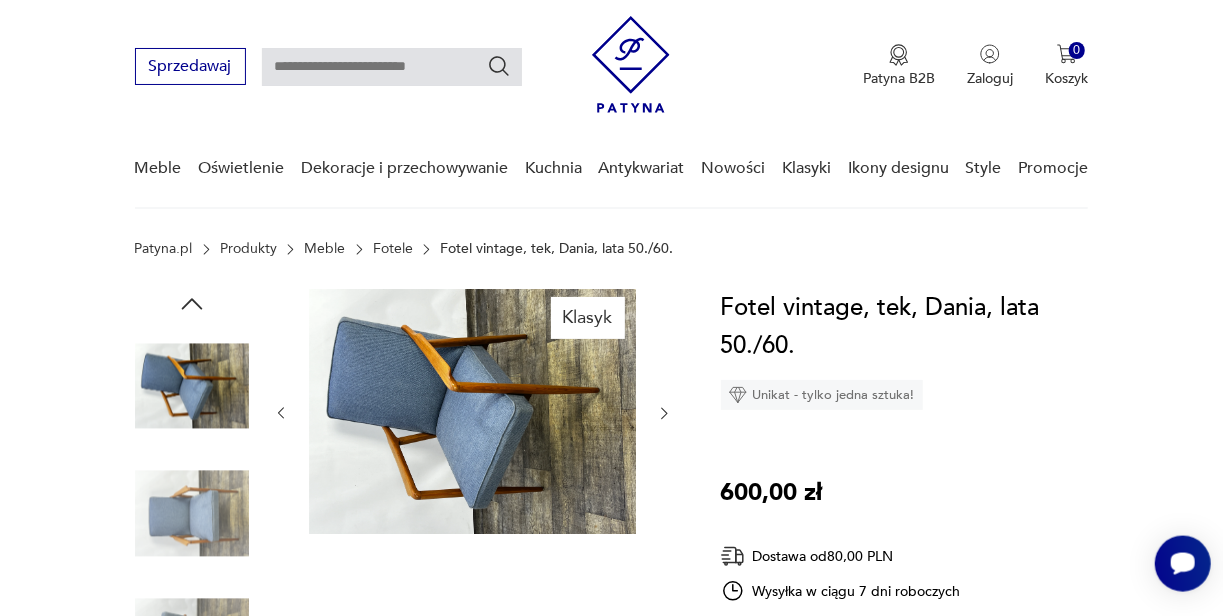 click 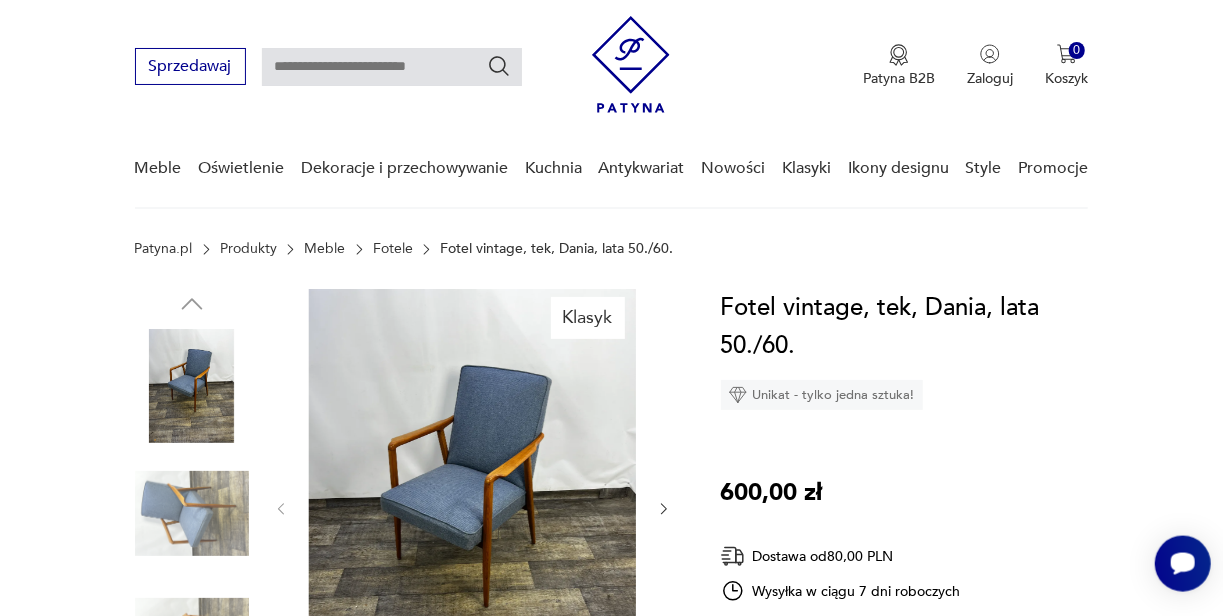 click at bounding box center [472, 507] 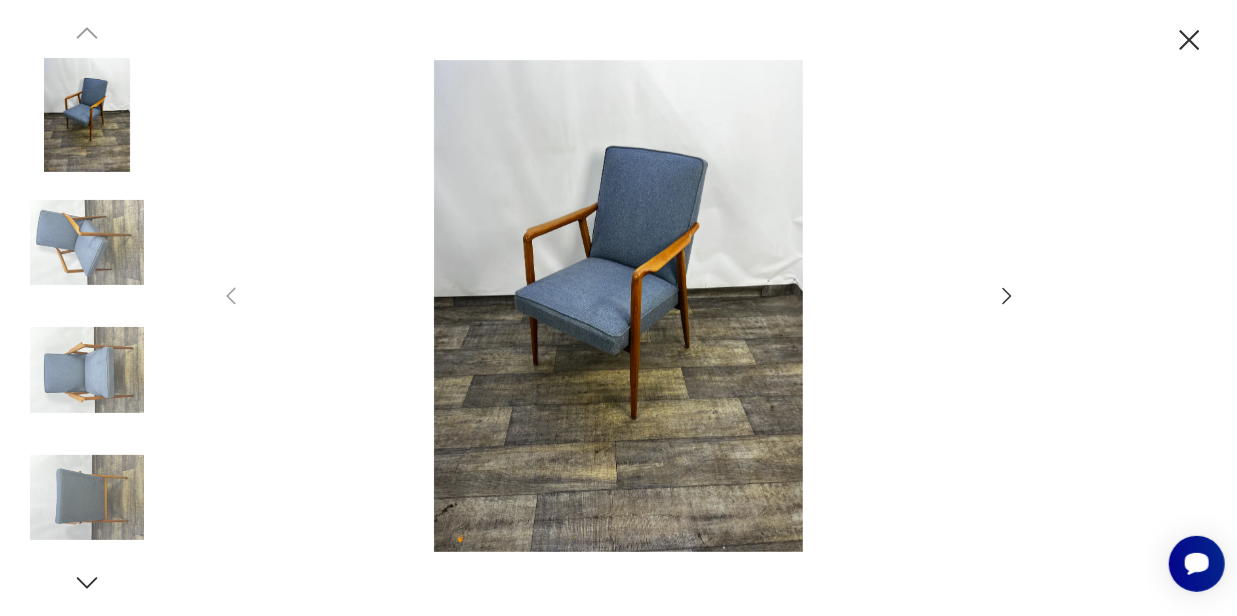 click 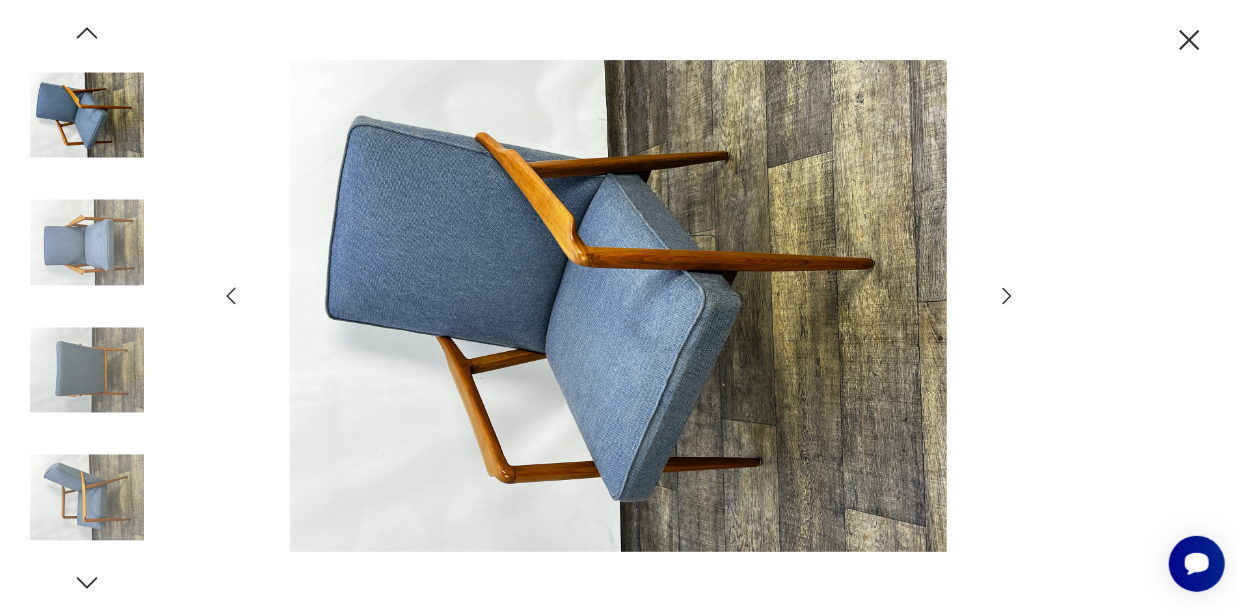 click 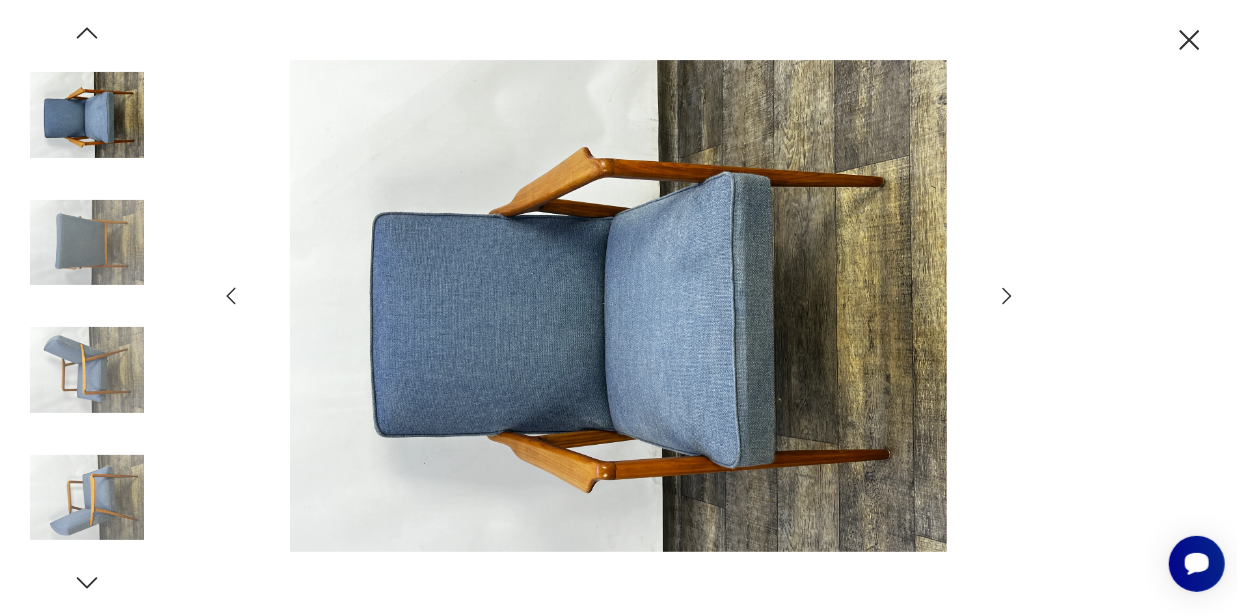 click 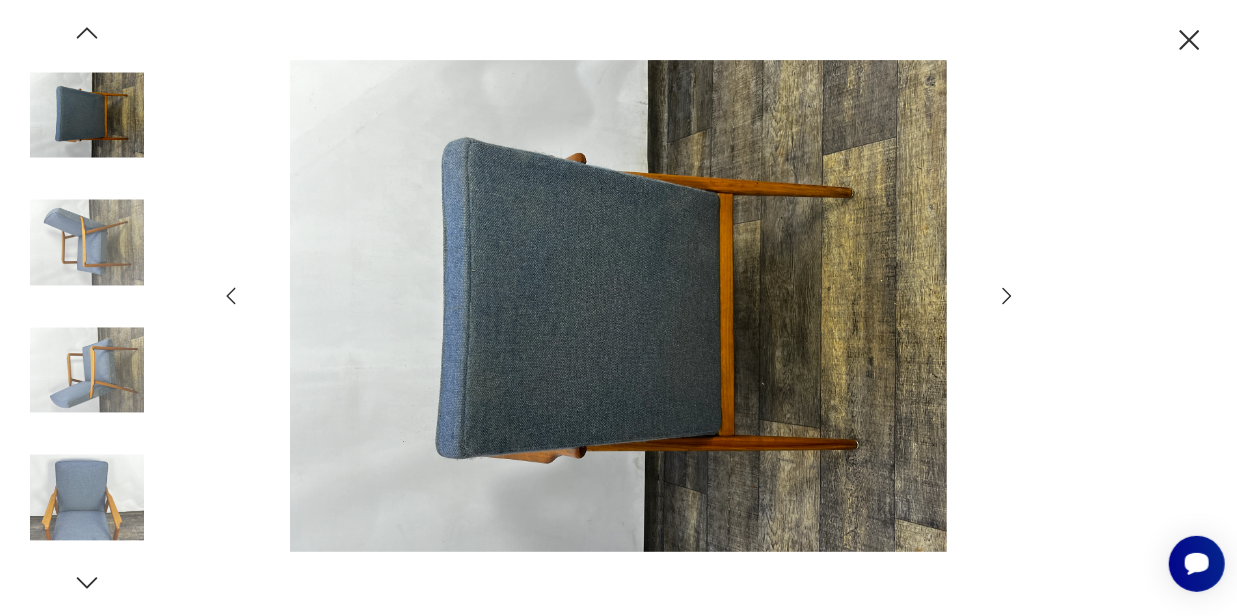 click 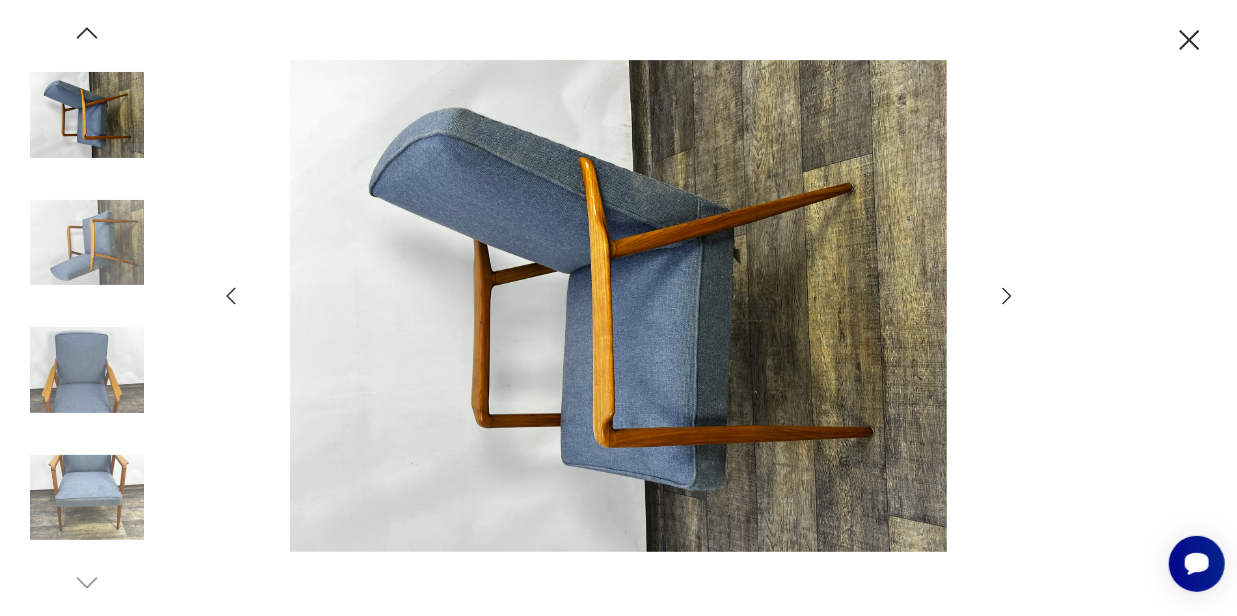 click 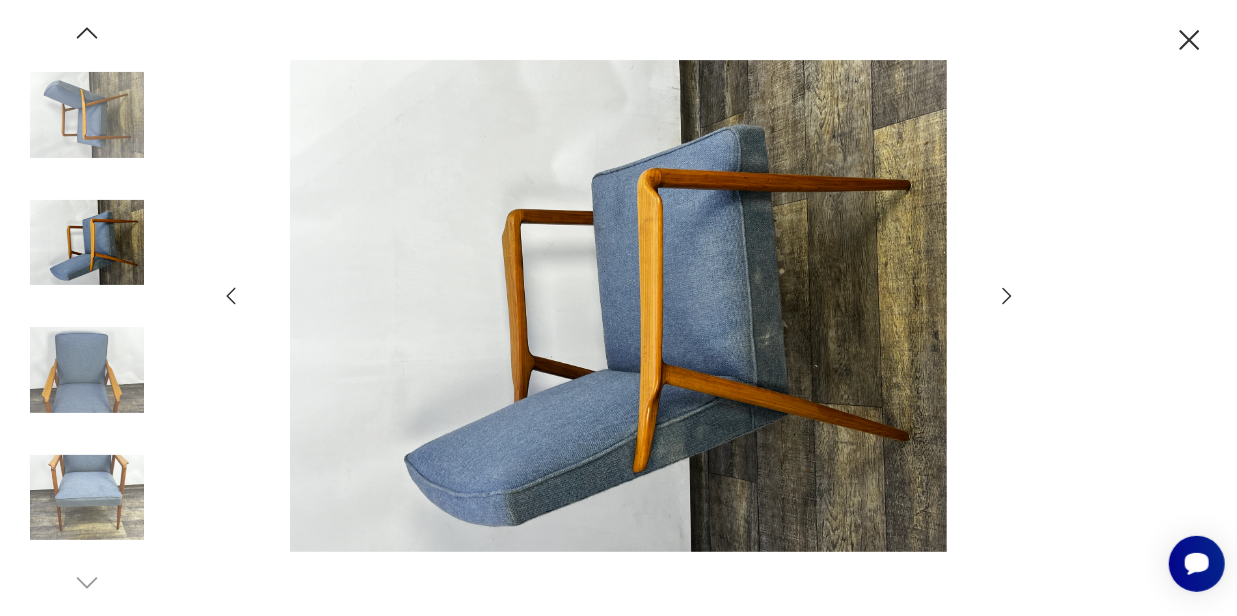 click 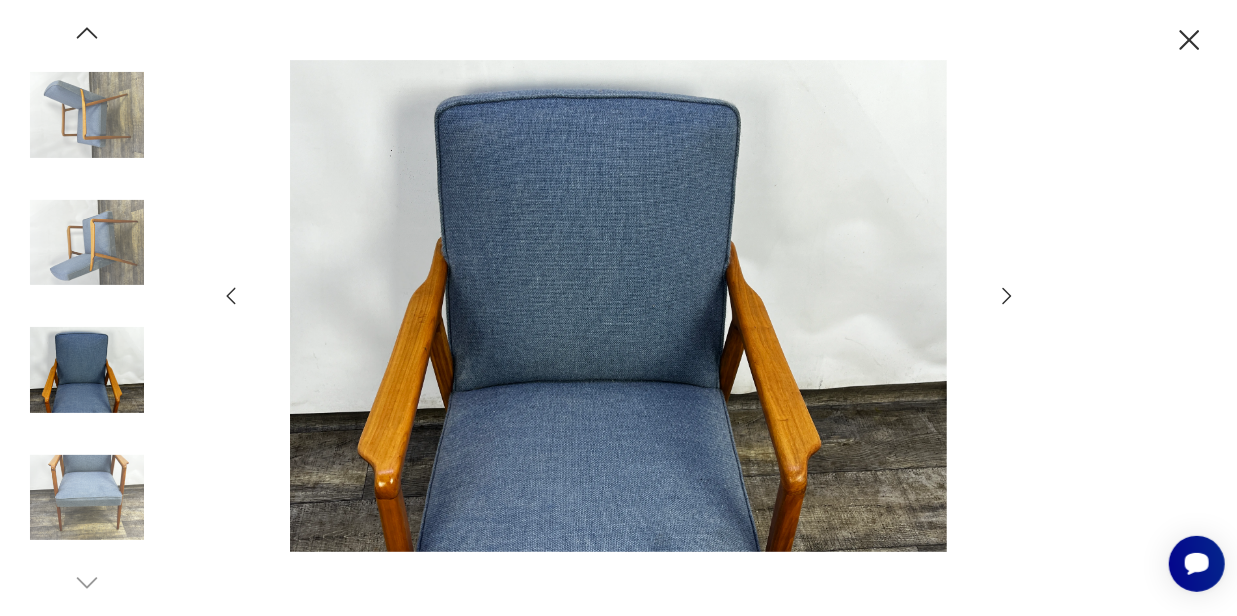 click 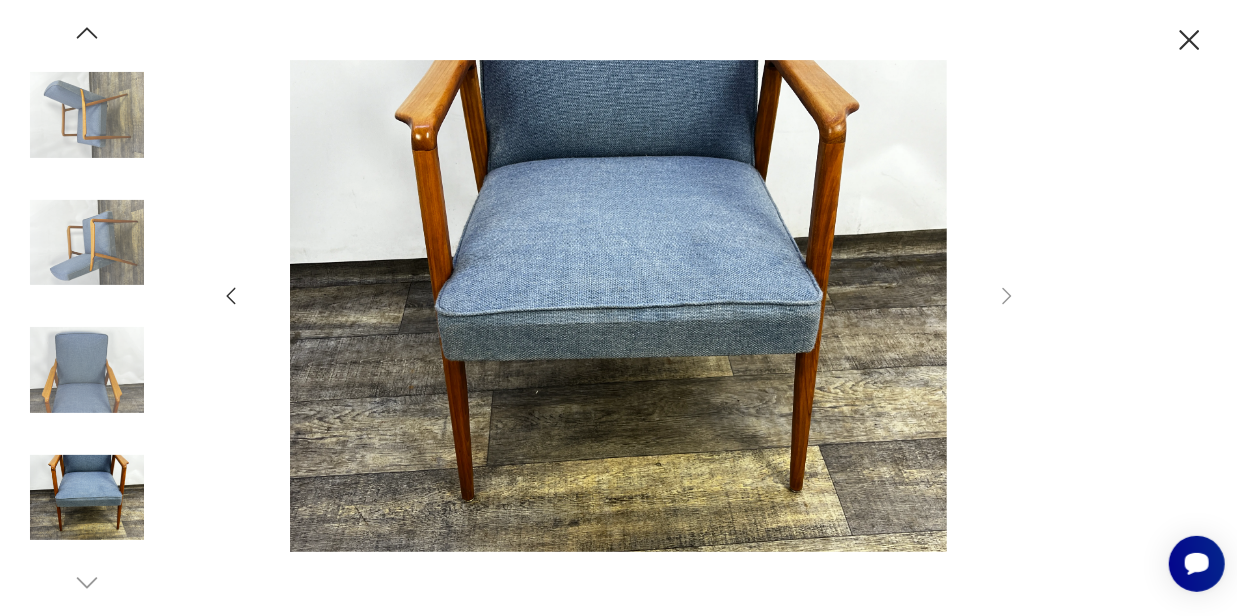 click 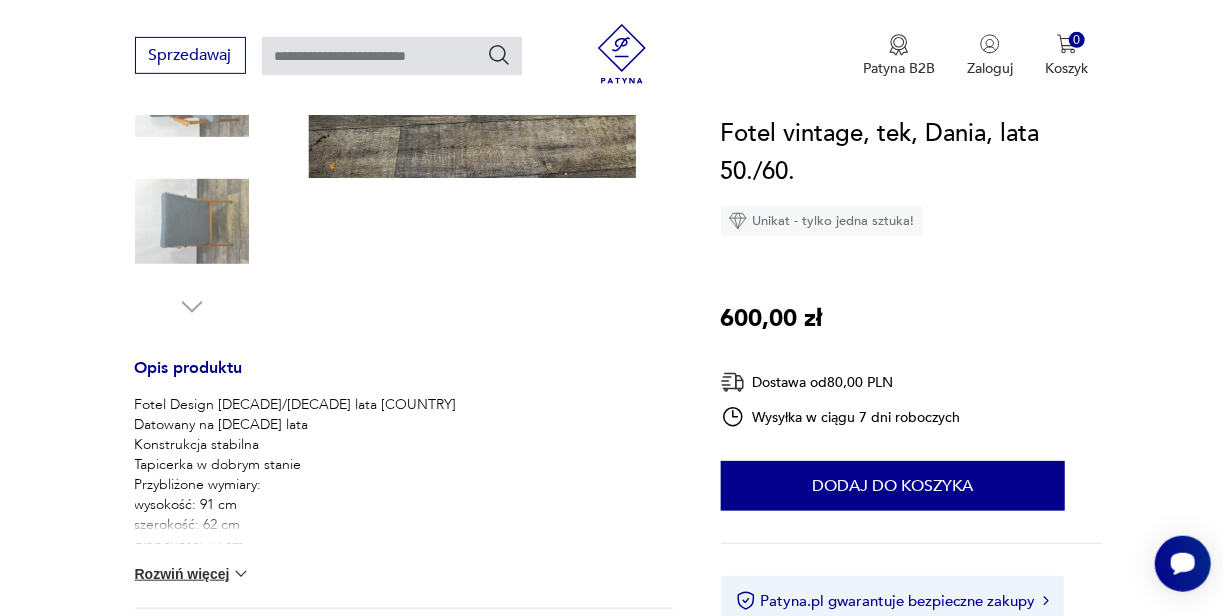 scroll, scrollTop: 591, scrollLeft: 0, axis: vertical 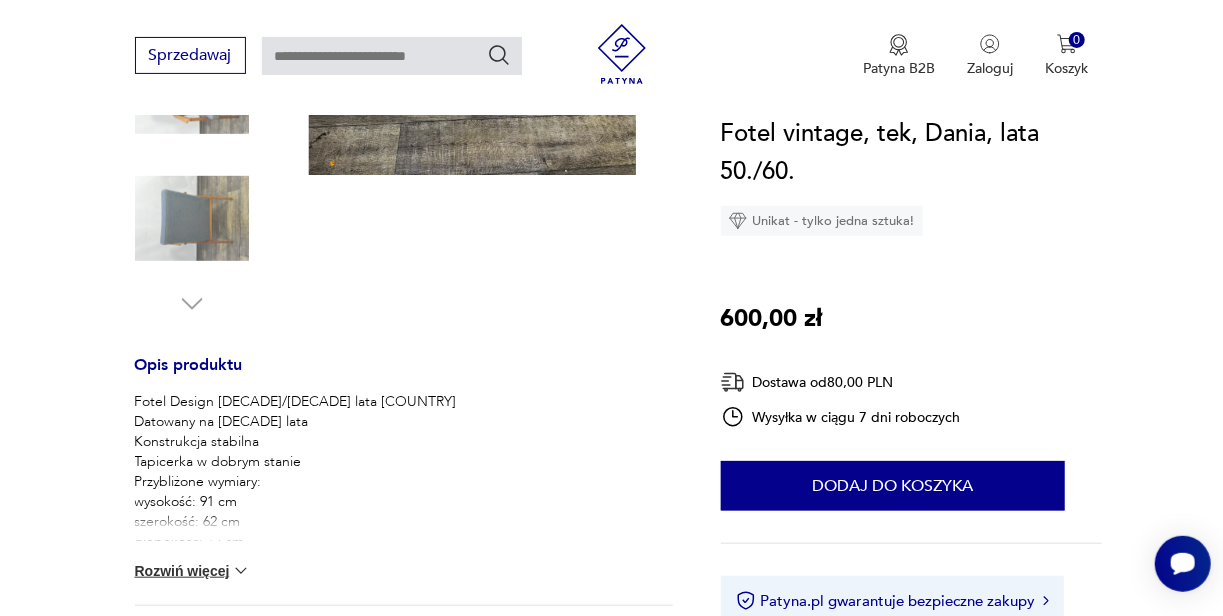 click on "Rozwiń więcej" at bounding box center (193, 571) 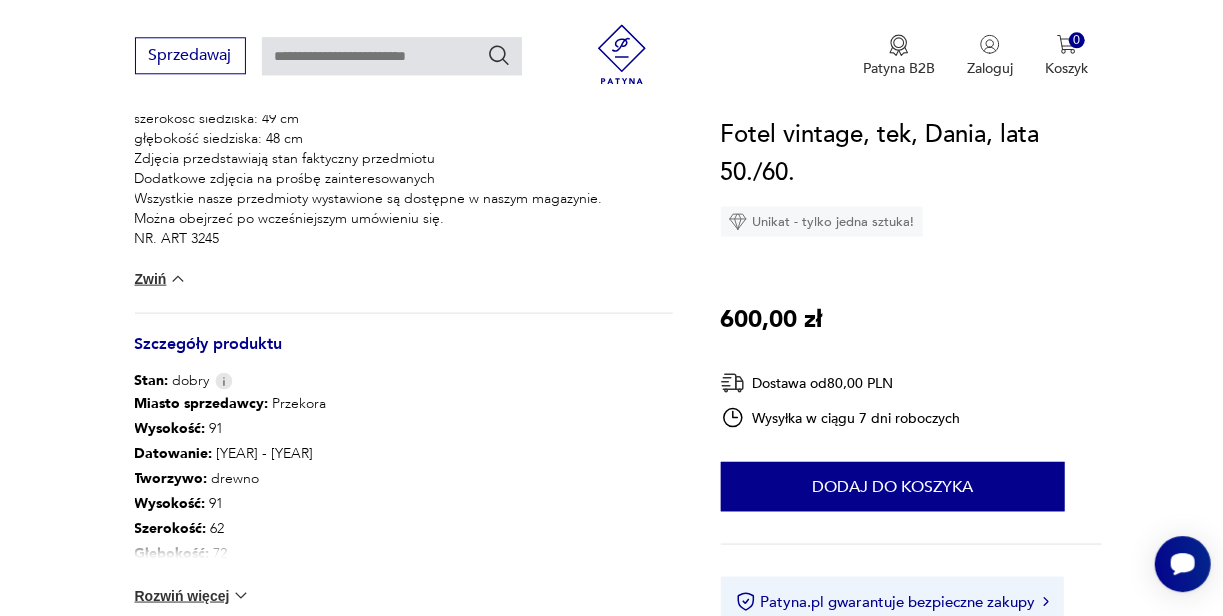 scroll, scrollTop: 1060, scrollLeft: 0, axis: vertical 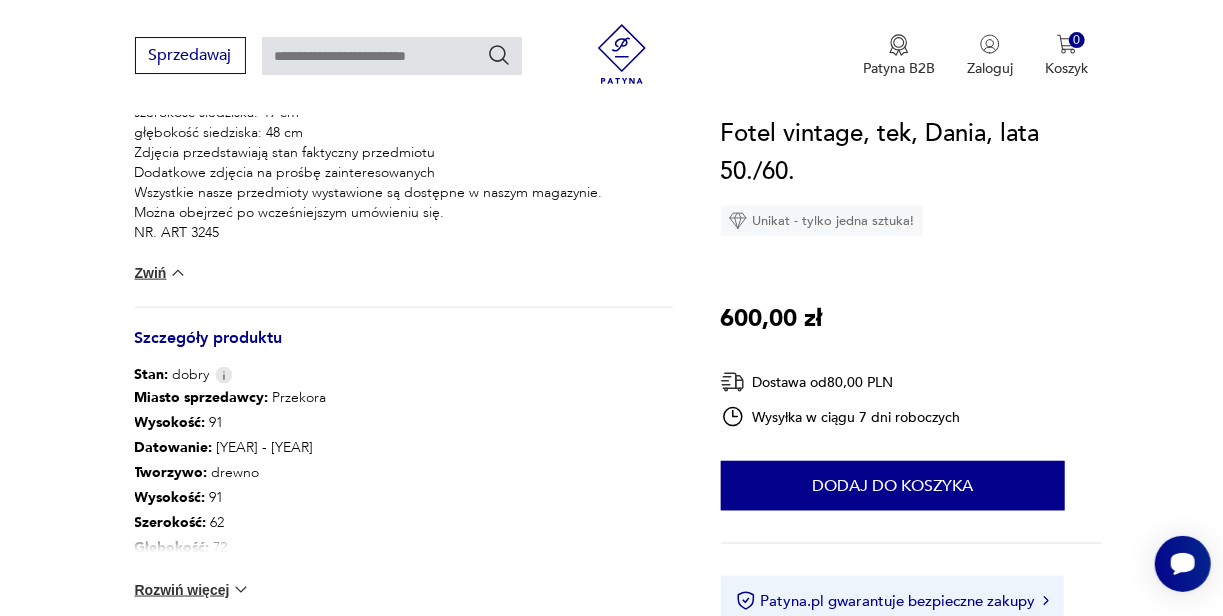 click at bounding box center (241, 590) 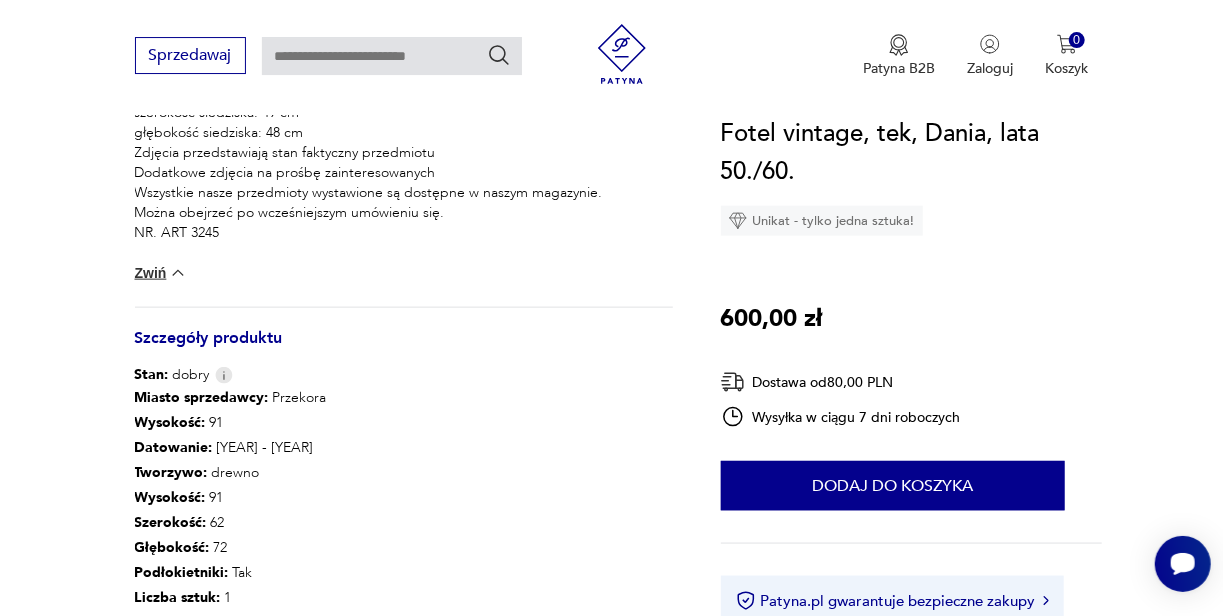 type 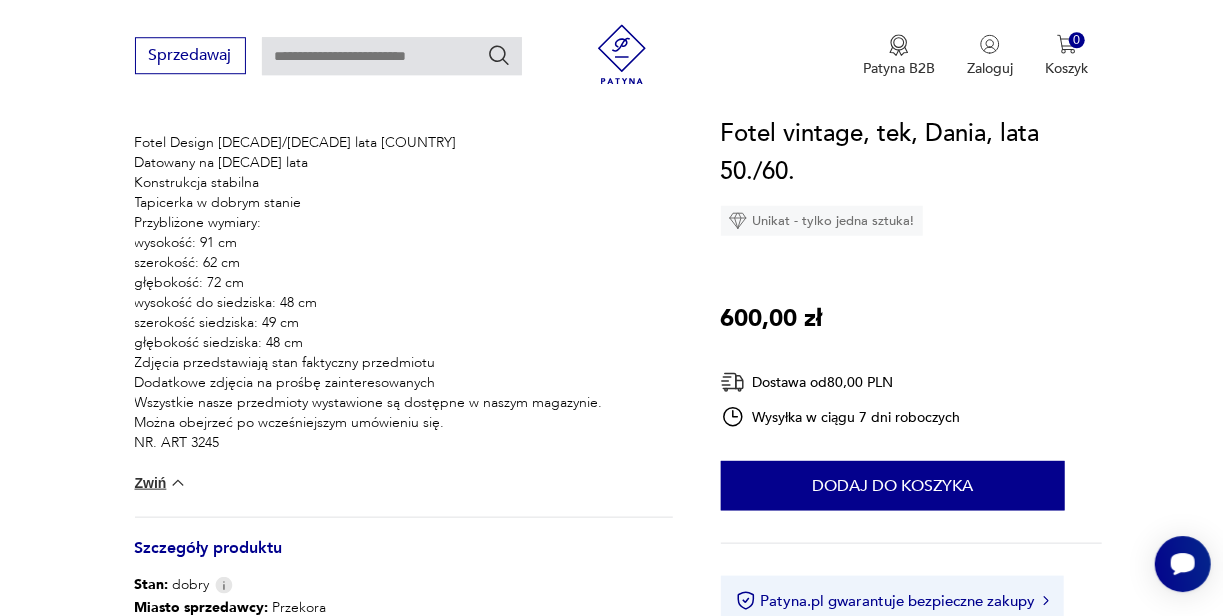 scroll, scrollTop: 843, scrollLeft: 0, axis: vertical 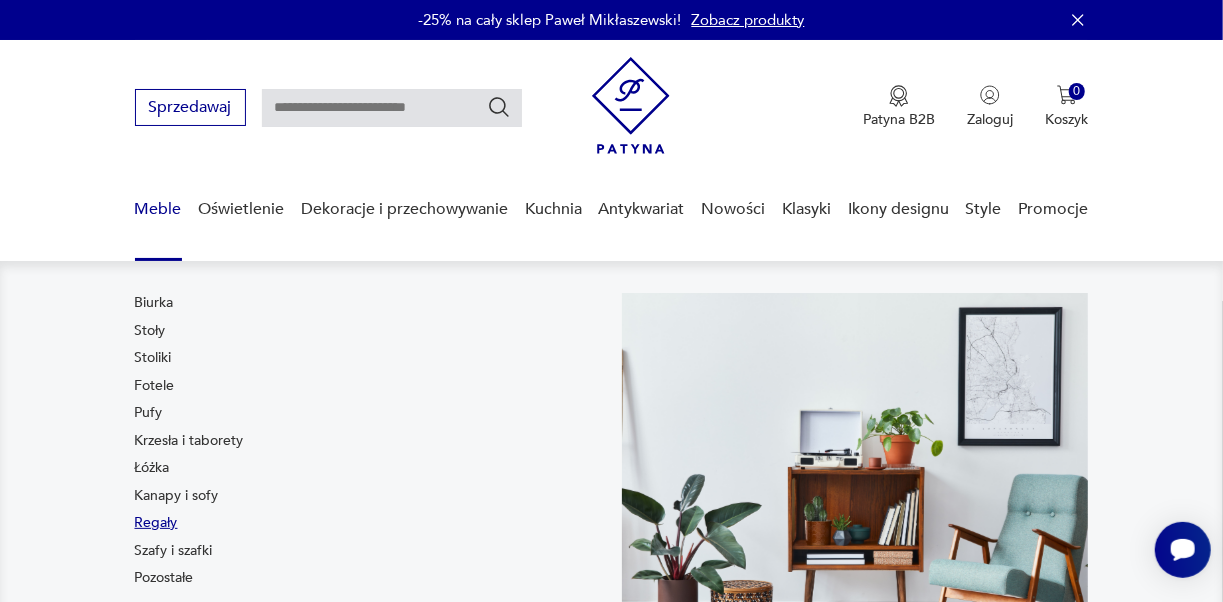 click on "Regały" at bounding box center (156, 523) 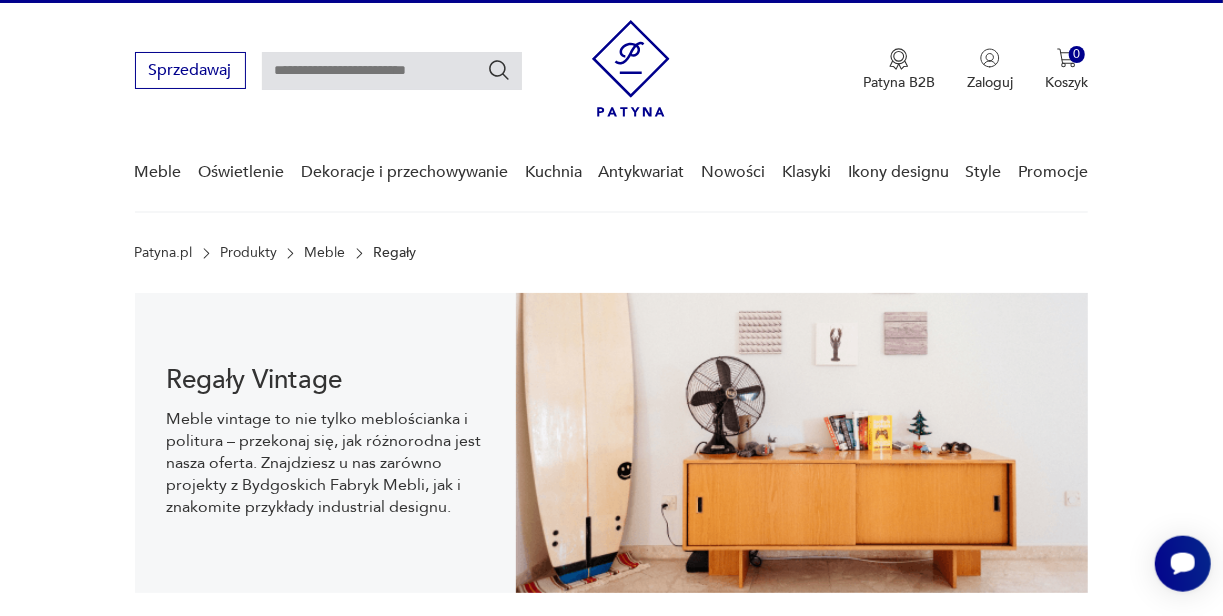scroll, scrollTop: 0, scrollLeft: 0, axis: both 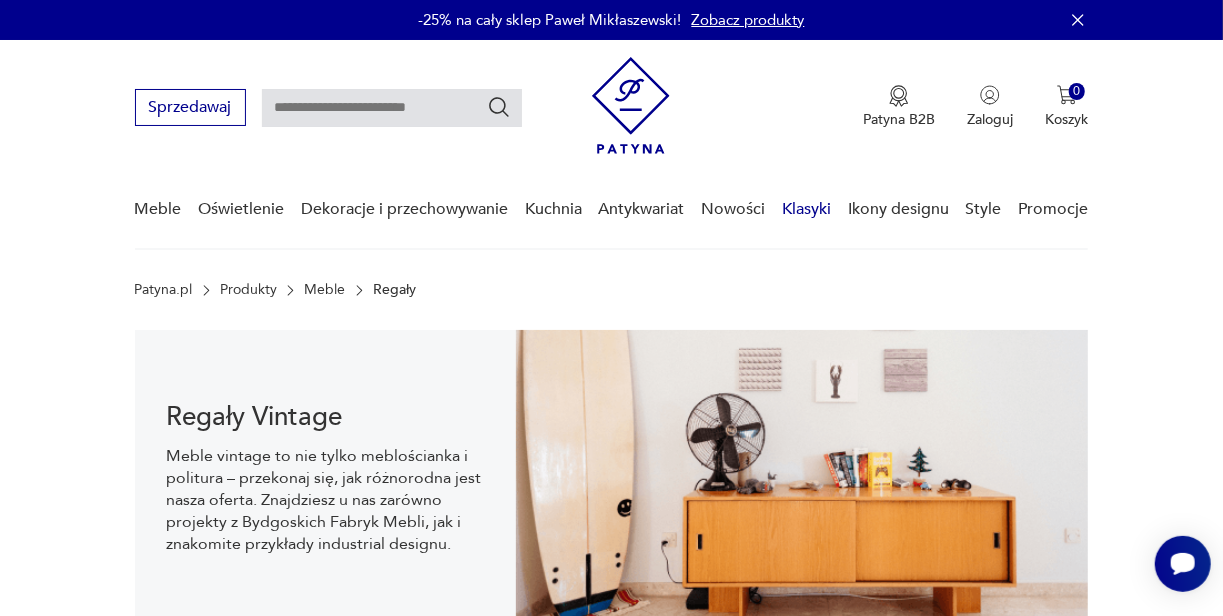 click on "Klasyki" at bounding box center [806, 209] 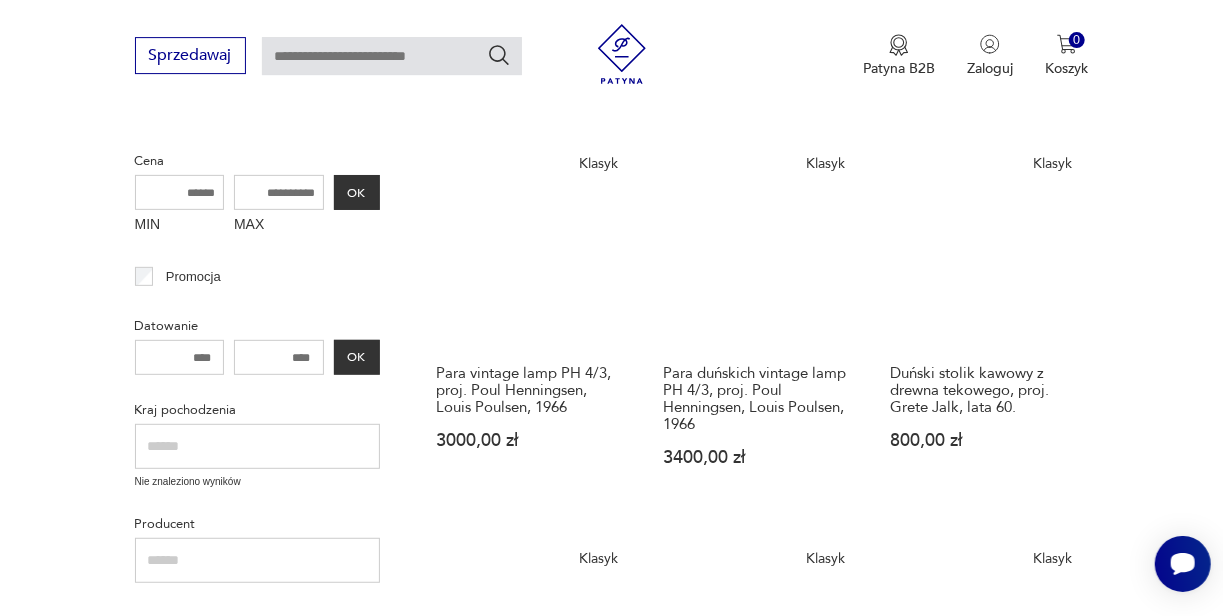 scroll, scrollTop: 0, scrollLeft: 0, axis: both 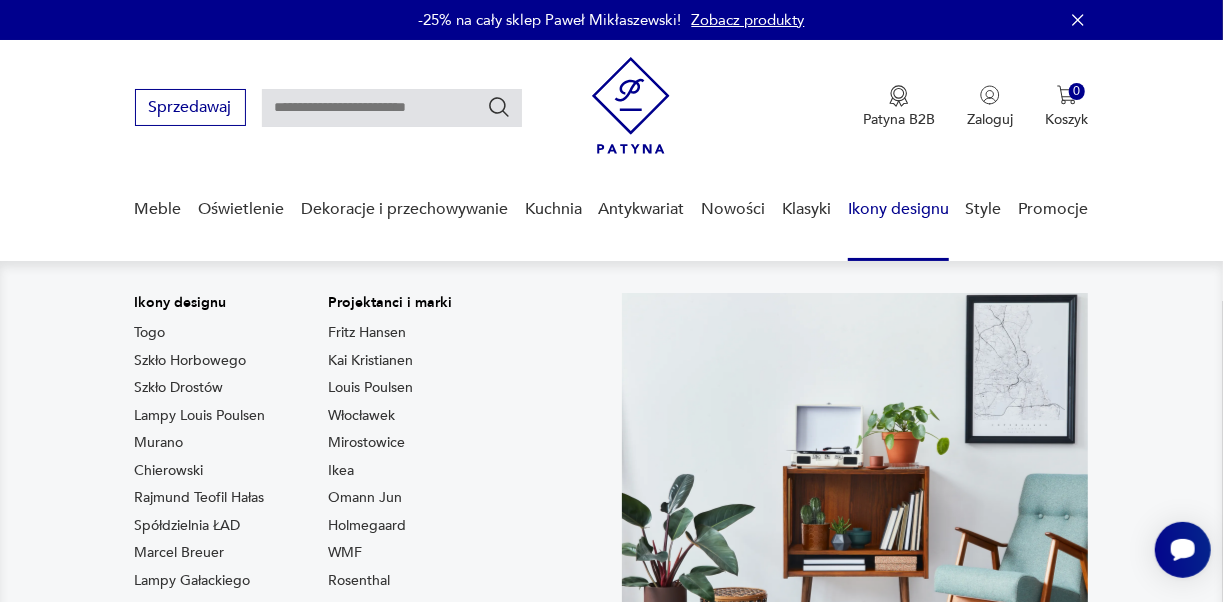 click on "Ikony designu" at bounding box center (898, 209) 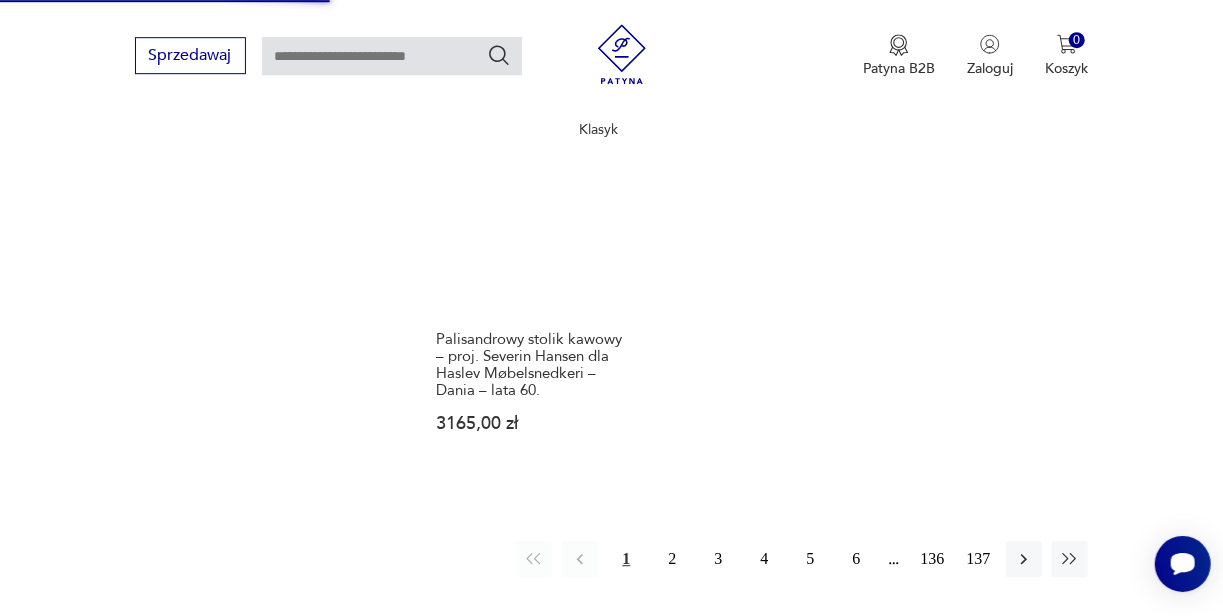 scroll, scrollTop: 2426, scrollLeft: 0, axis: vertical 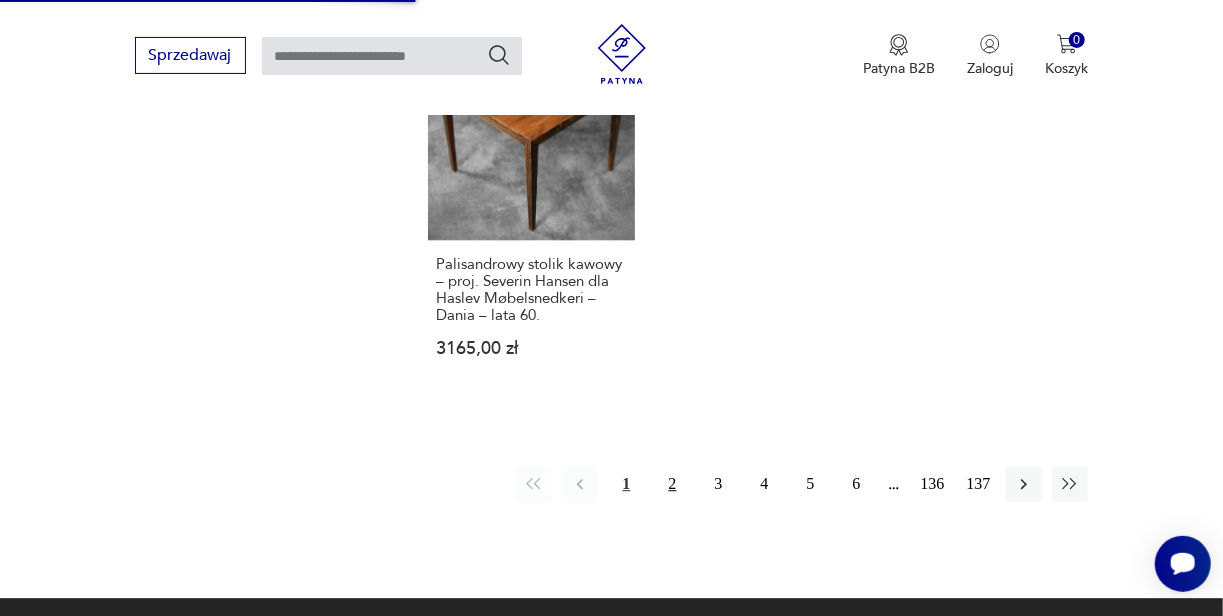 click on "2" at bounding box center [672, 484] 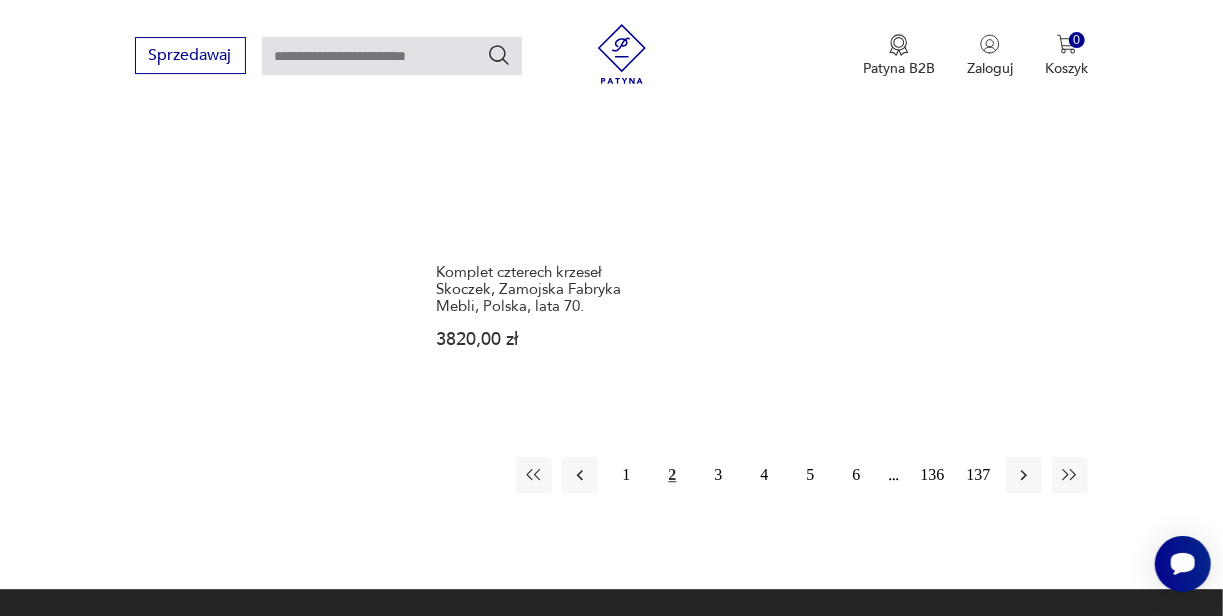 scroll, scrollTop: 2562, scrollLeft: 0, axis: vertical 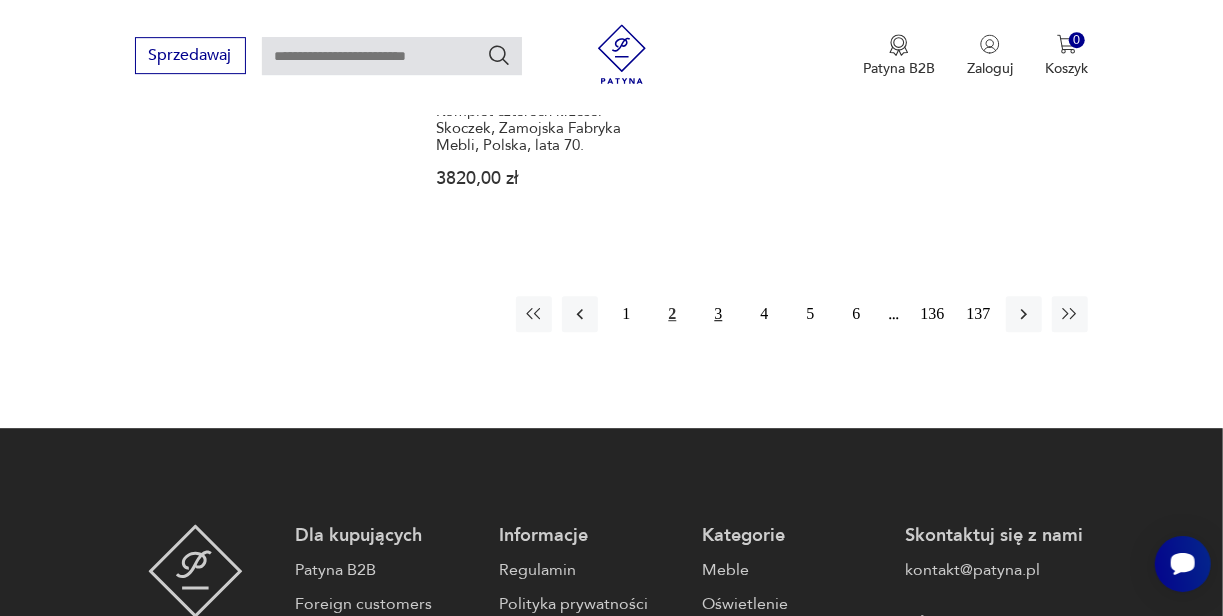 click on "3" at bounding box center [718, 314] 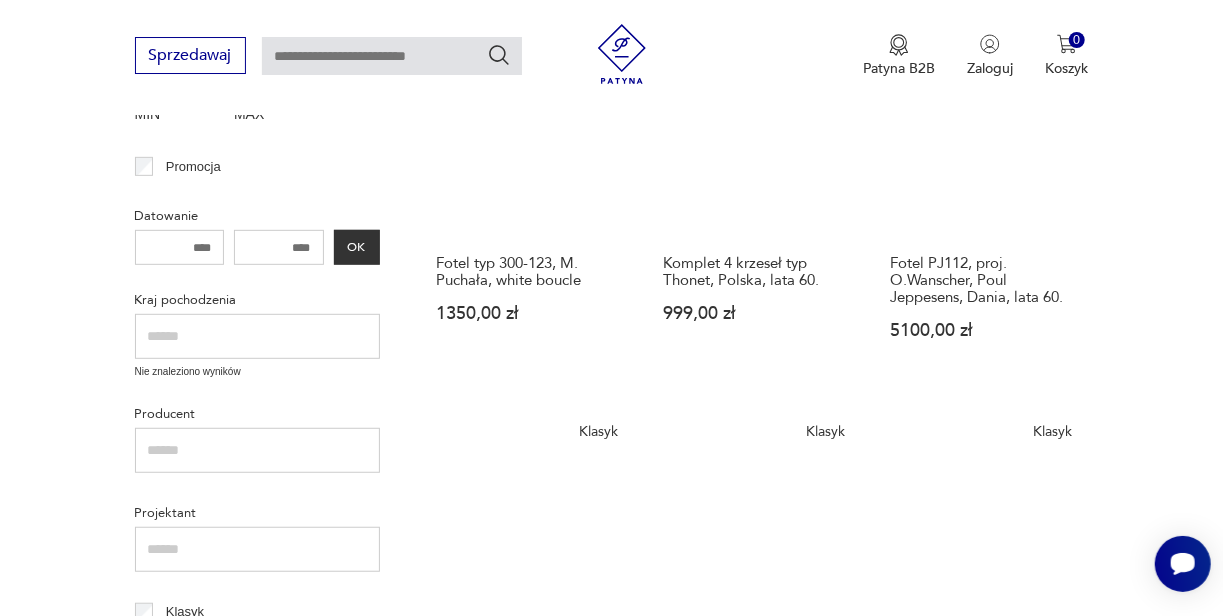 scroll, scrollTop: 344, scrollLeft: 0, axis: vertical 